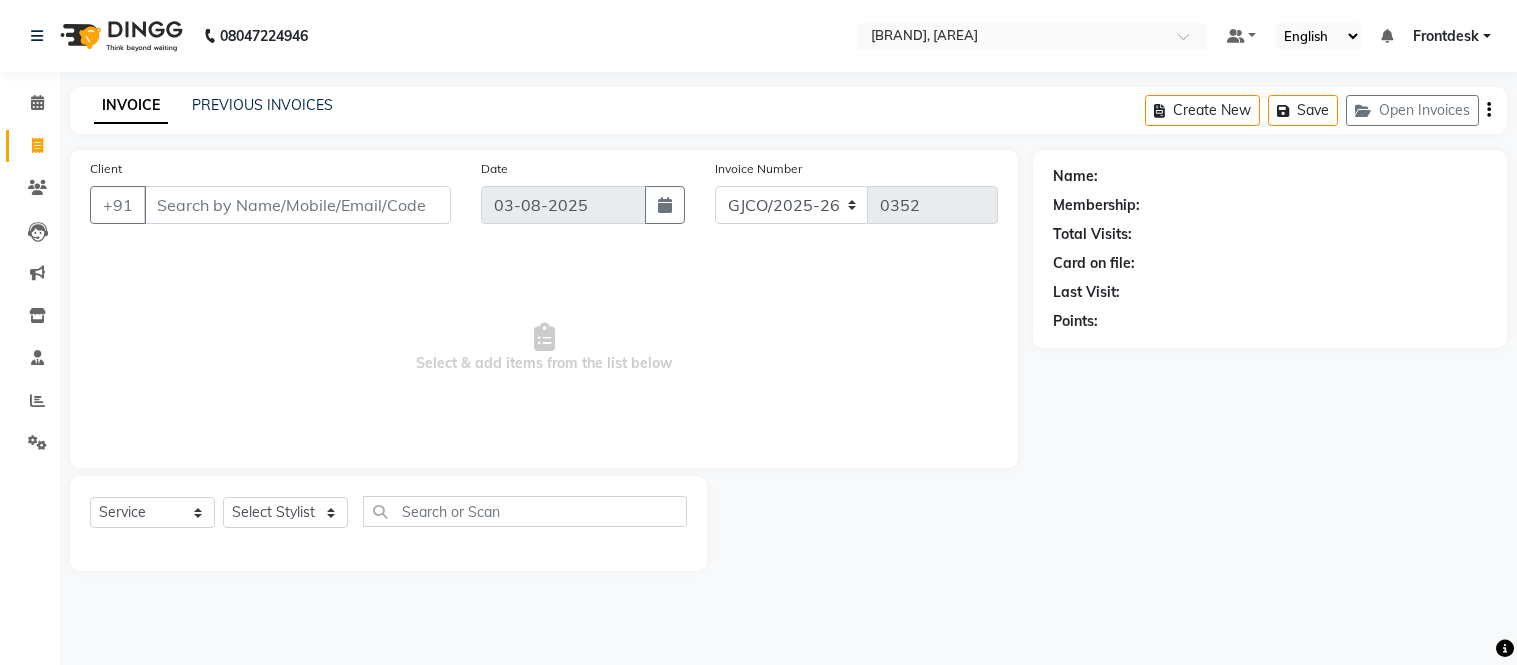 select on "service" 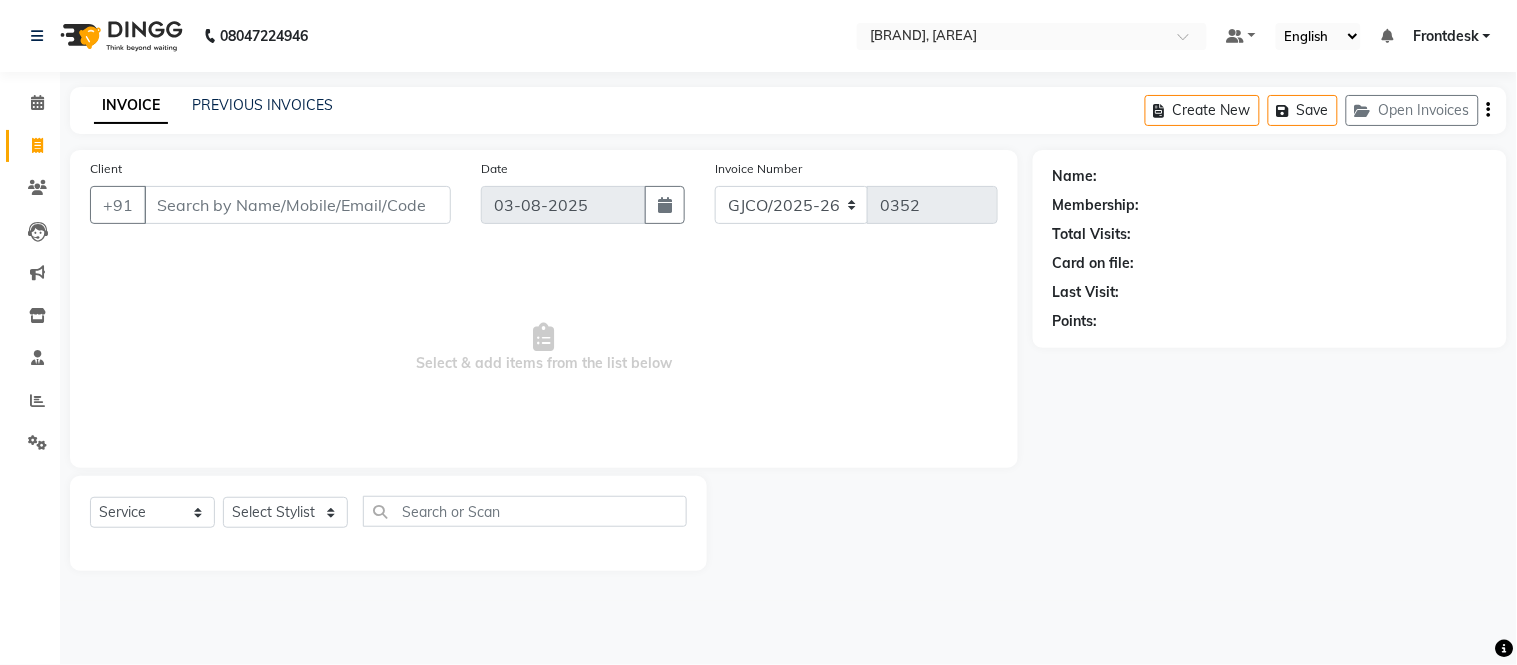 scroll, scrollTop: 0, scrollLeft: 0, axis: both 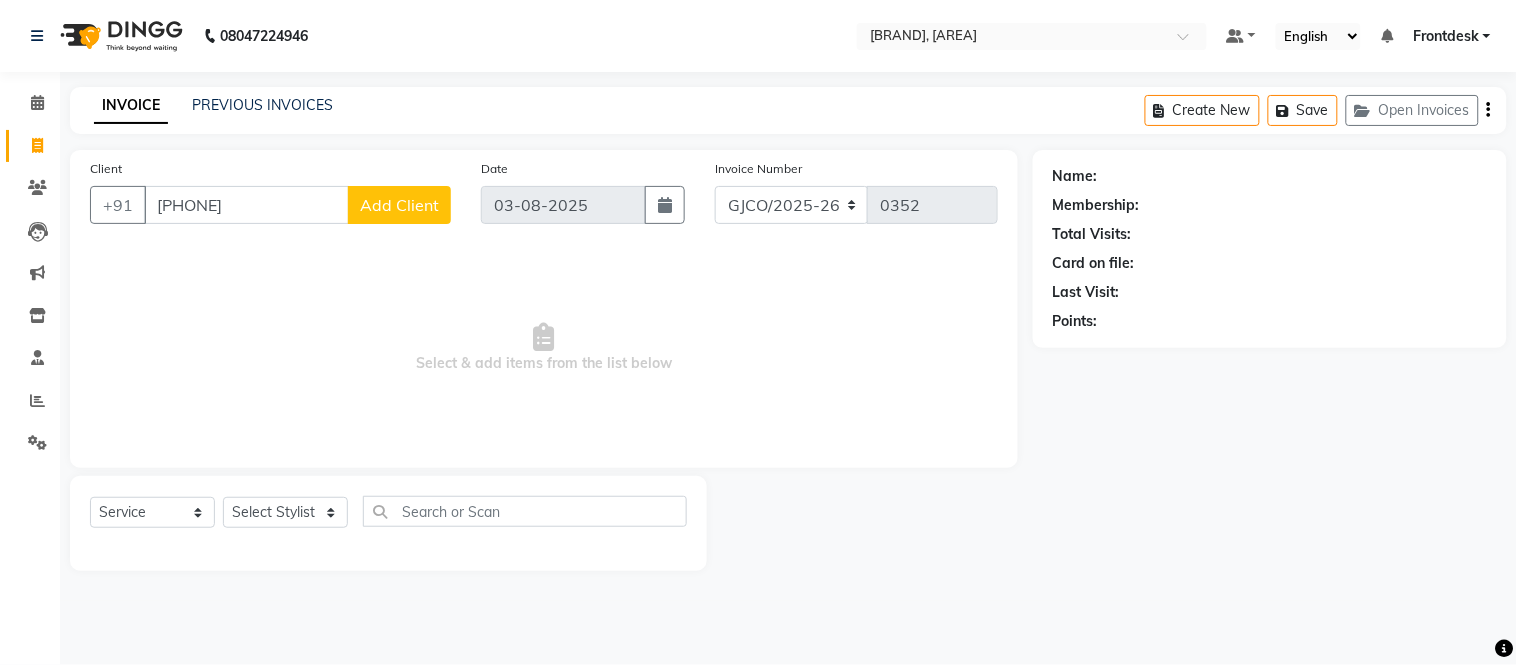 type on "[PHONE]" 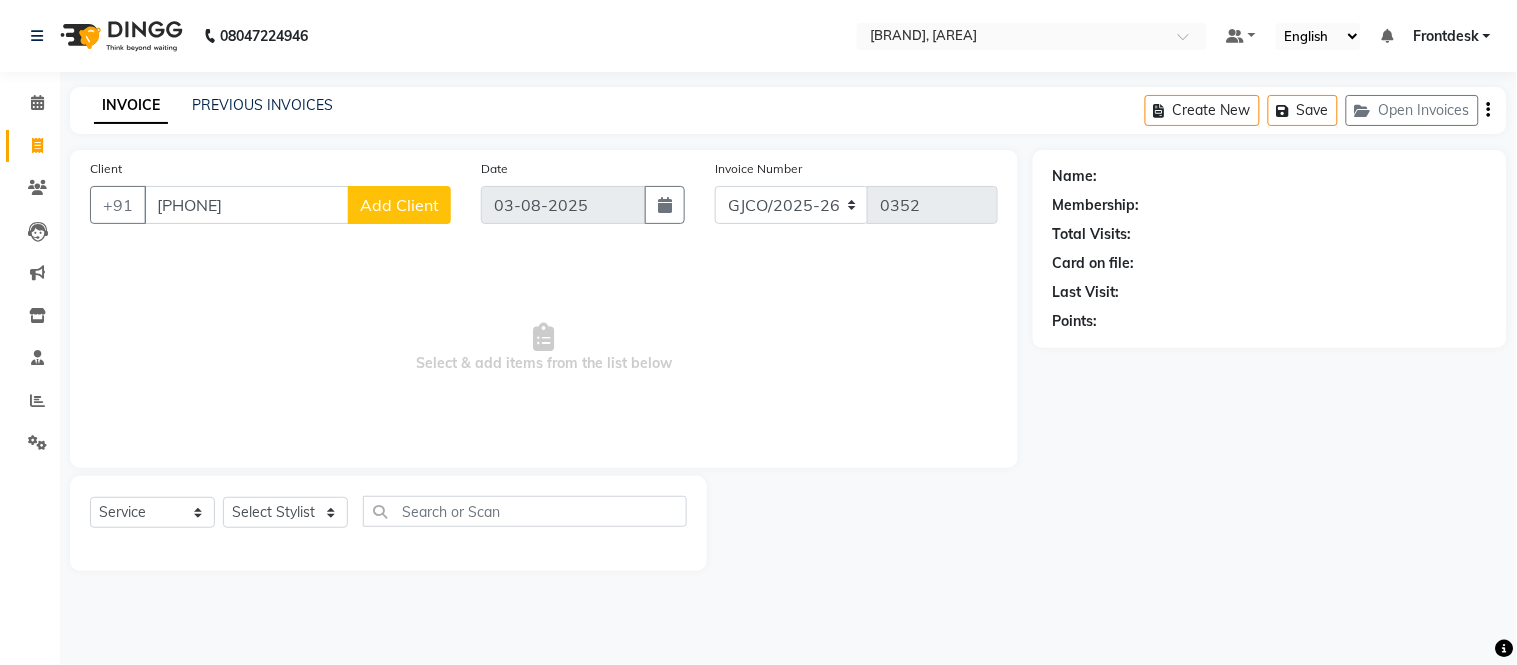 click on "Add Client" 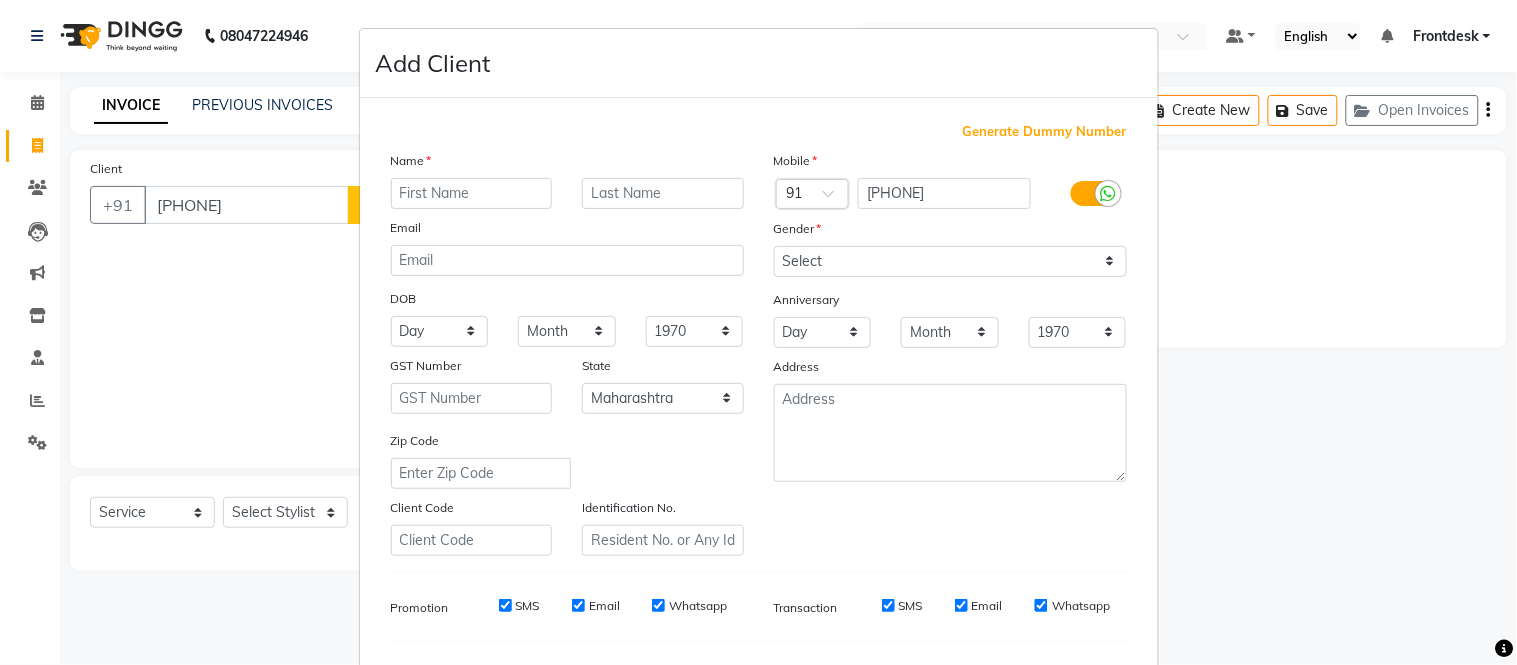 click at bounding box center (472, 193) 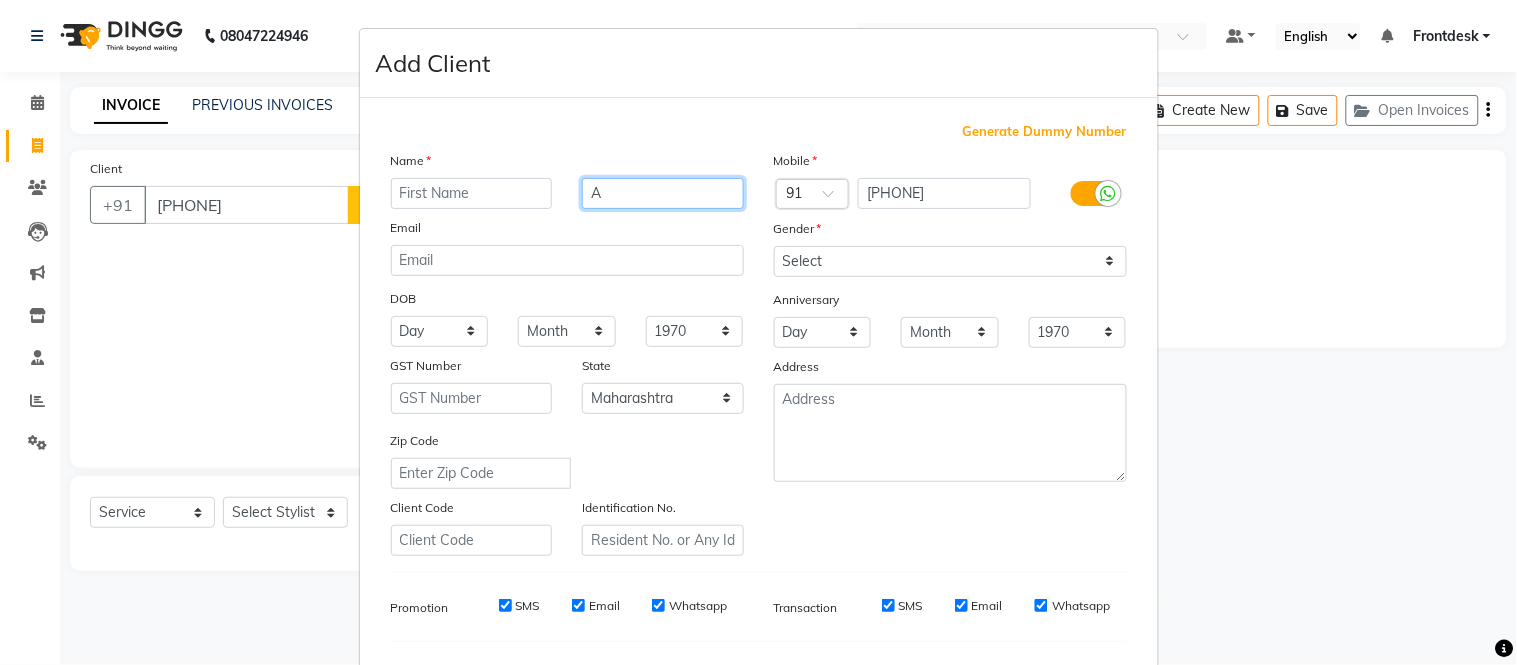 type on "A" 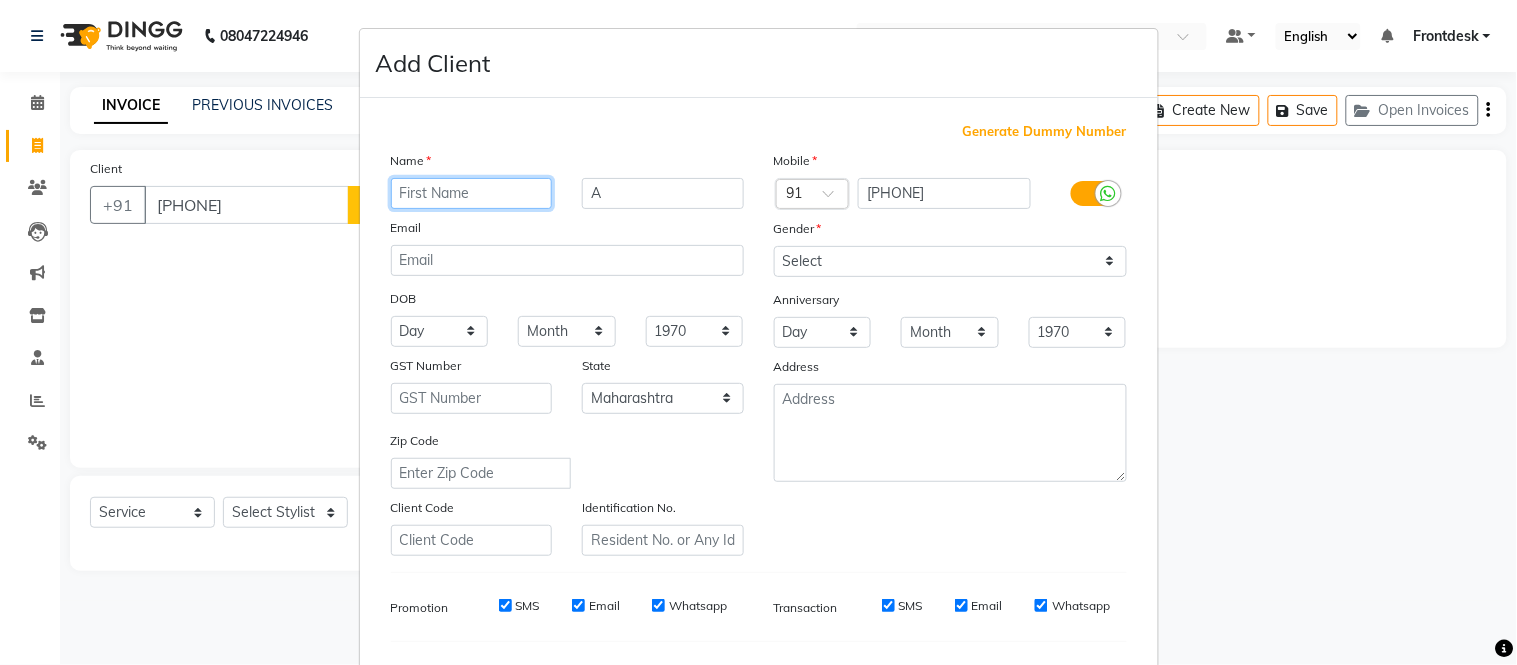 click at bounding box center (472, 193) 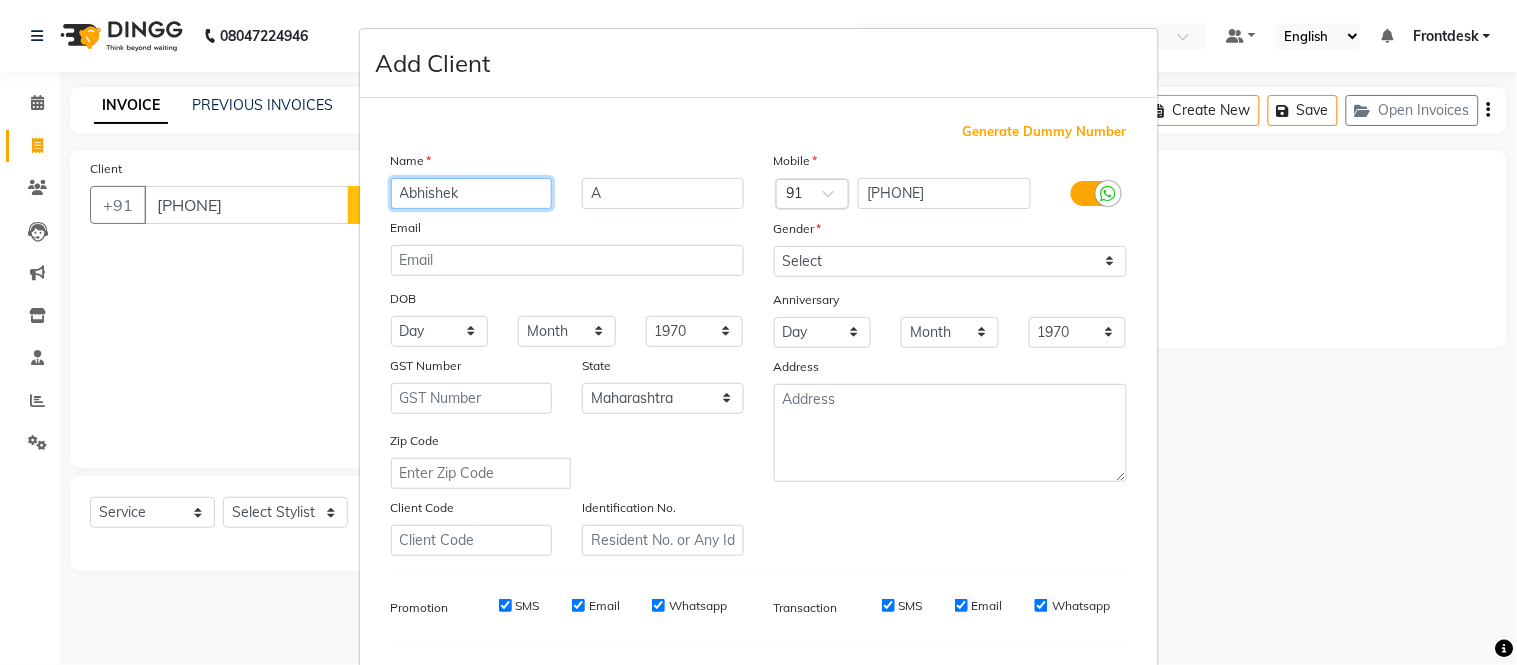 type on "Abhishek" 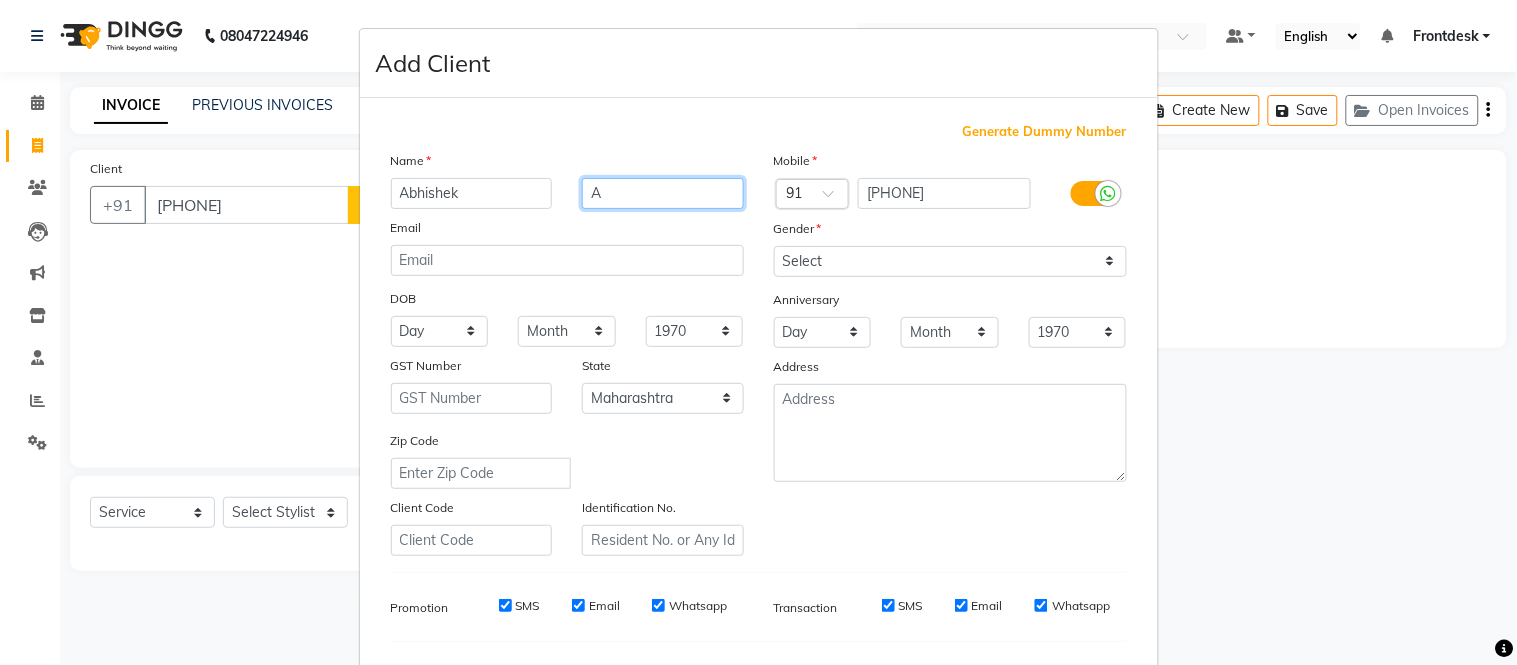 click on "A" at bounding box center [663, 193] 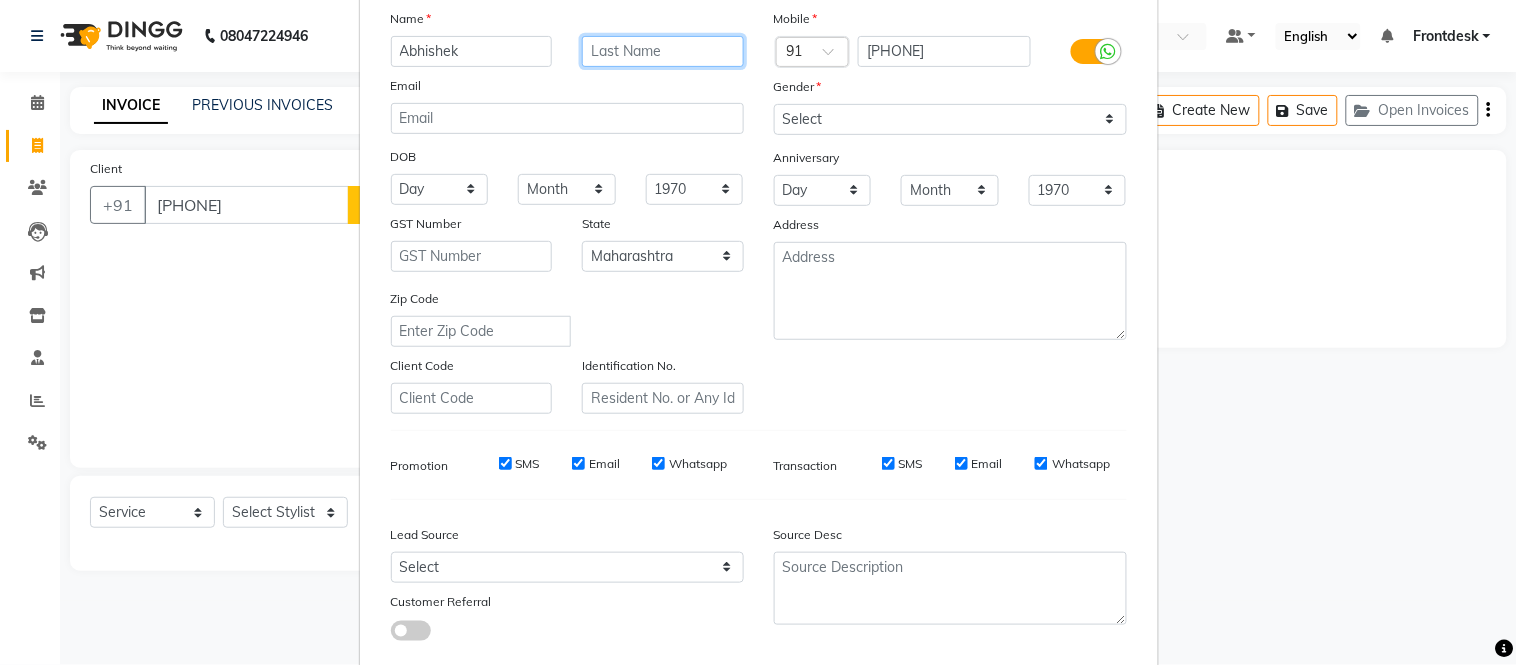 scroll, scrollTop: 112, scrollLeft: 0, axis: vertical 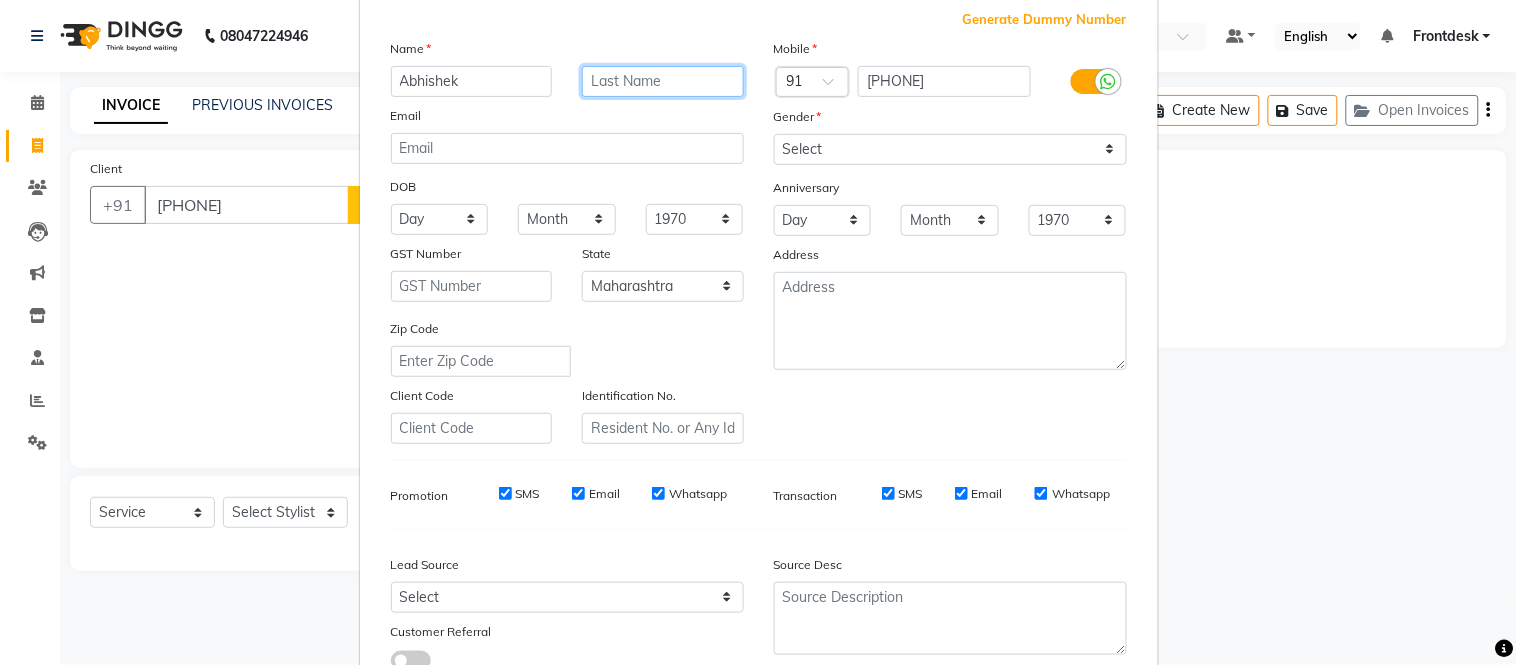 type 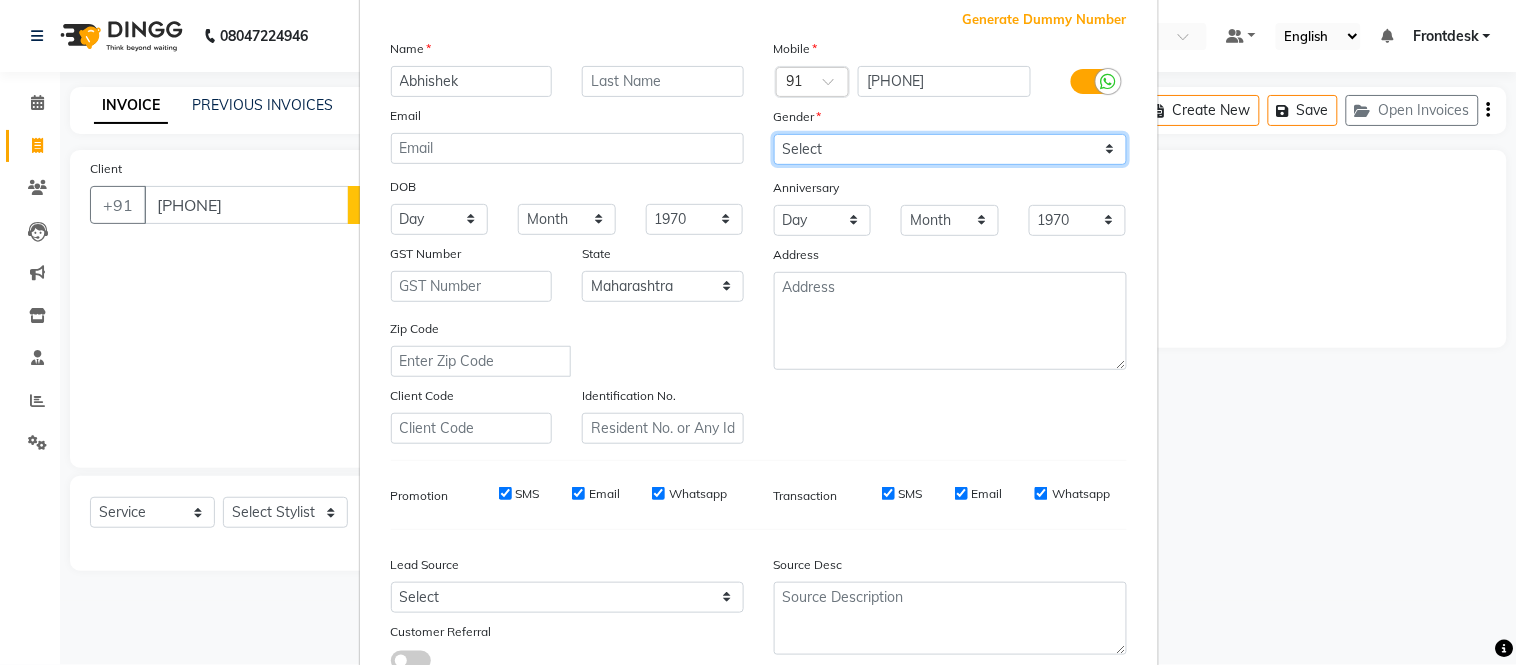 click on "Select Male Female Other Prefer Not To Say" at bounding box center (950, 149) 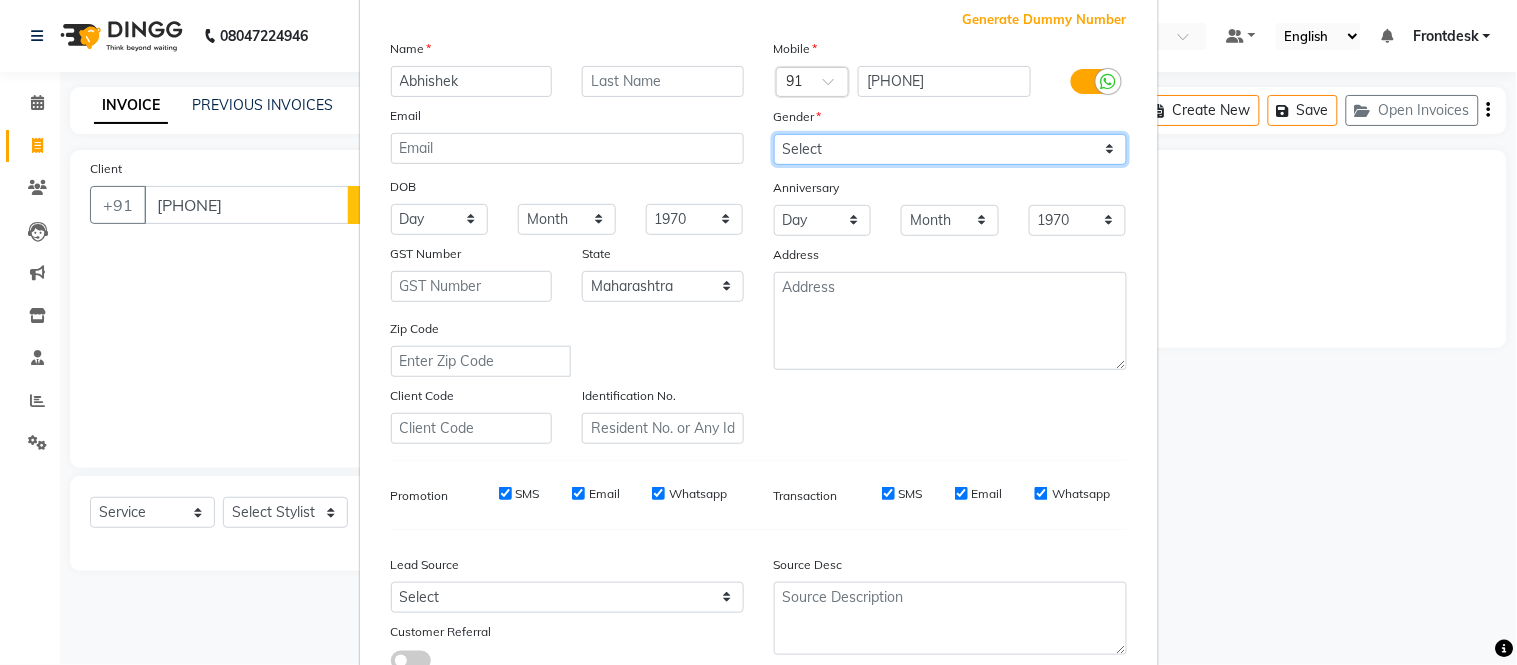 select on "male" 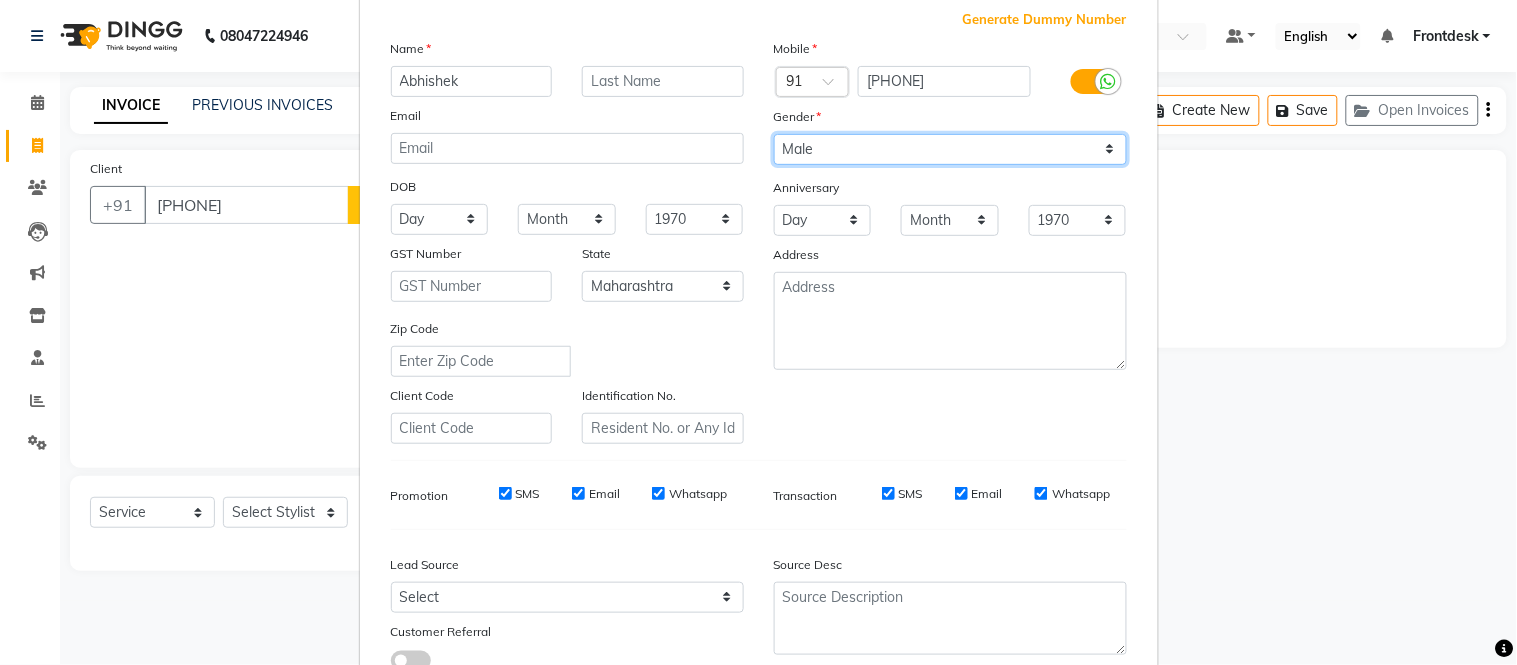 click on "Select Male Female Other Prefer Not To Say" at bounding box center [950, 149] 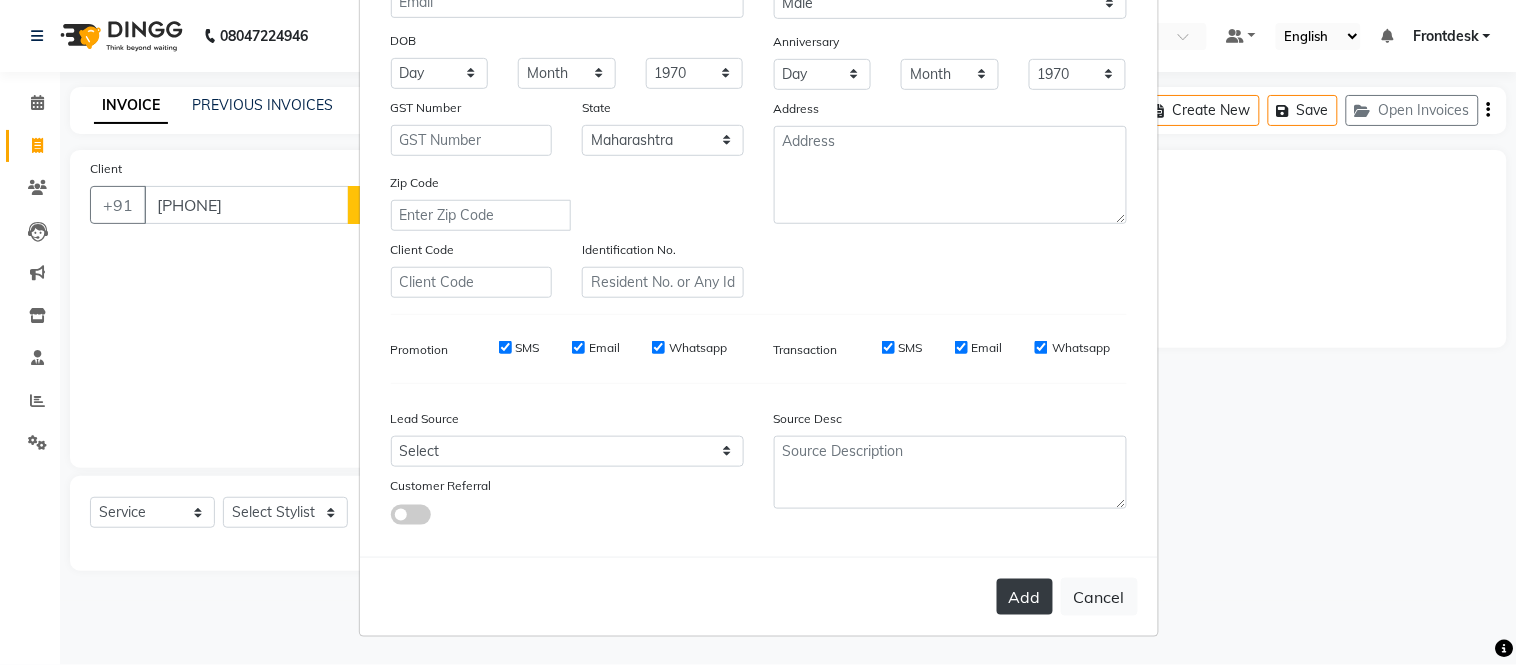 click on "Add" at bounding box center (1025, 597) 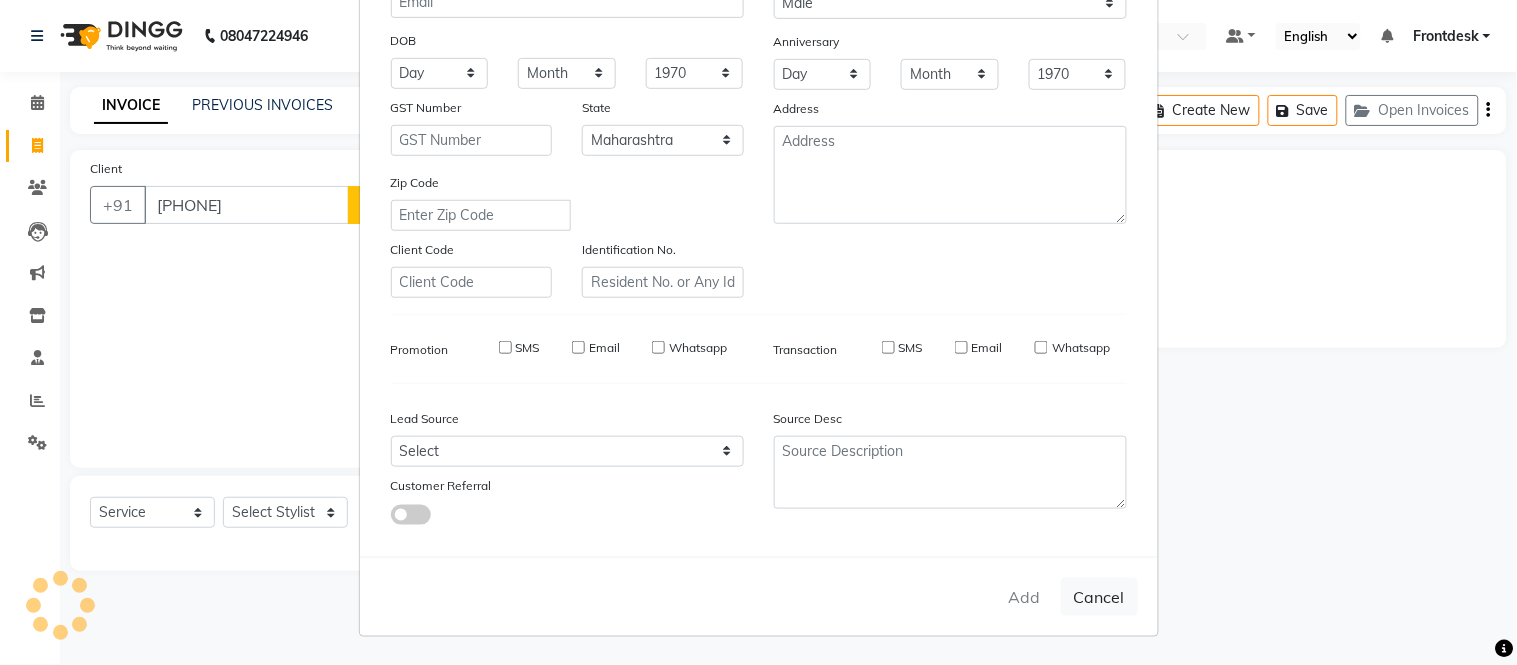 type 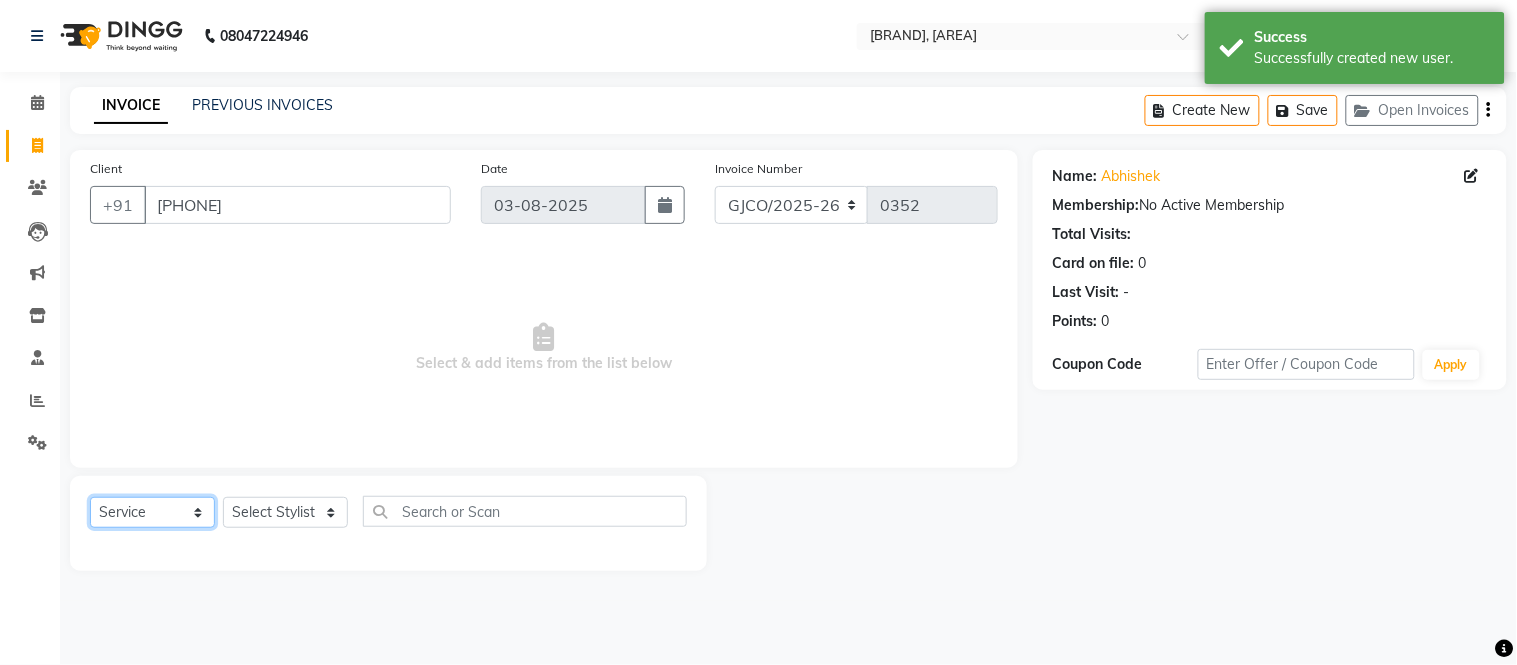 click on "Select  Service  Product  Membership  Package Voucher Prepaid Gift Card" 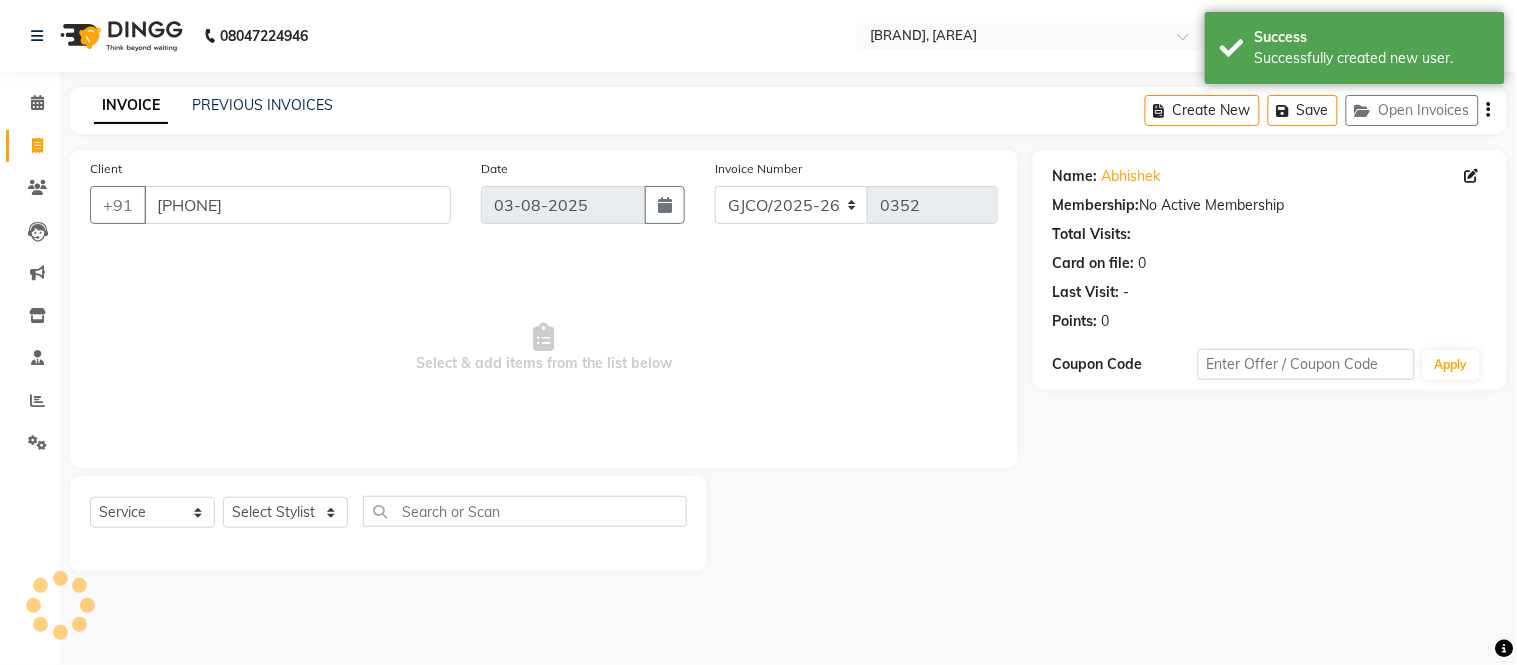 click on "Select & add items from the list below" at bounding box center [544, 348] 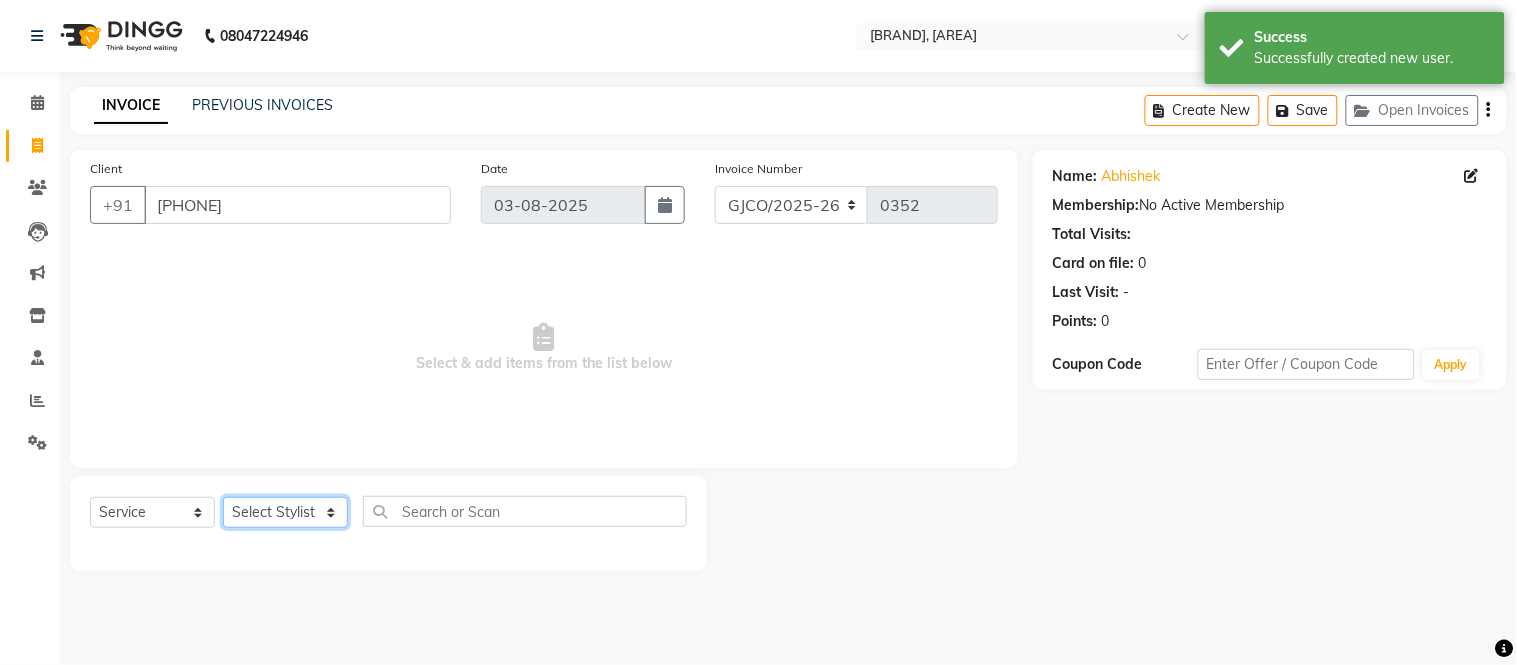 click on "Select Stylist Abdul Abid  Afsha Shaikh  Ajmal Aphy Araslan Ashfaque Aslam Azhar Frontdesk Gopal Jouyi Jubair Komal Tiwari Moon Lusi Naomi Raaj Raja Rose Ruchita Sunil katkar Sachin Kumar Thakur Sanatan sanjay Shilpa Shimrei Somya Thotsem as Tulika Wasim salmani Zing Kumwon Shatsang" 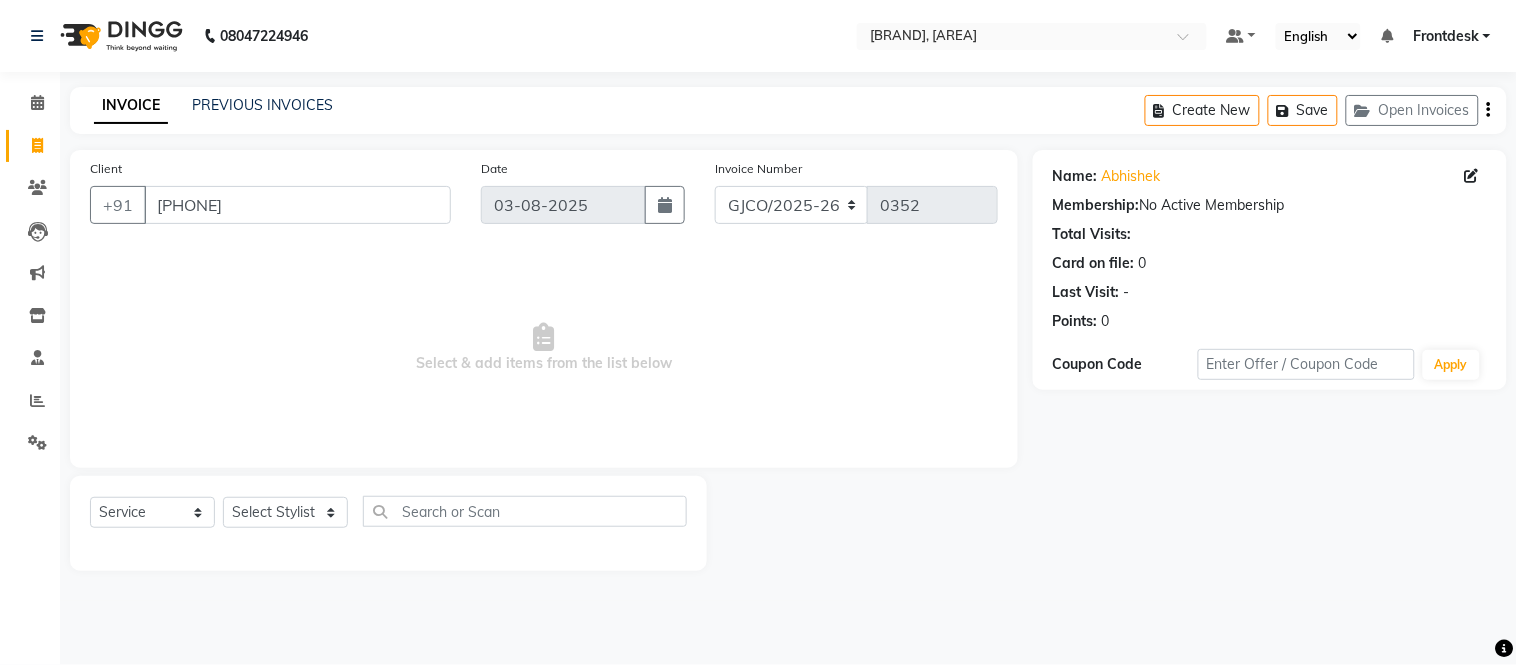 click on "Select & add items from the list below" at bounding box center (544, 348) 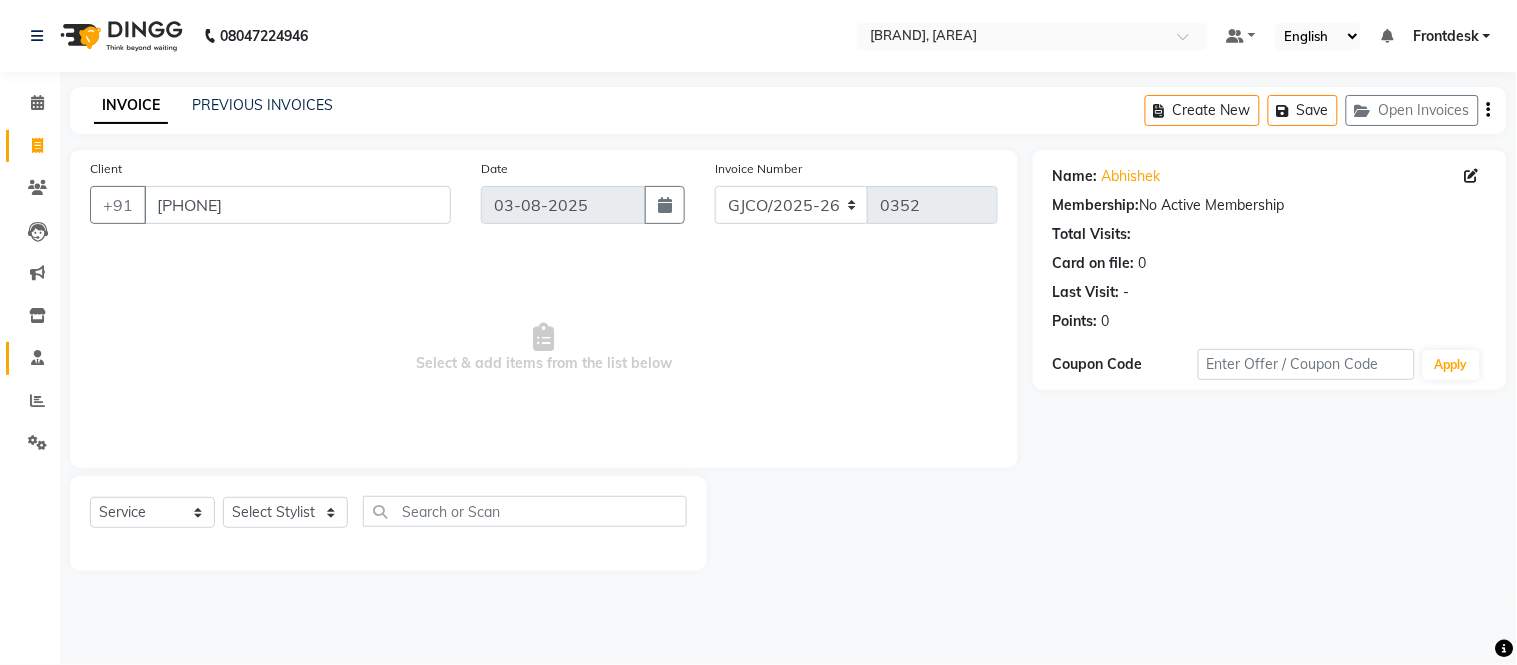 click 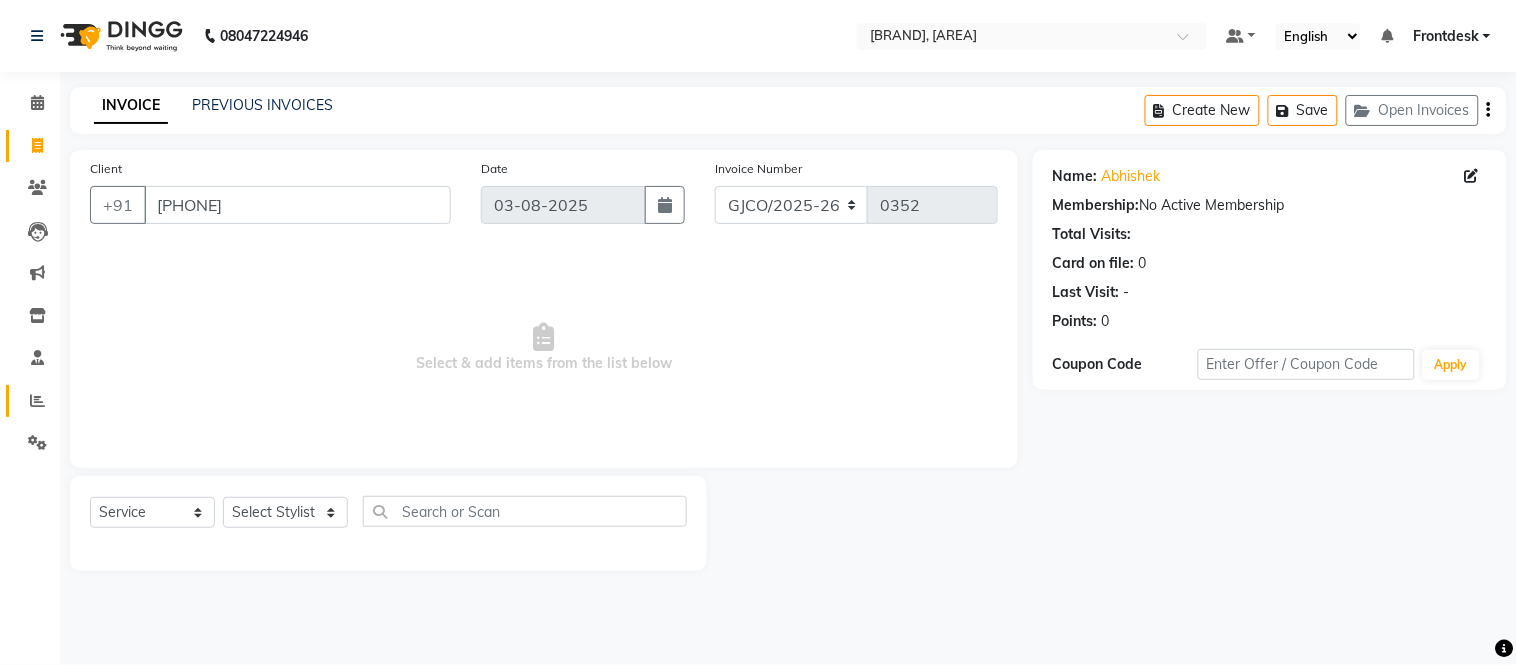 click 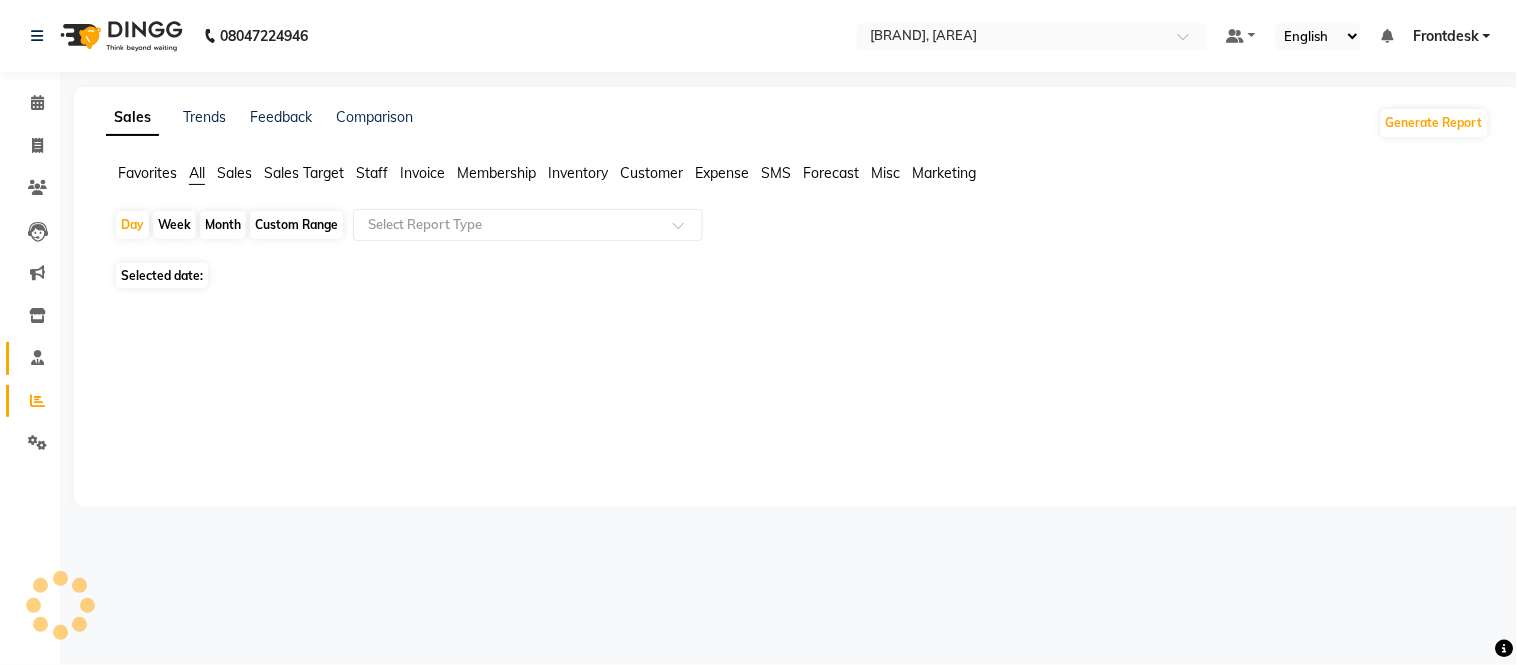 click 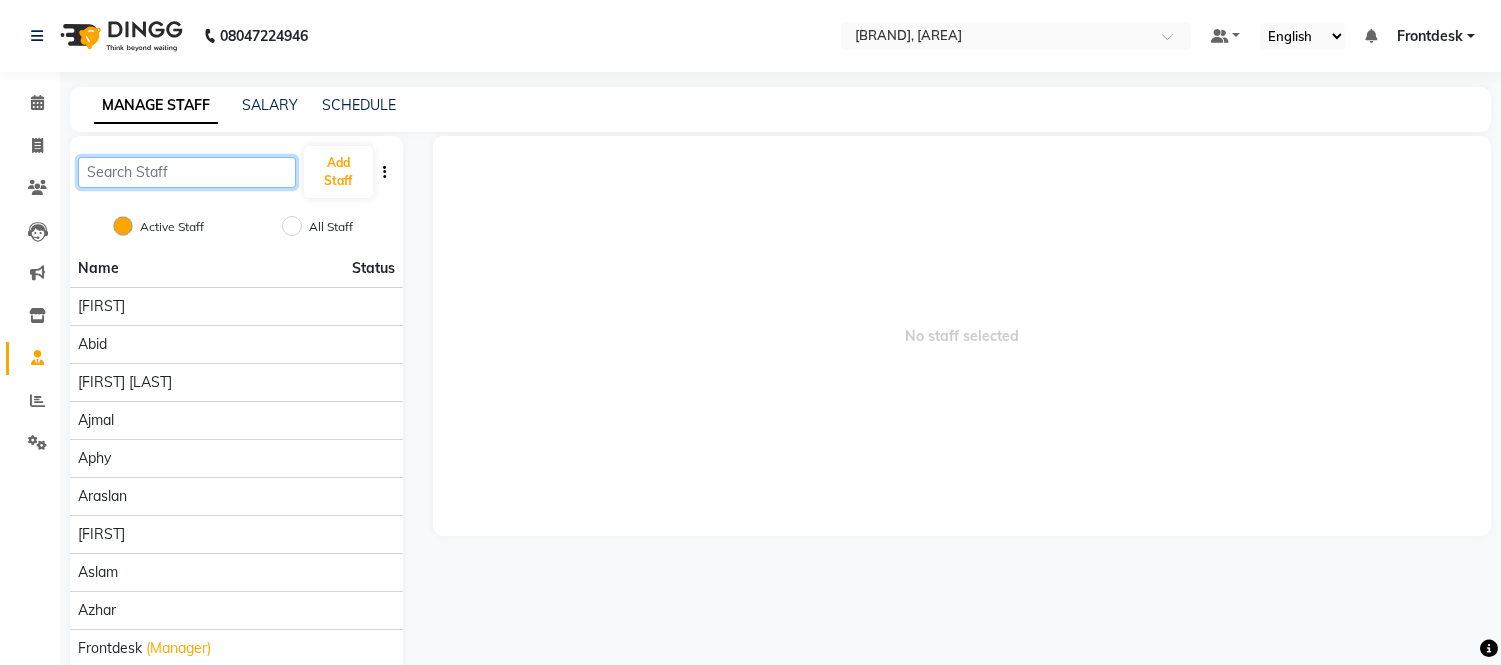 click 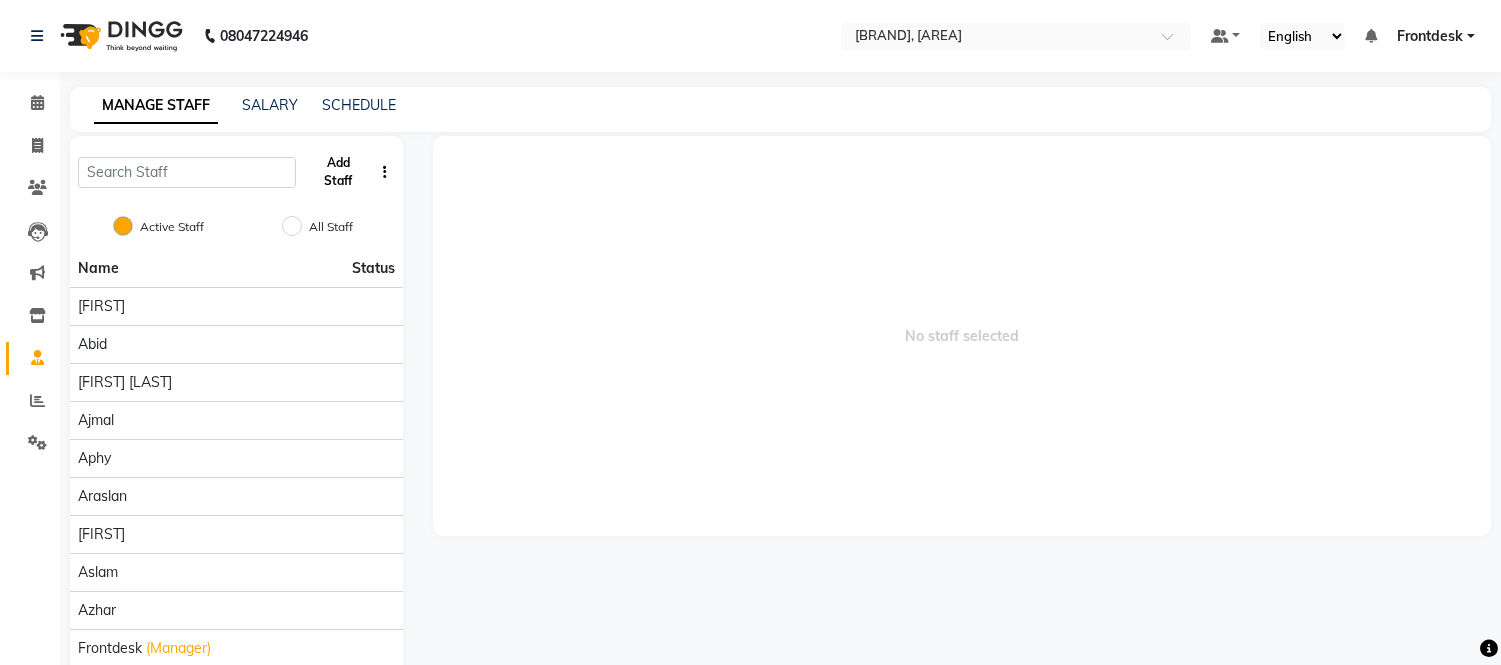 click on "Add Staff" 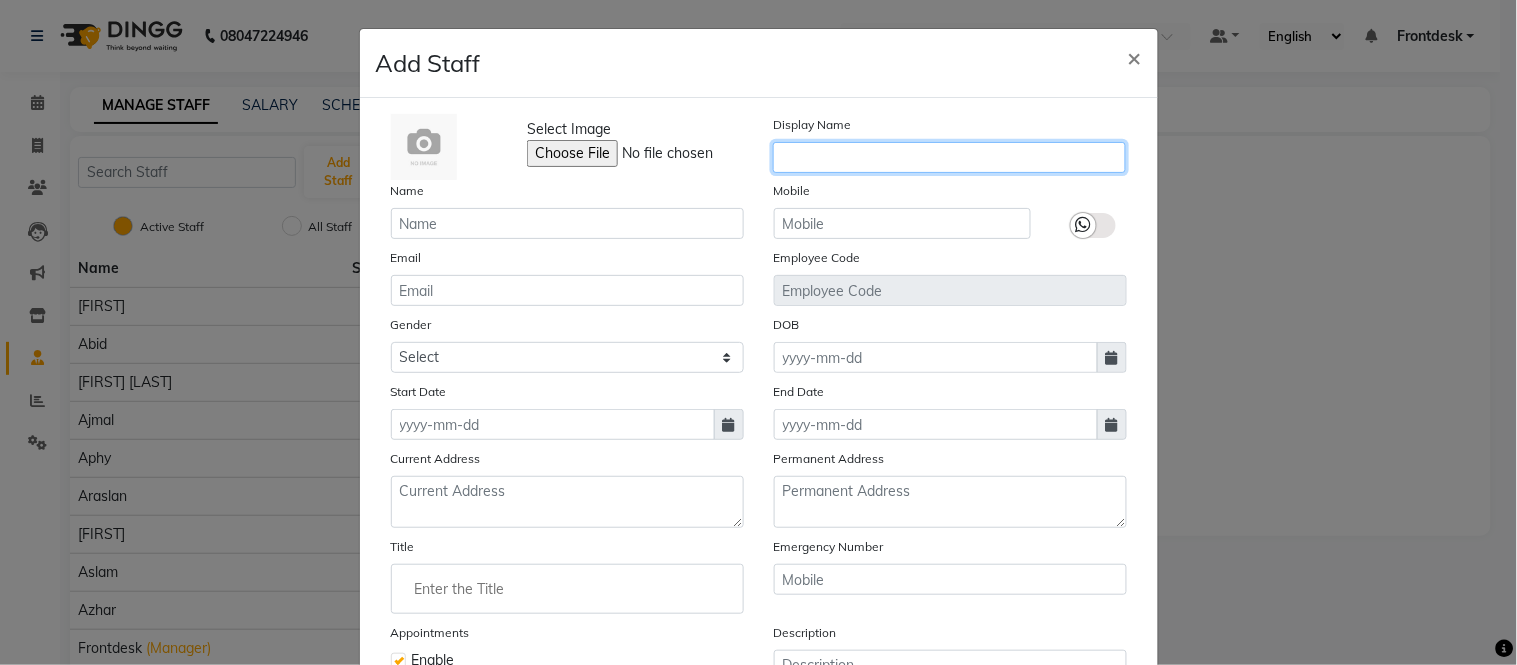 click 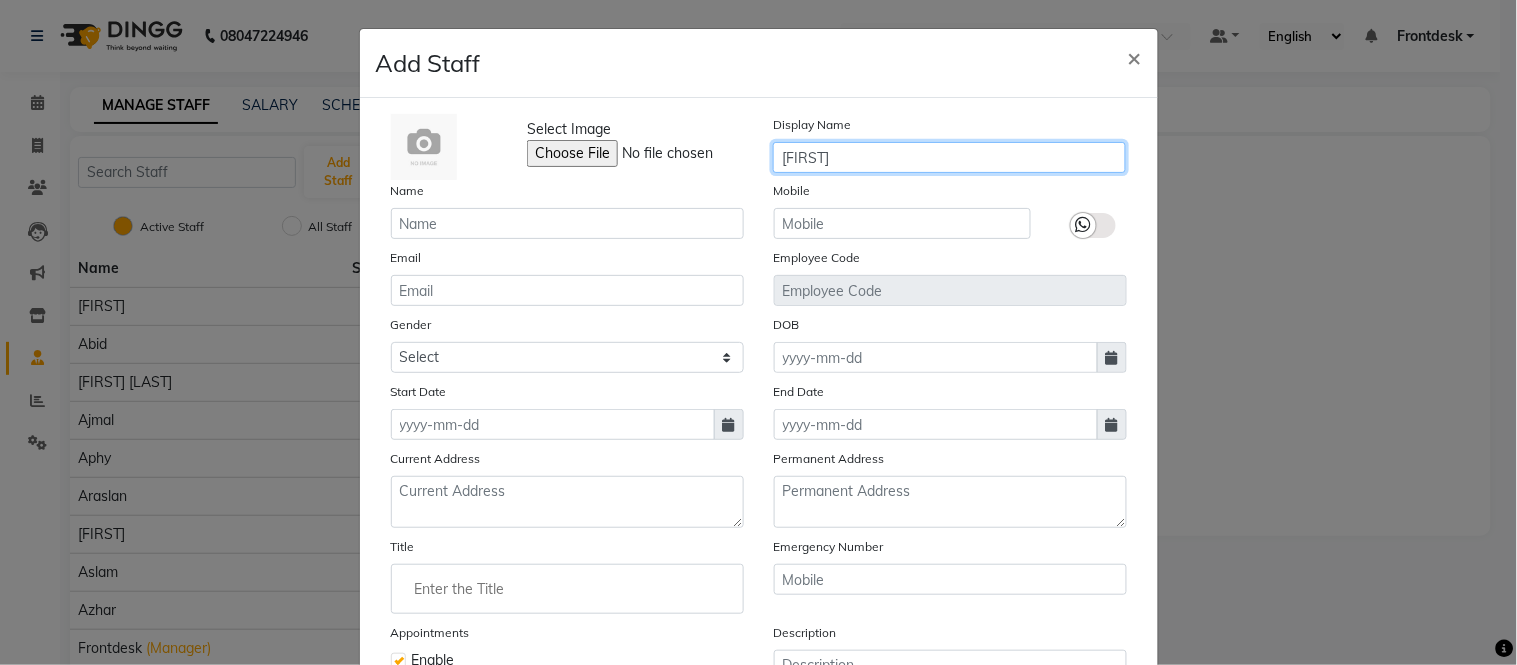 type on "Shevaz" 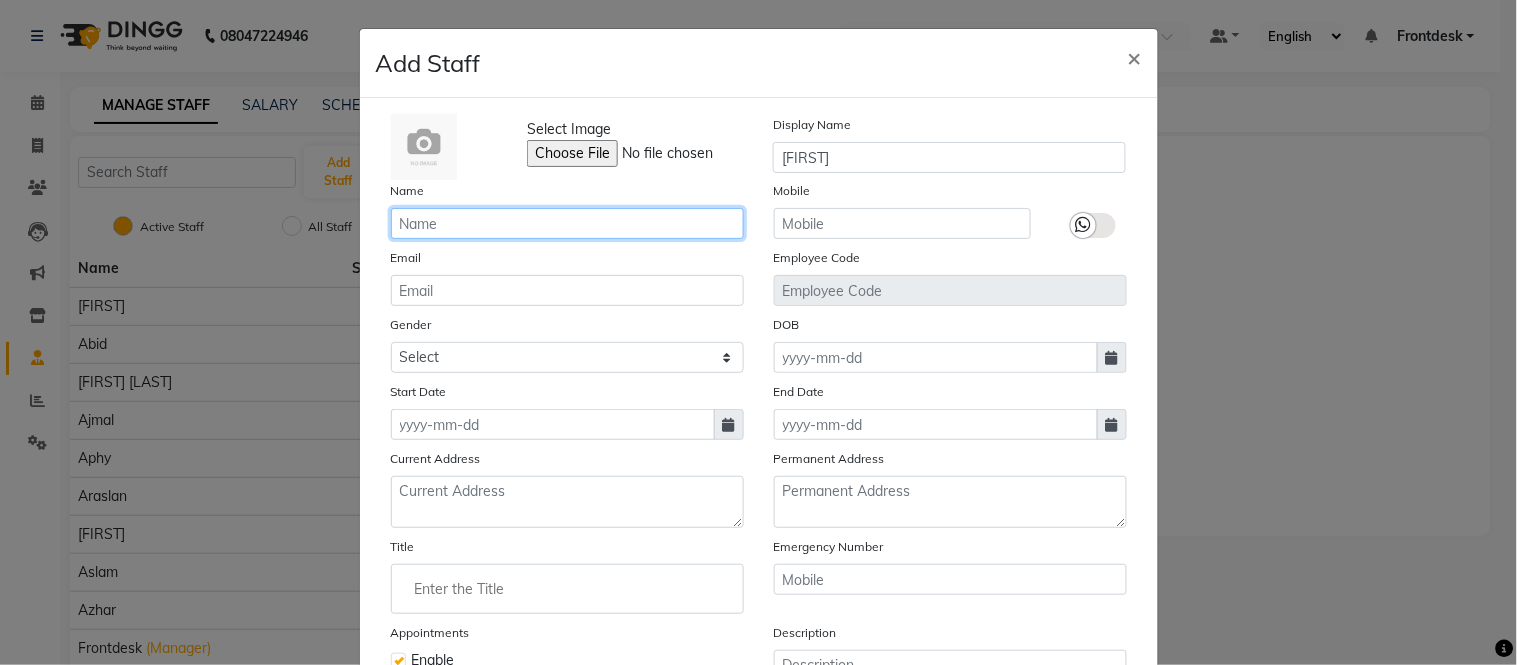 click 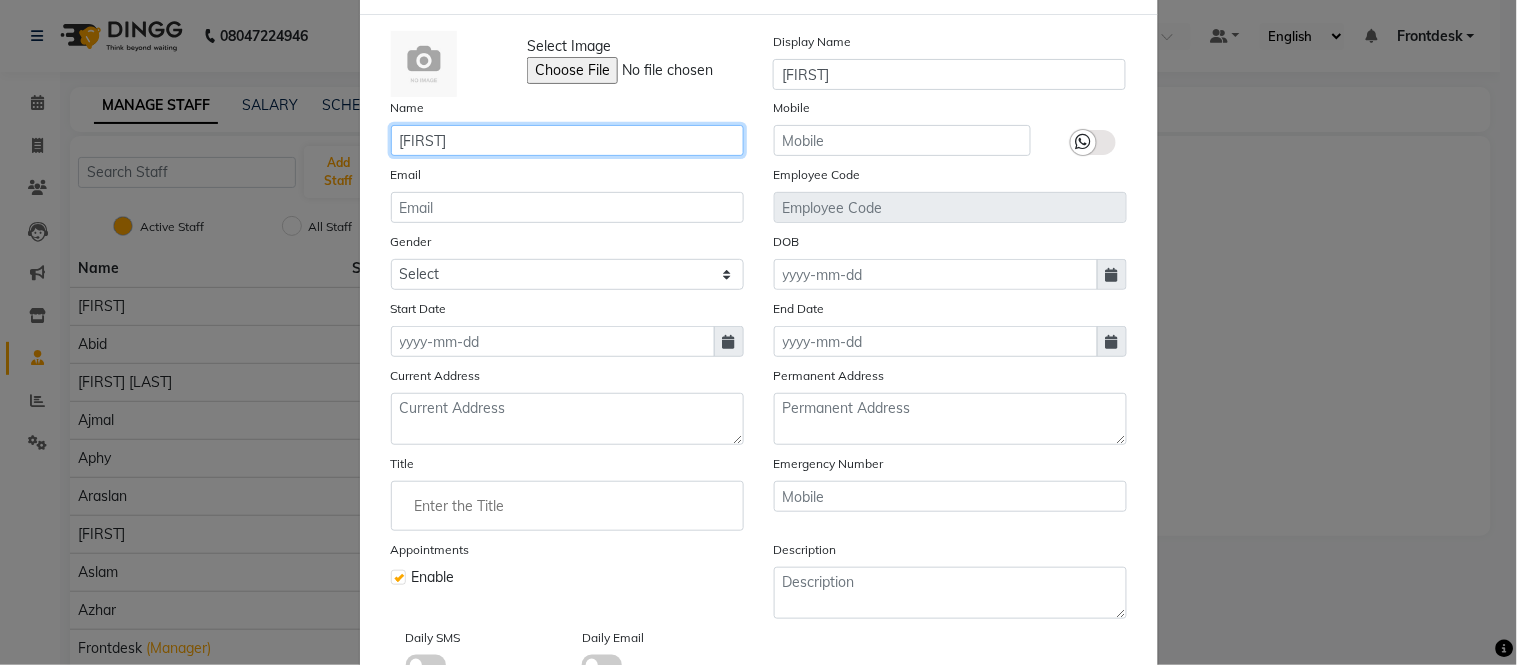 scroll, scrollTop: 41, scrollLeft: 0, axis: vertical 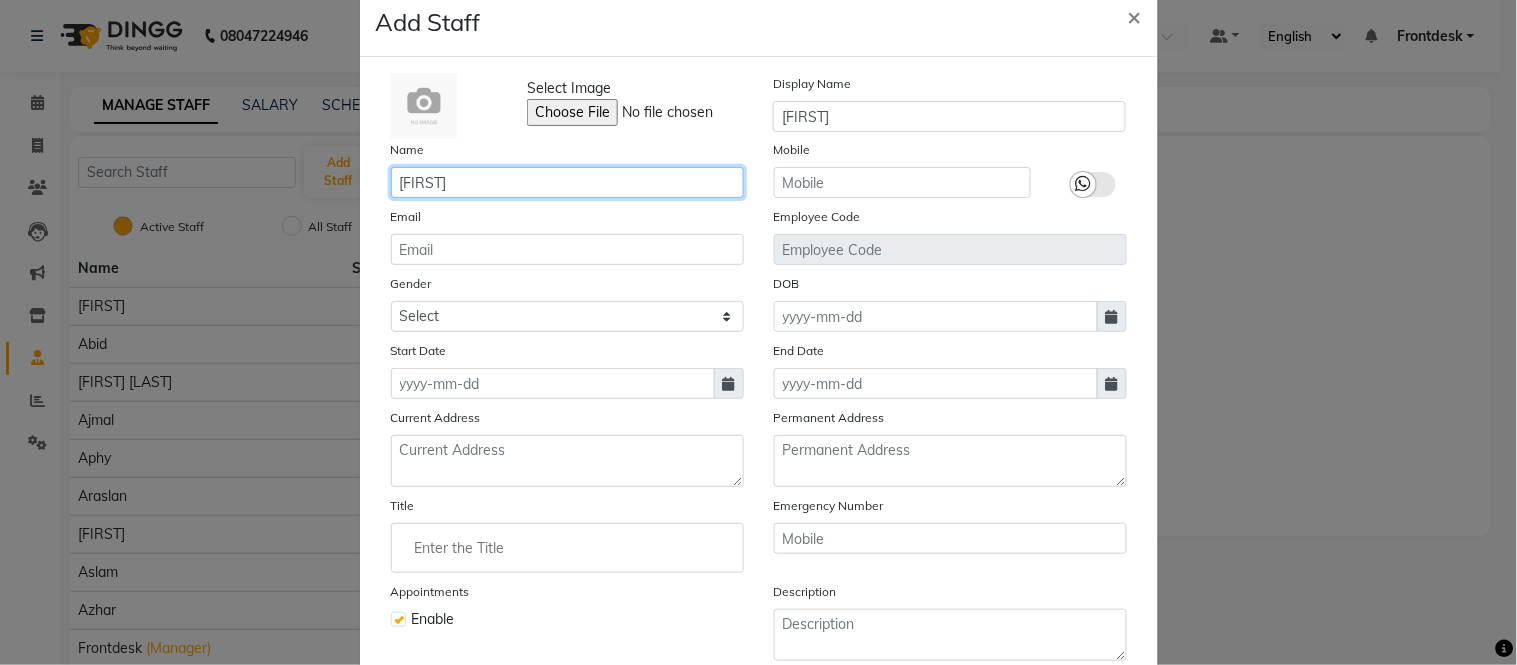type on "[NAME]" 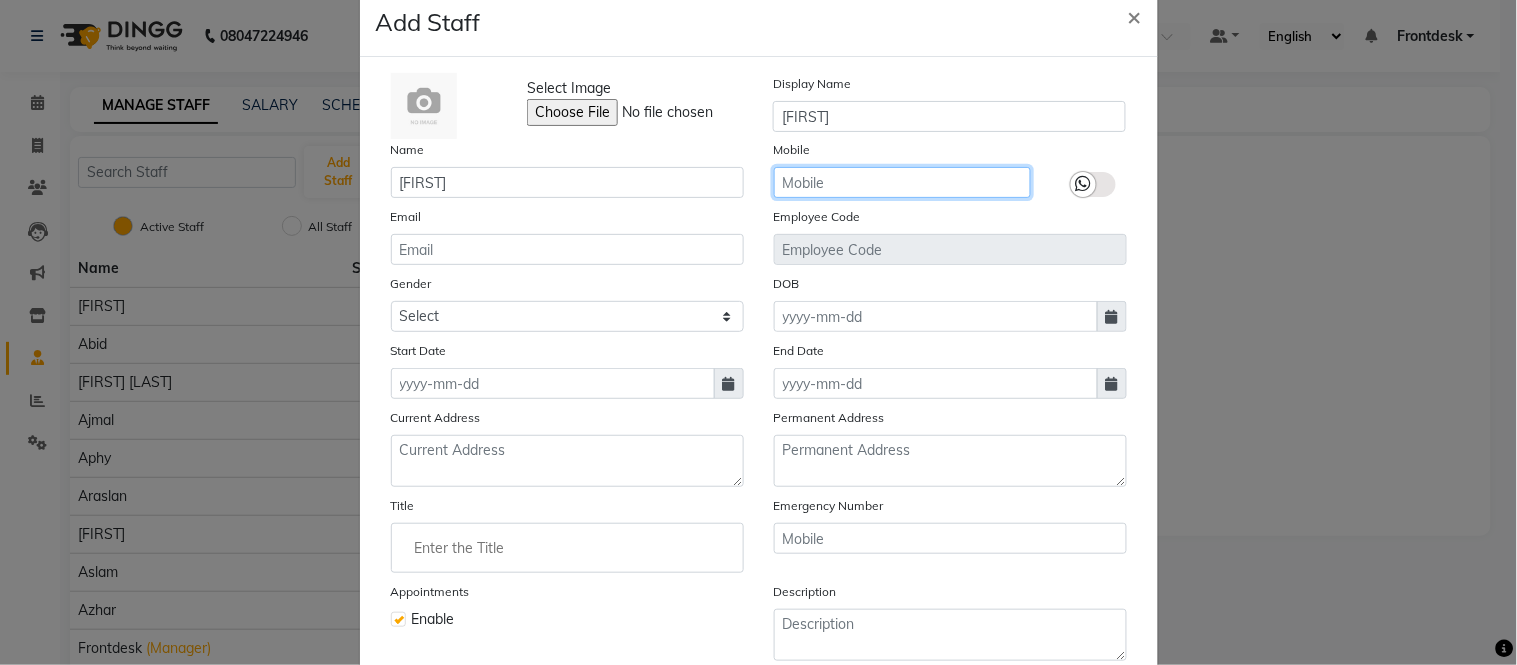click 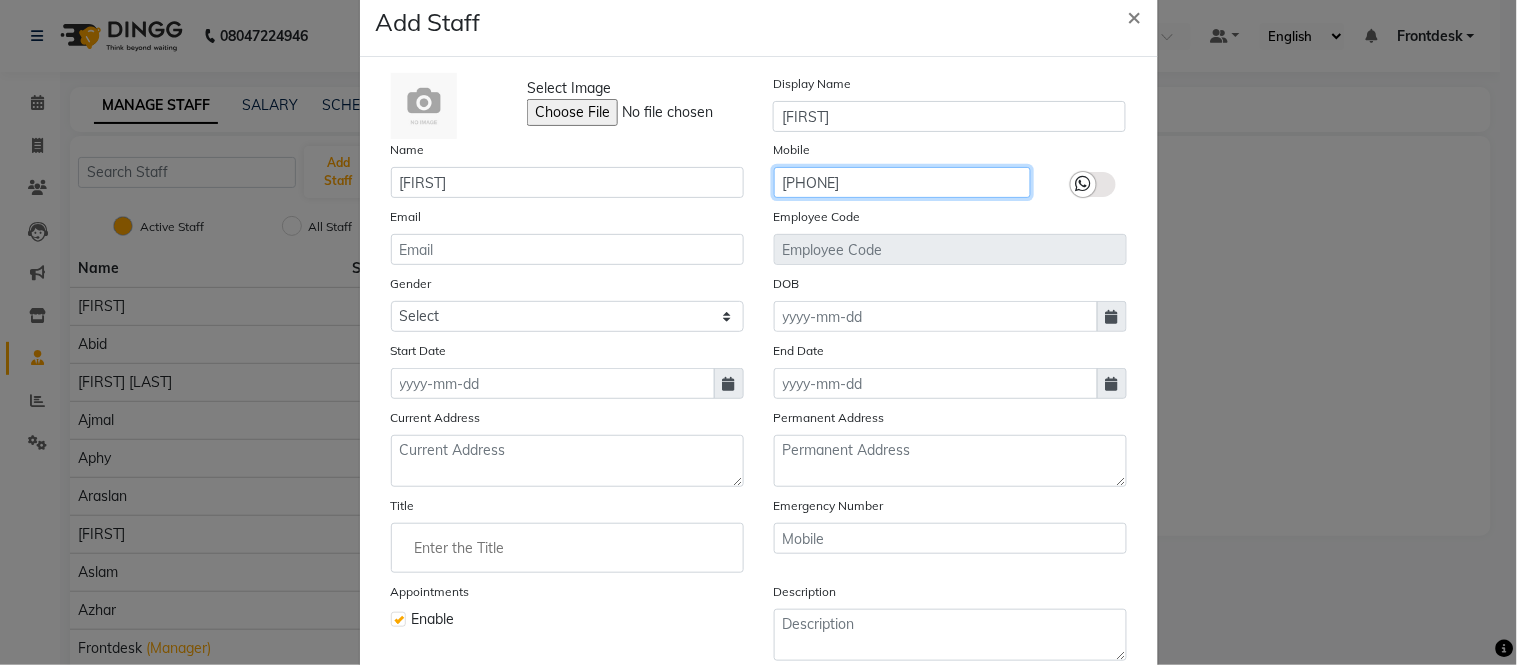 type on "8881063395" 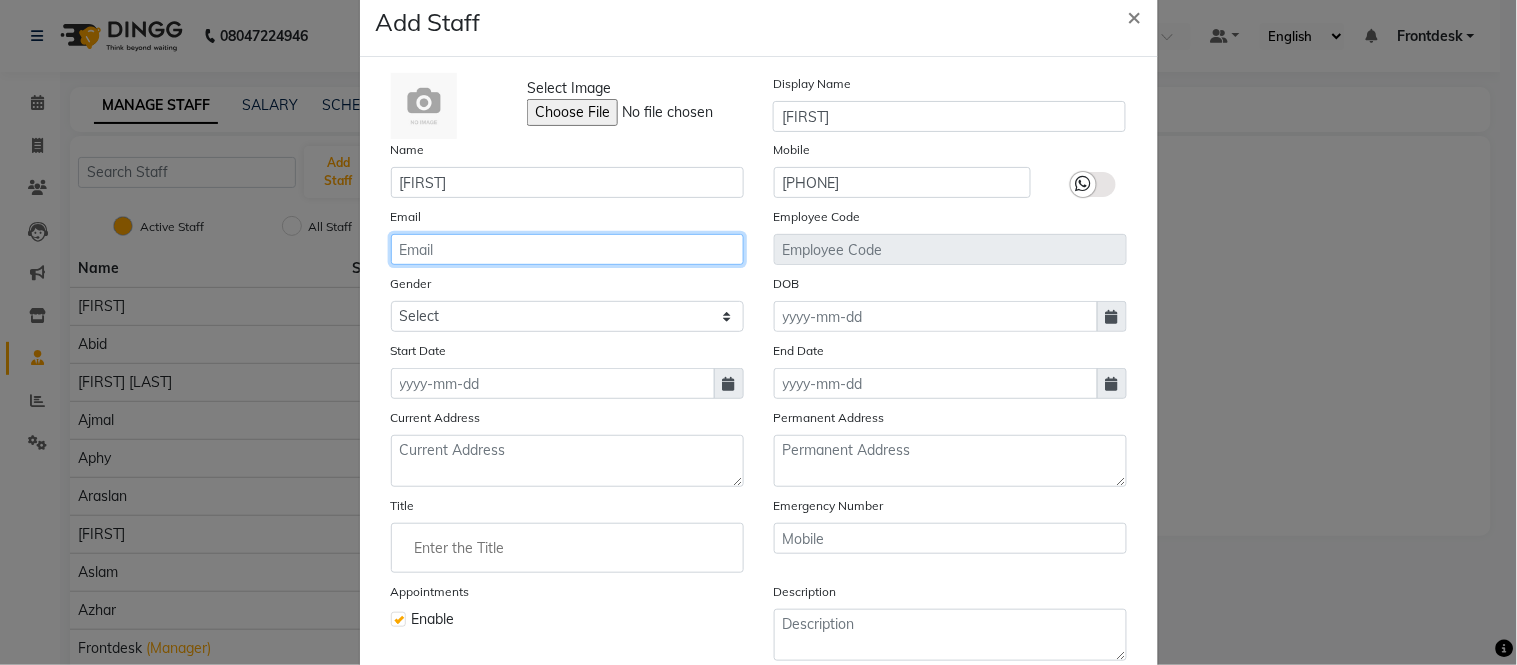 click 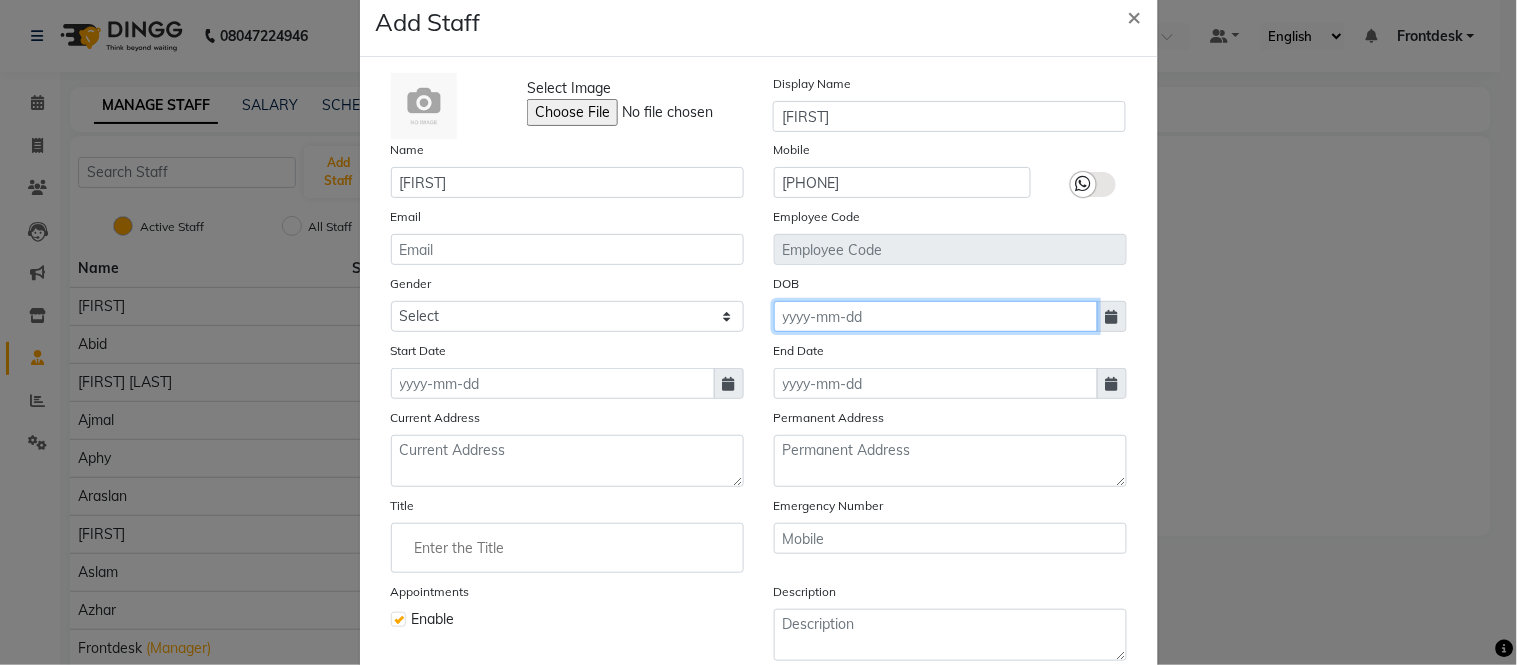 click 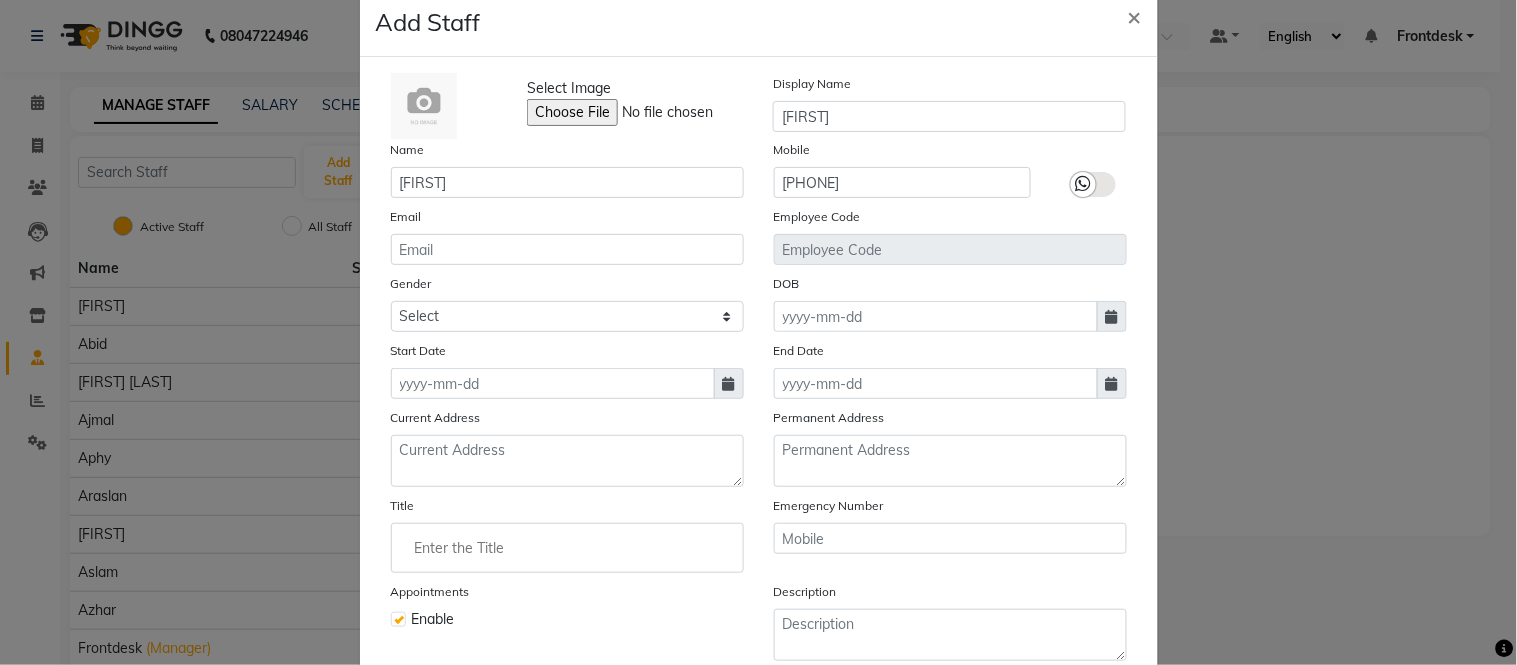 select on "8" 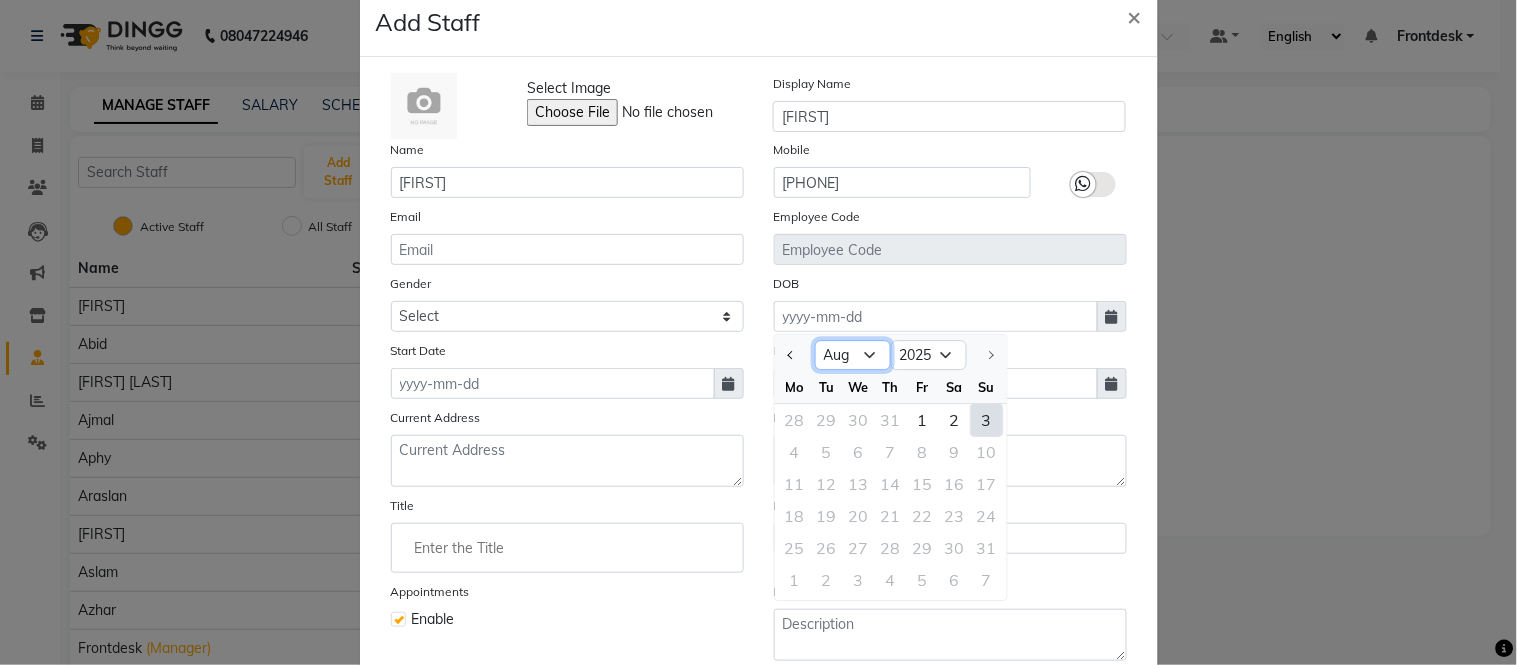 click on "Jan Feb Mar Apr May Jun Jul Aug" 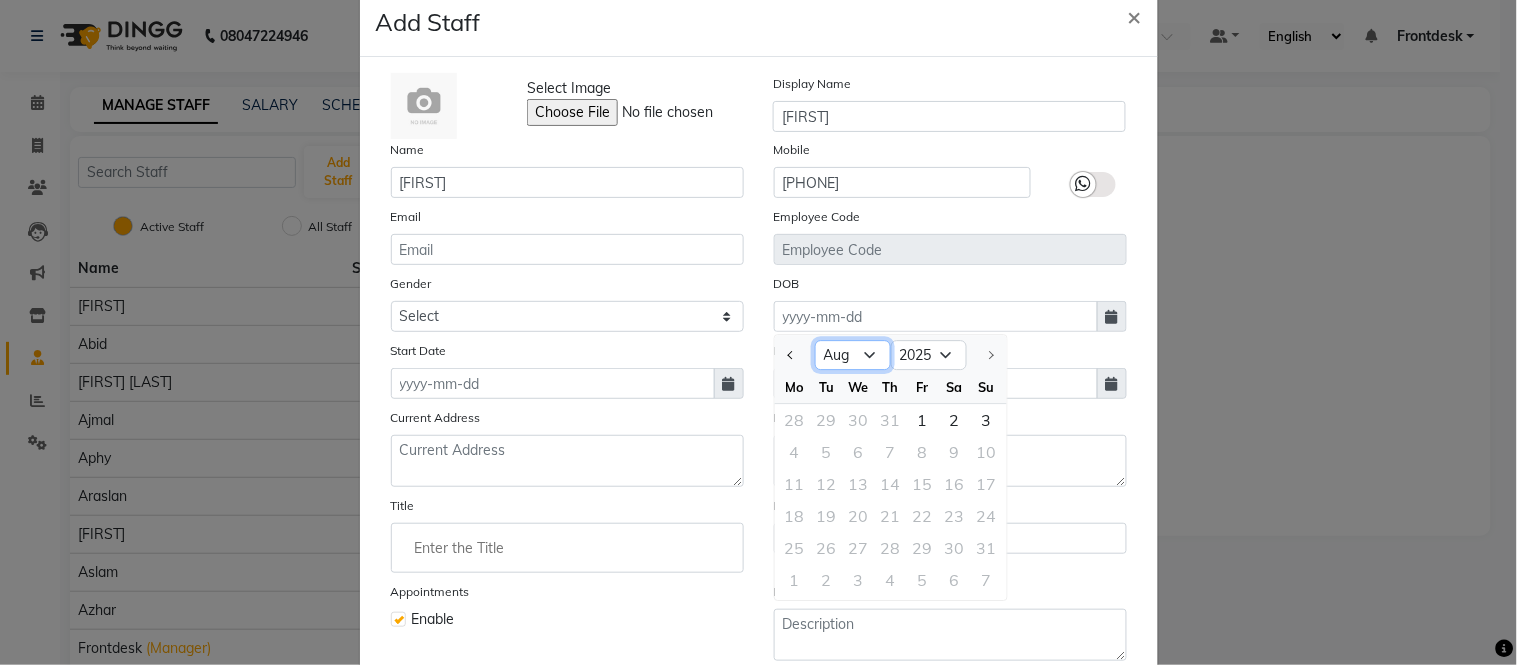 select on "7" 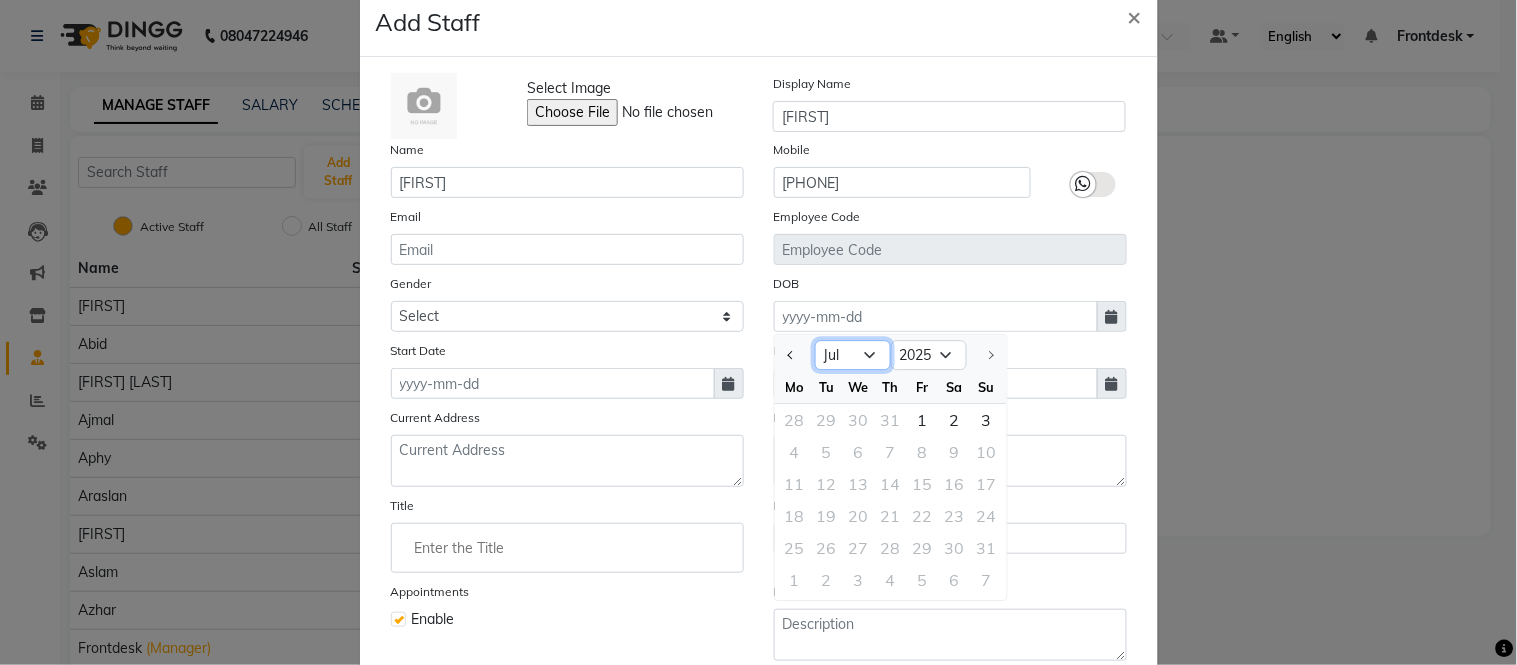 click on "Jan Feb Mar Apr May Jun Jul Aug" 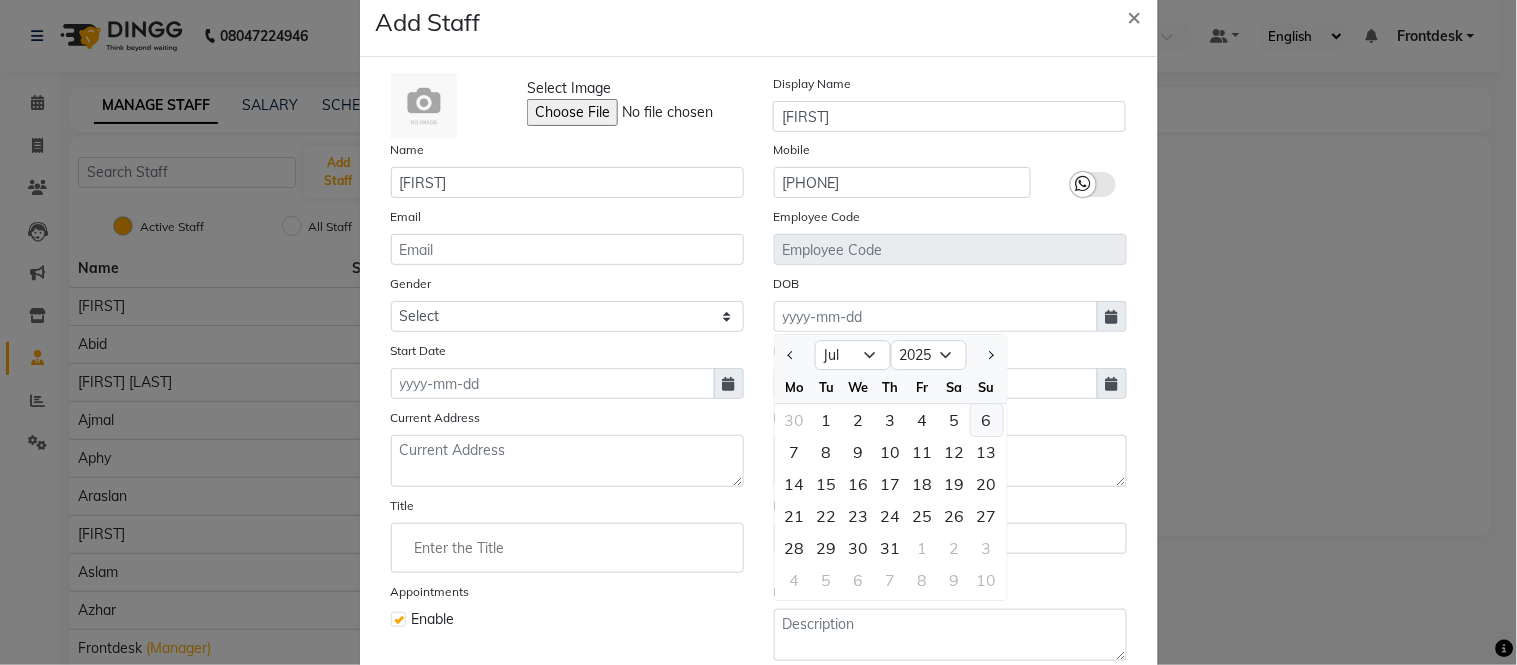 click on "6" 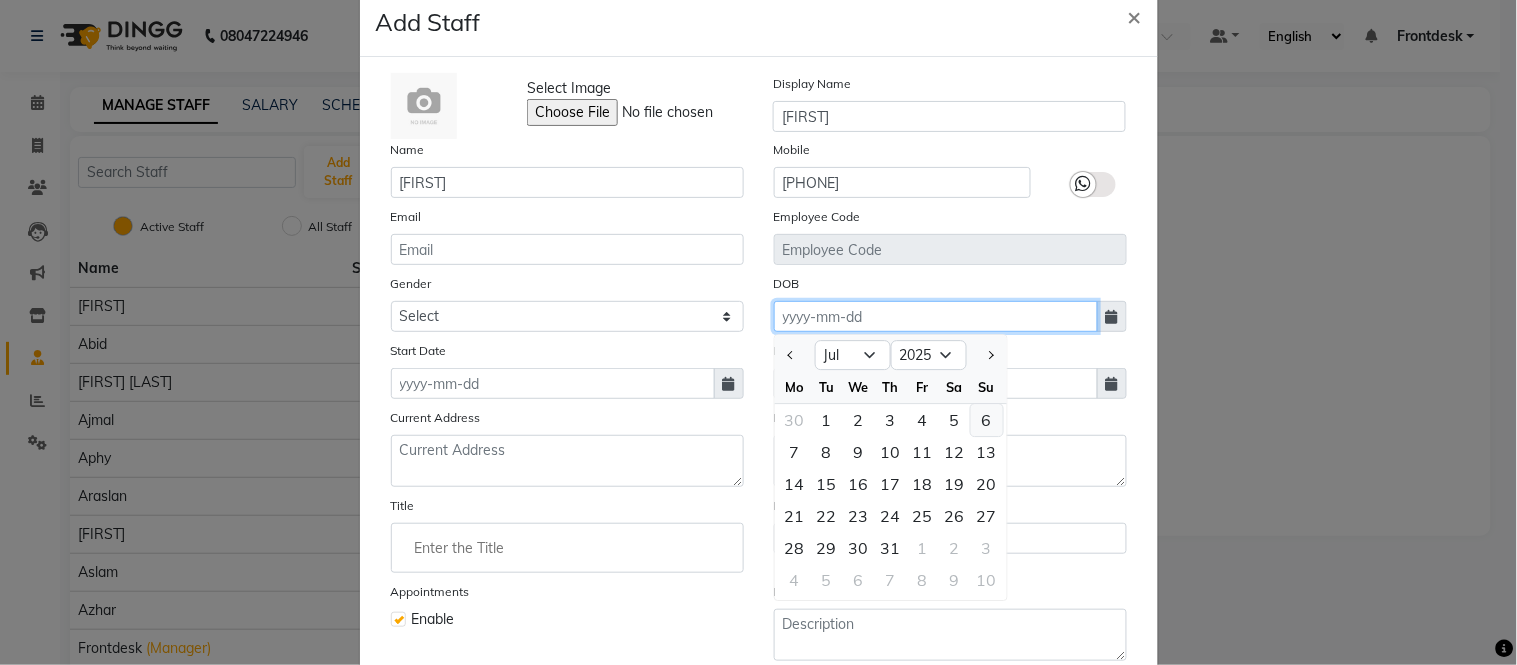 type on "06-07-2025" 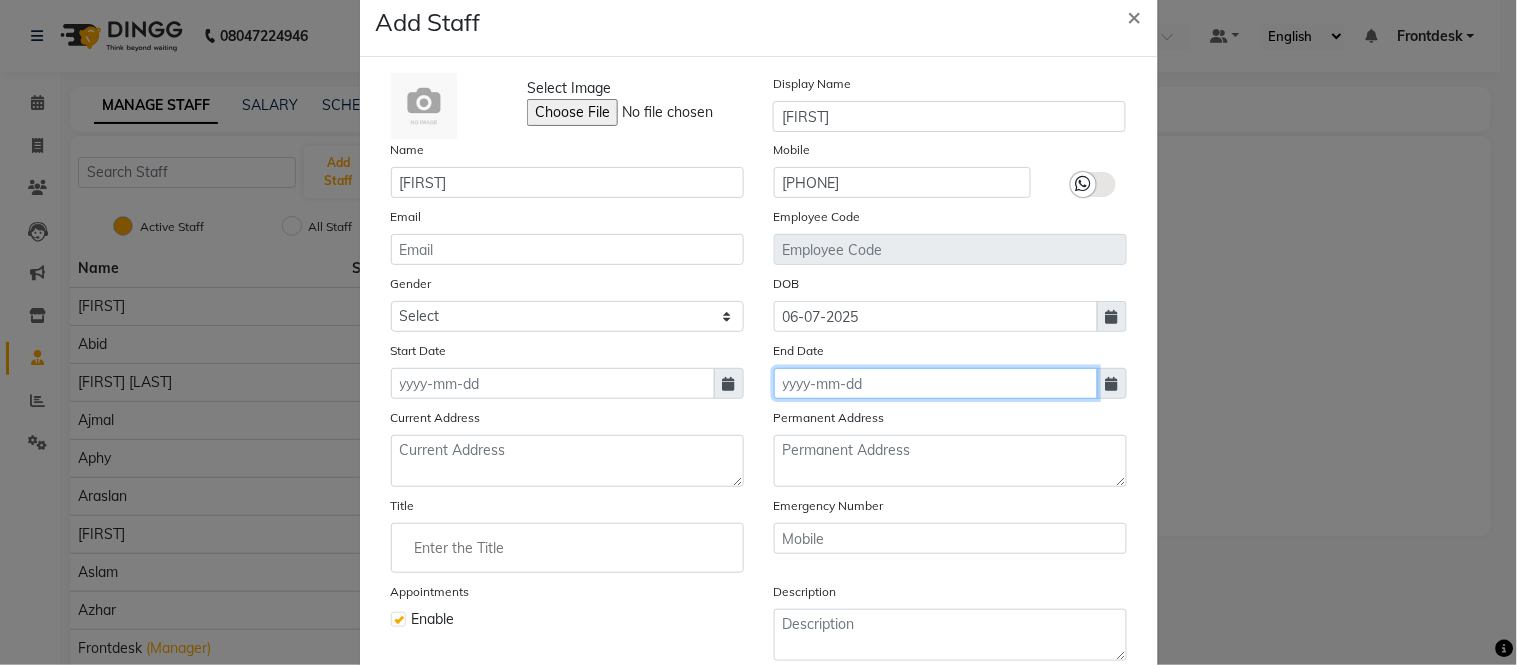 click 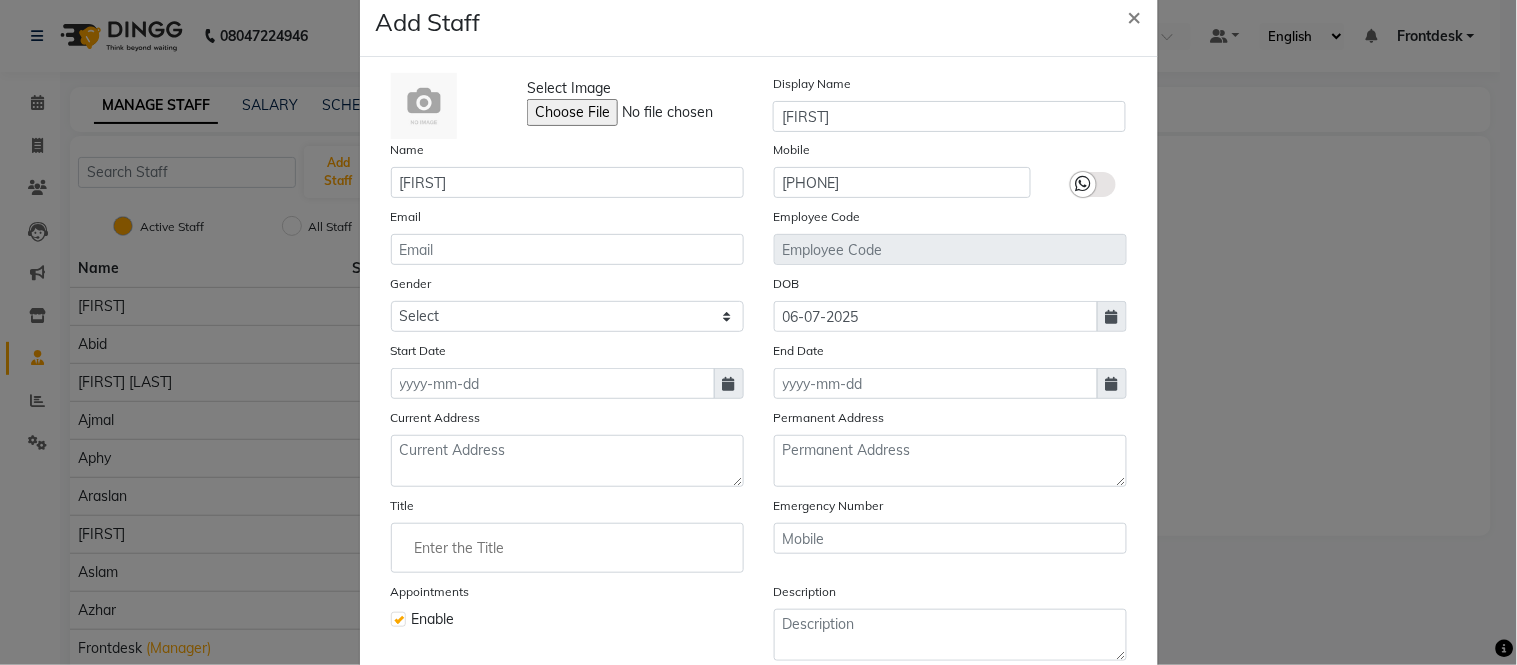 select on "8" 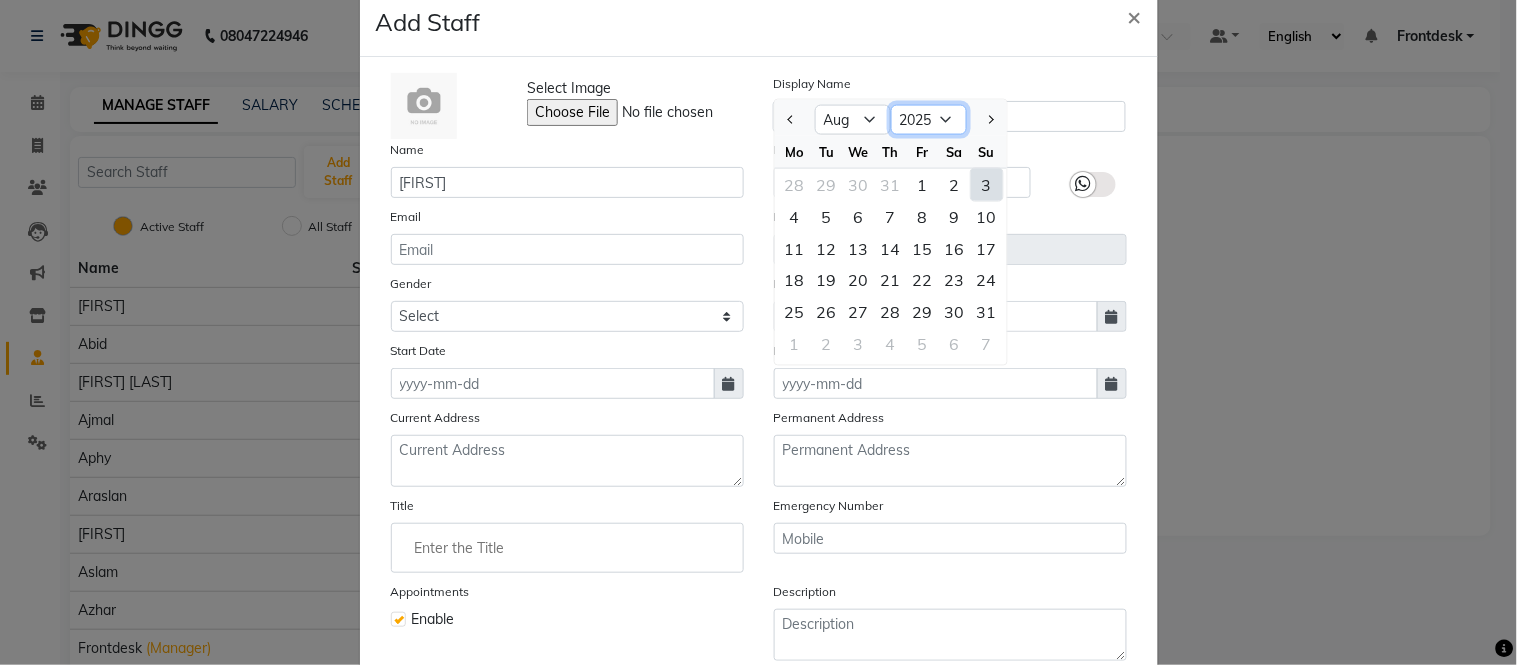 click on "2015 2016 2017 2018 2019 2020 2021 2022 2023 2024 2025 2026 2027 2028 2029 2030 2031 2032 2033 2034 2035" 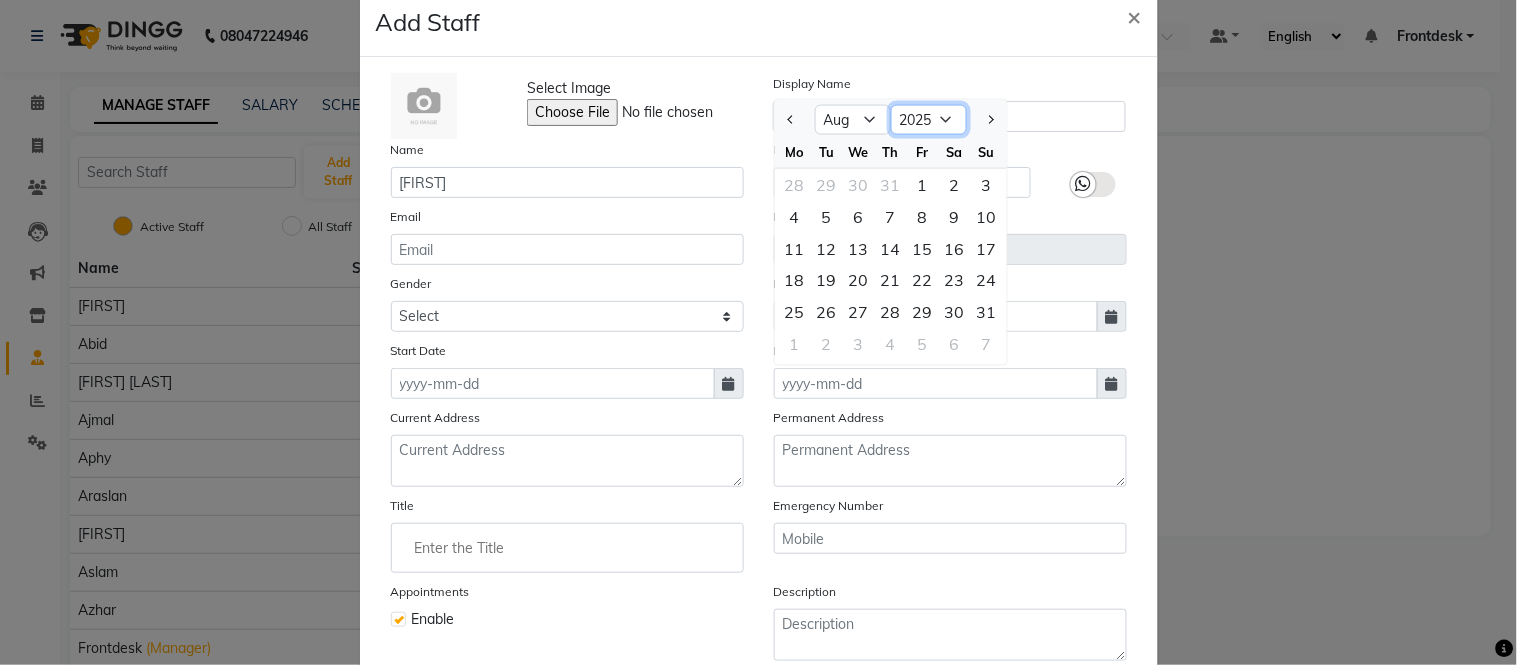 select on "2033" 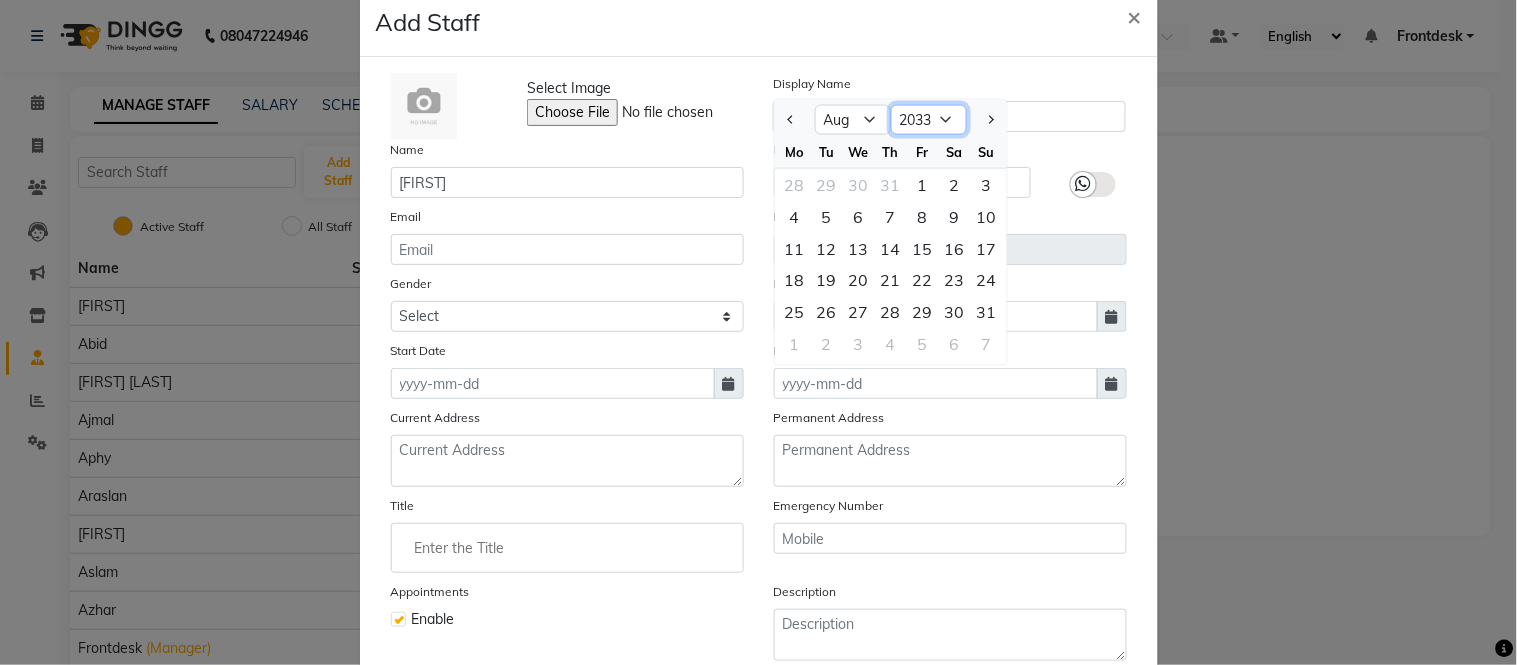 click on "2015 2016 2017 2018 2019 2020 2021 2022 2023 2024 2025 2026 2027 2028 2029 2030 2031 2032 2033 2034 2035" 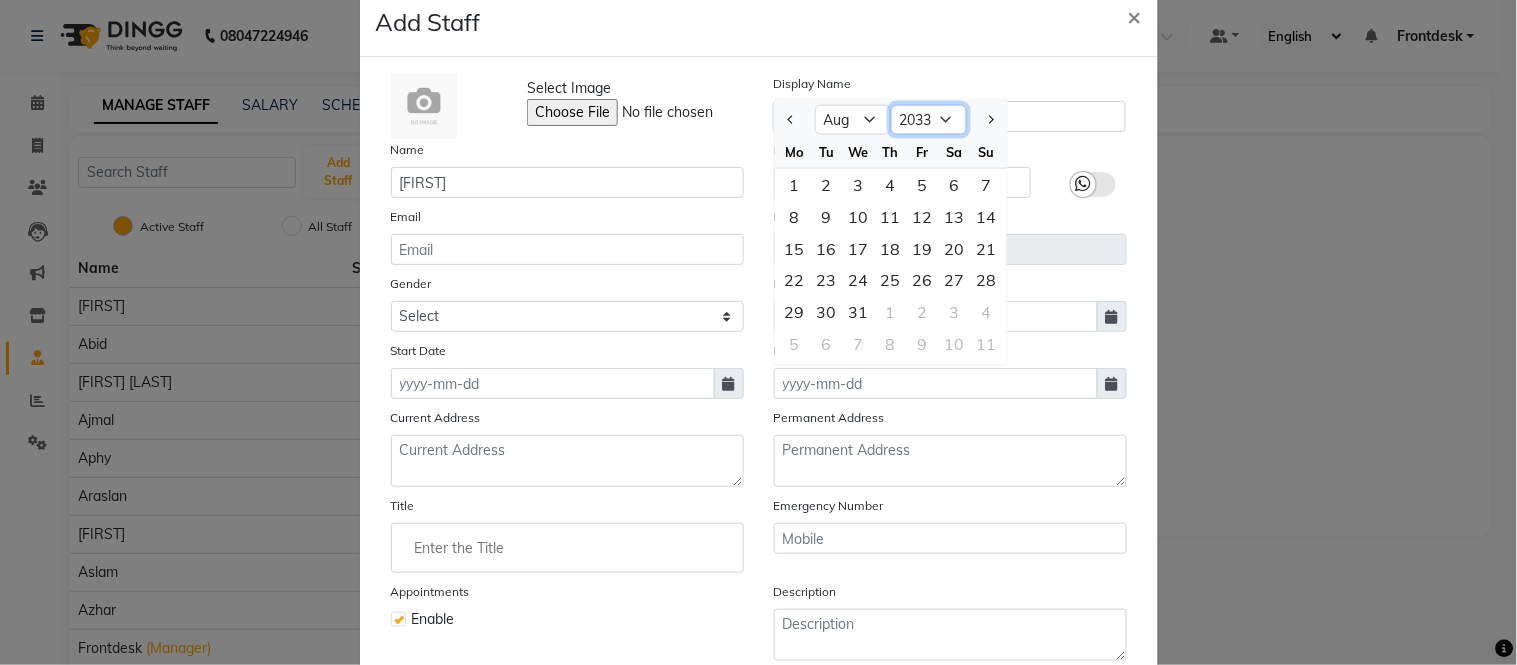 click on "2023 2024 2025 2026 2027 2028 2029 2030 2031 2032 2033 2034 2035 2036 2037 2038 2039 2040 2041 2042 2043" 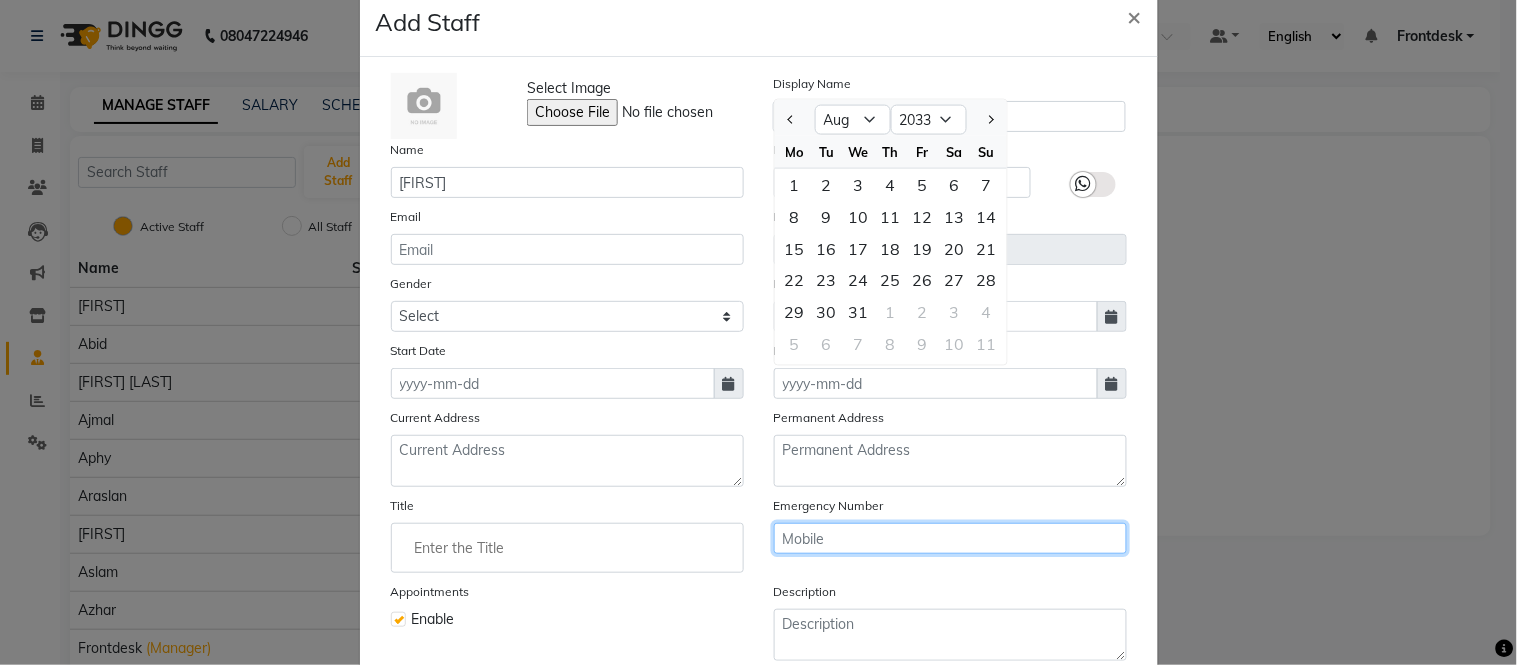 click 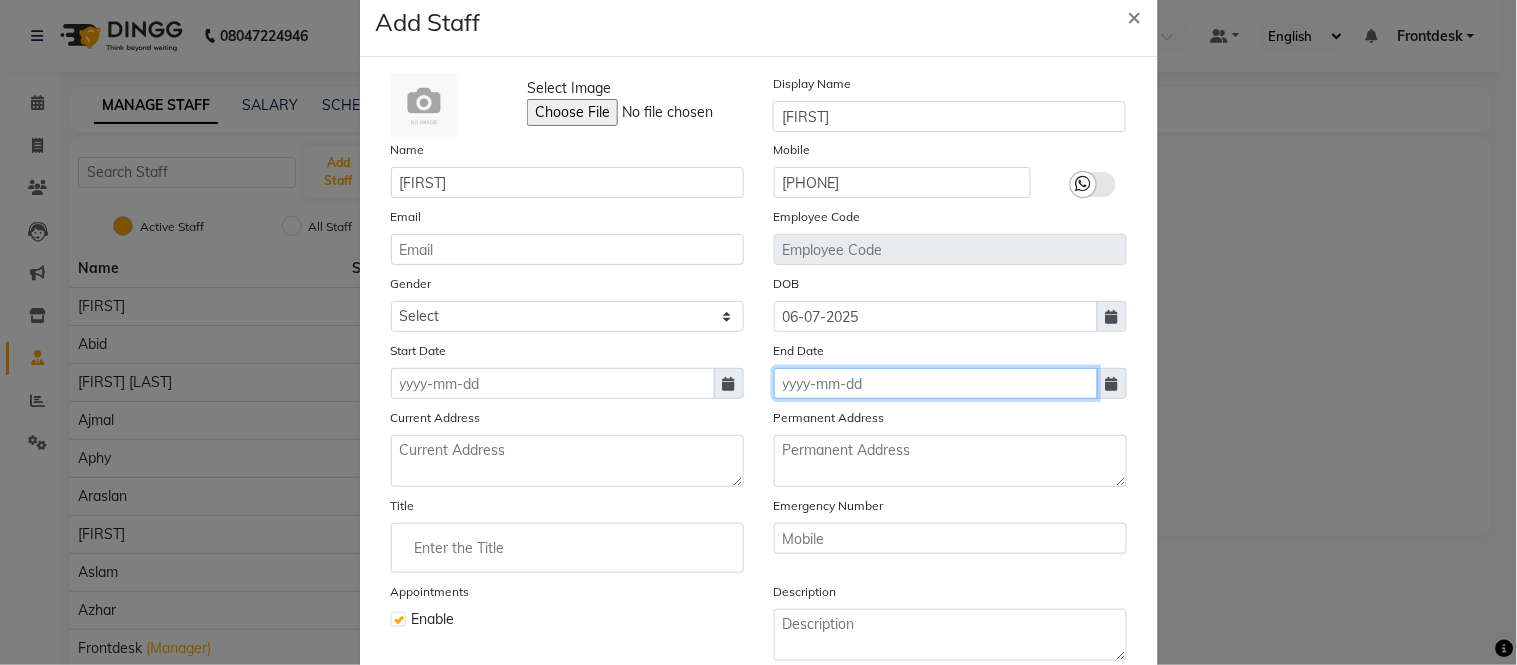 click 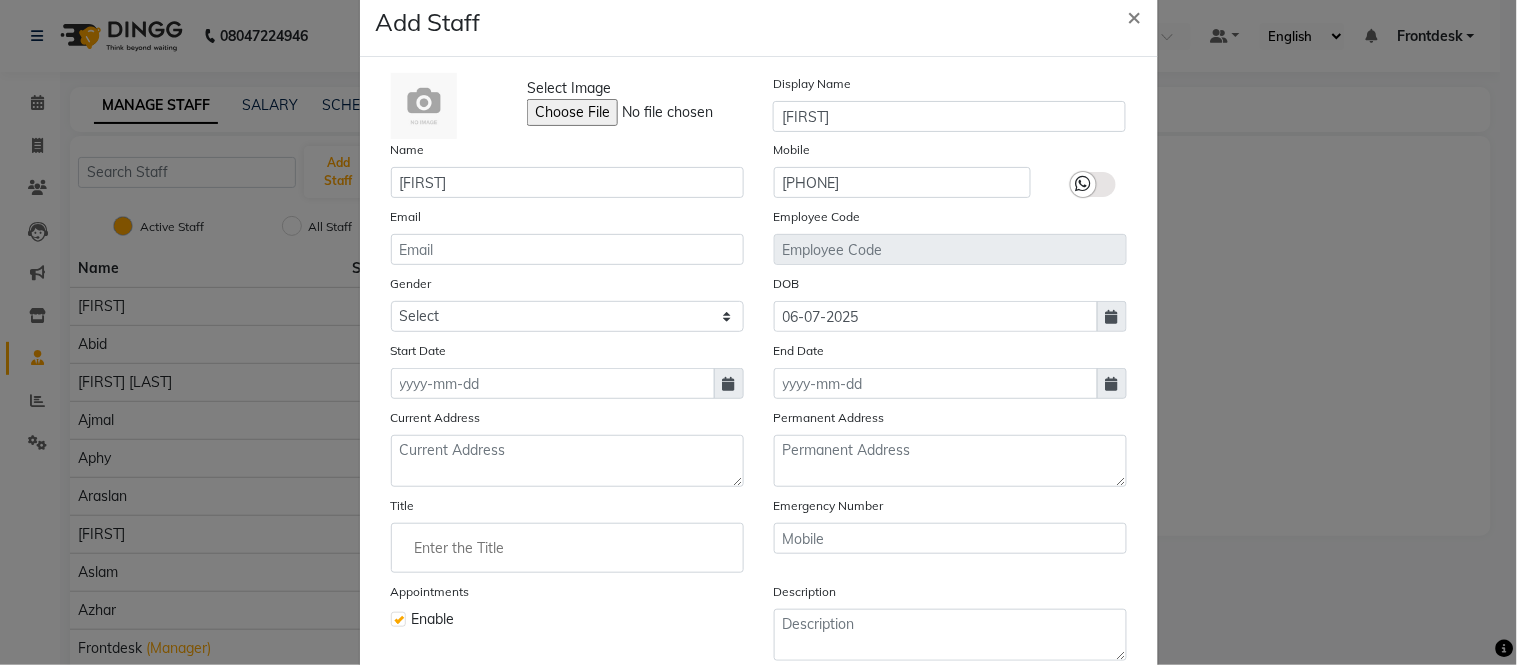 select on "8" 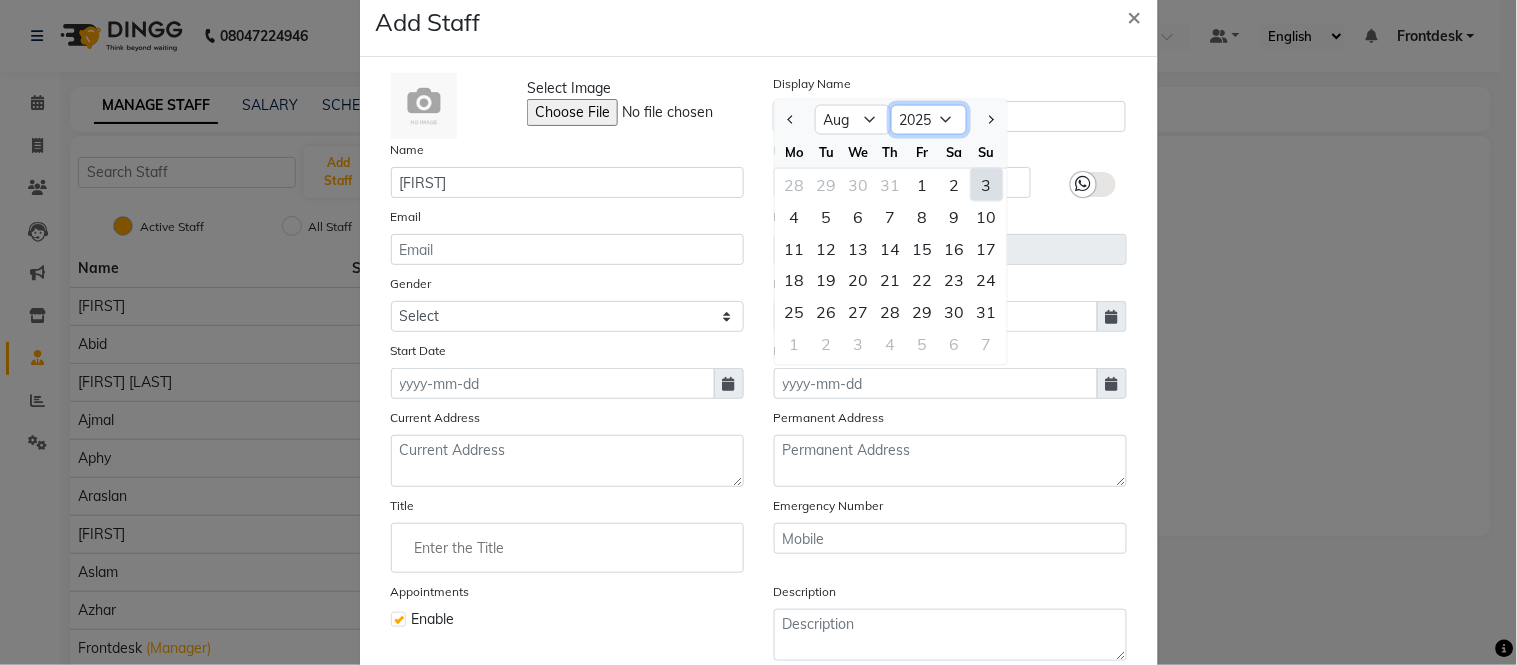 click on "2015 2016 2017 2018 2019 2020 2021 2022 2023 2024 2025 2026 2027 2028 2029 2030 2031 2032 2033 2034 2035" 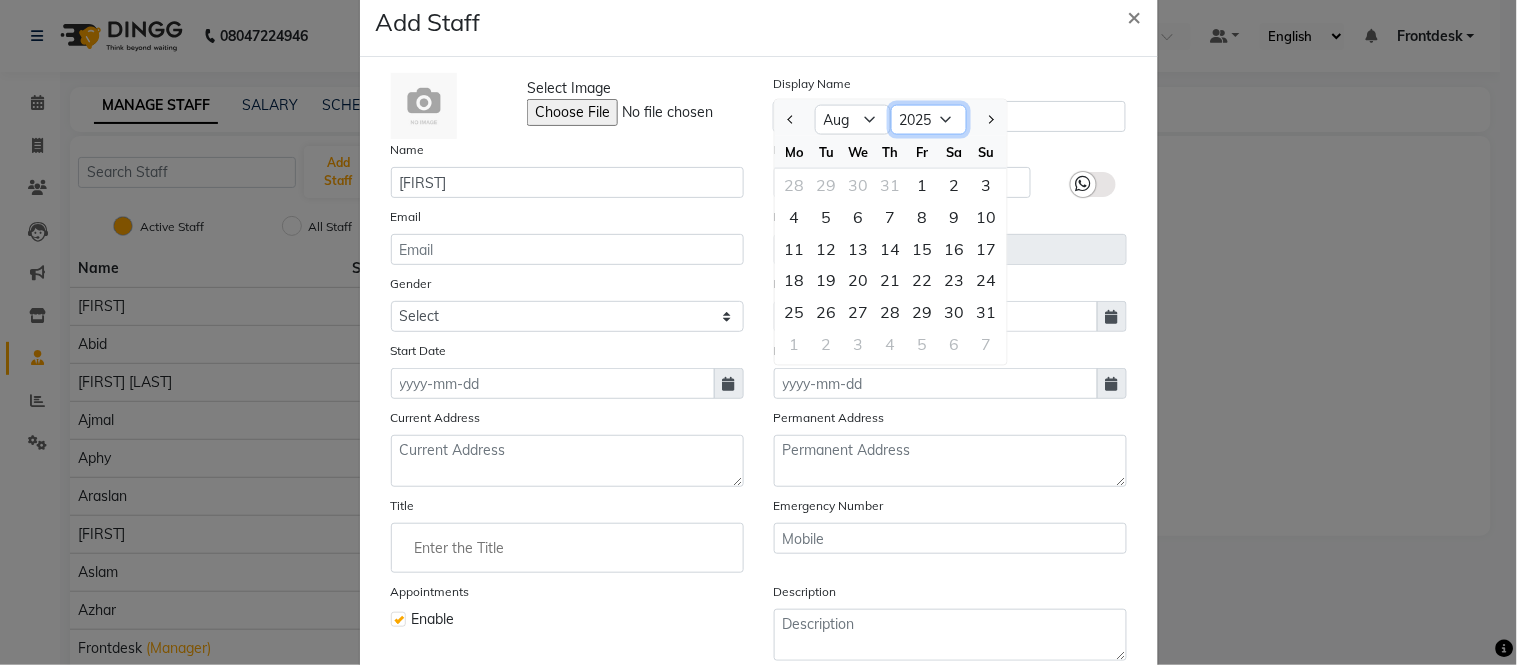 scroll, scrollTop: 0, scrollLeft: 0, axis: both 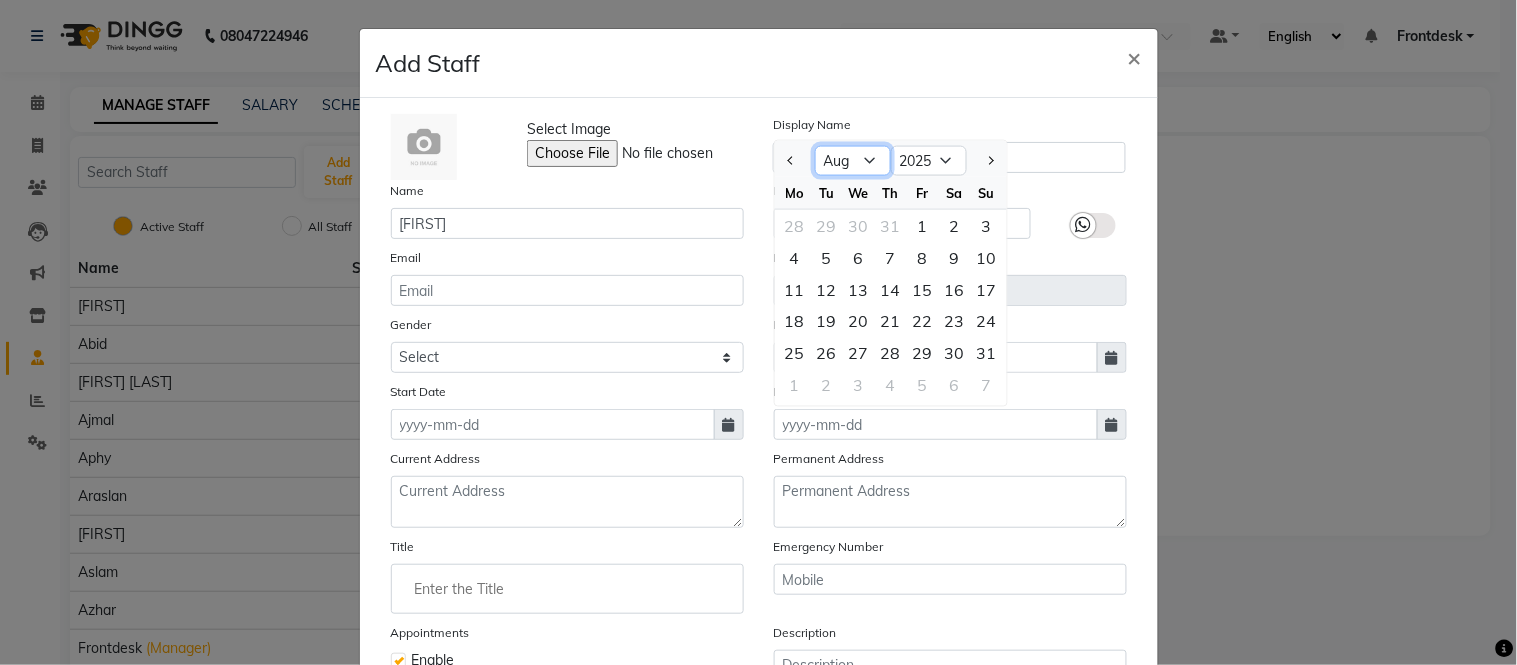 click on "Jan Feb Mar Apr May Jun Jul Aug Sep Oct Nov Dec" 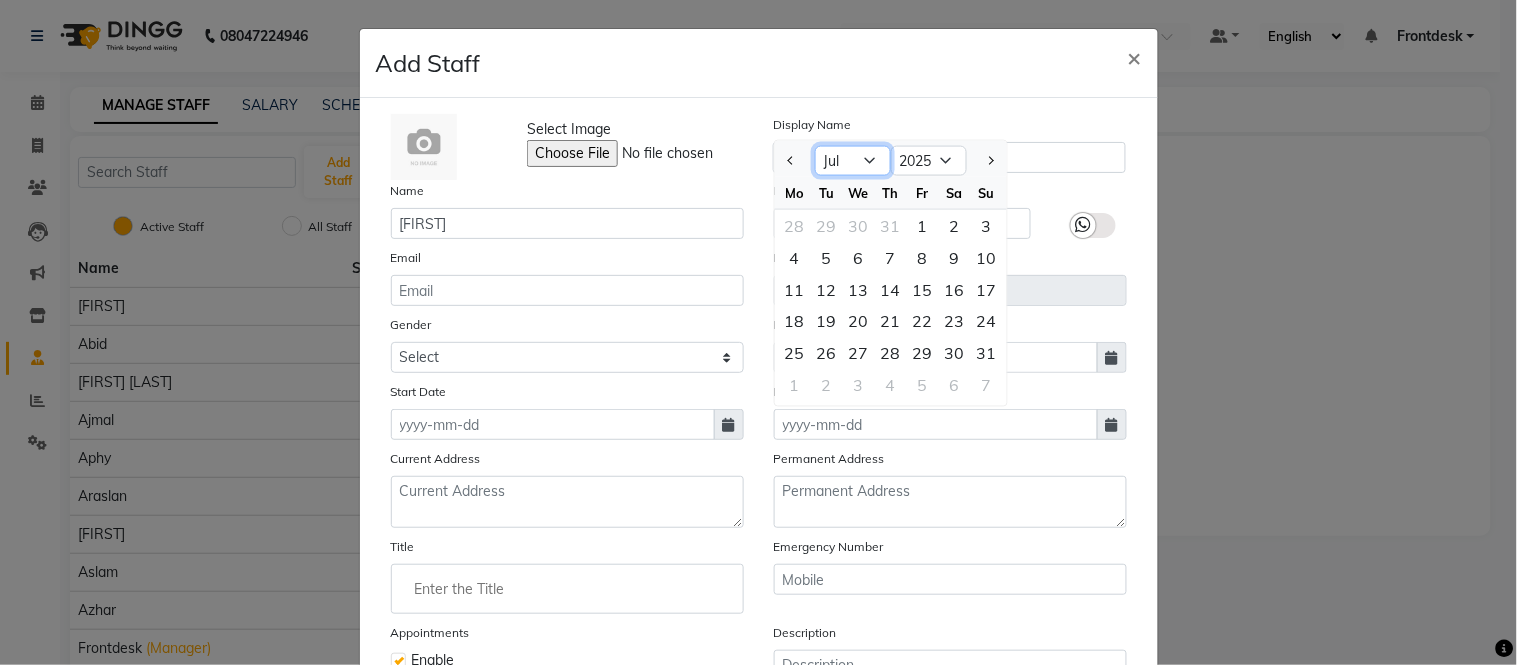 click on "Jan Feb Mar Apr May Jun Jul Aug Sep Oct Nov Dec" 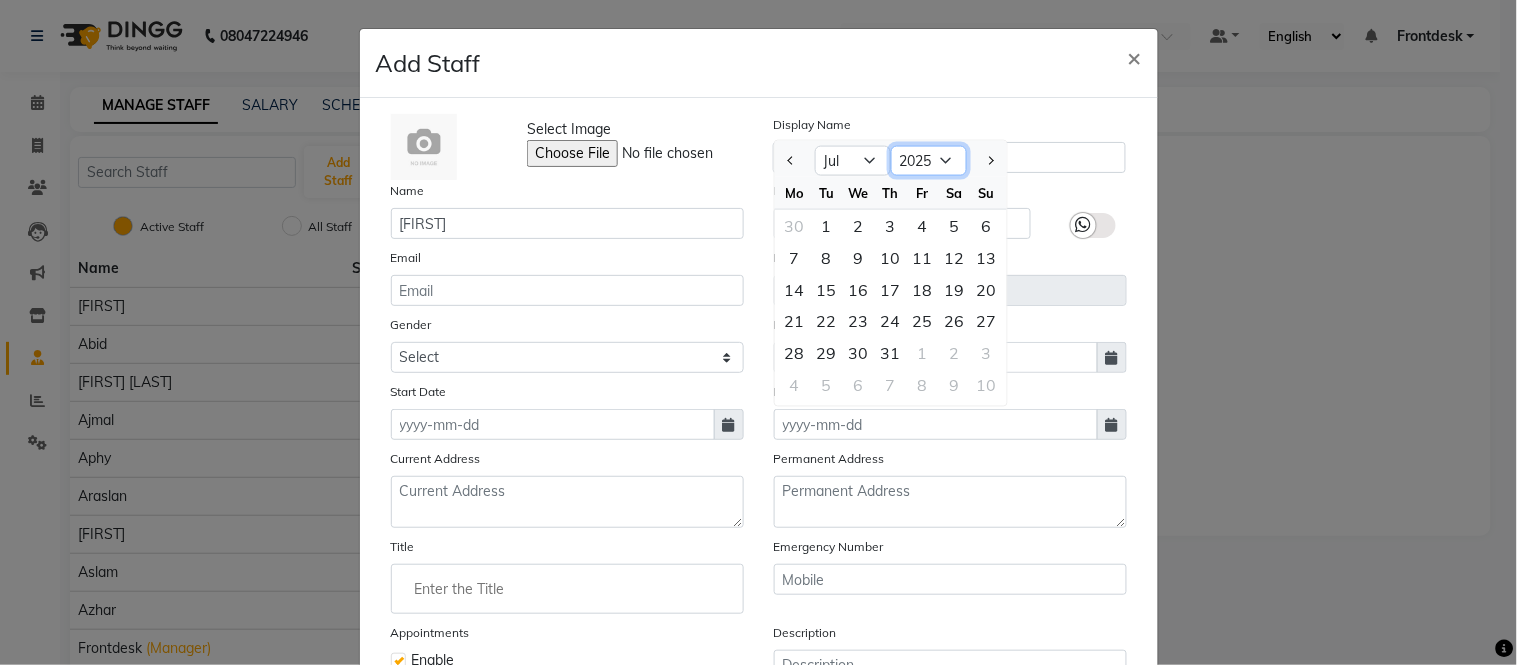 click on "2015 2016 2017 2018 2019 2020 2021 2022 2023 2024 2025 2026 2027 2028 2029 2030 2031 2032 2033 2034 2035" 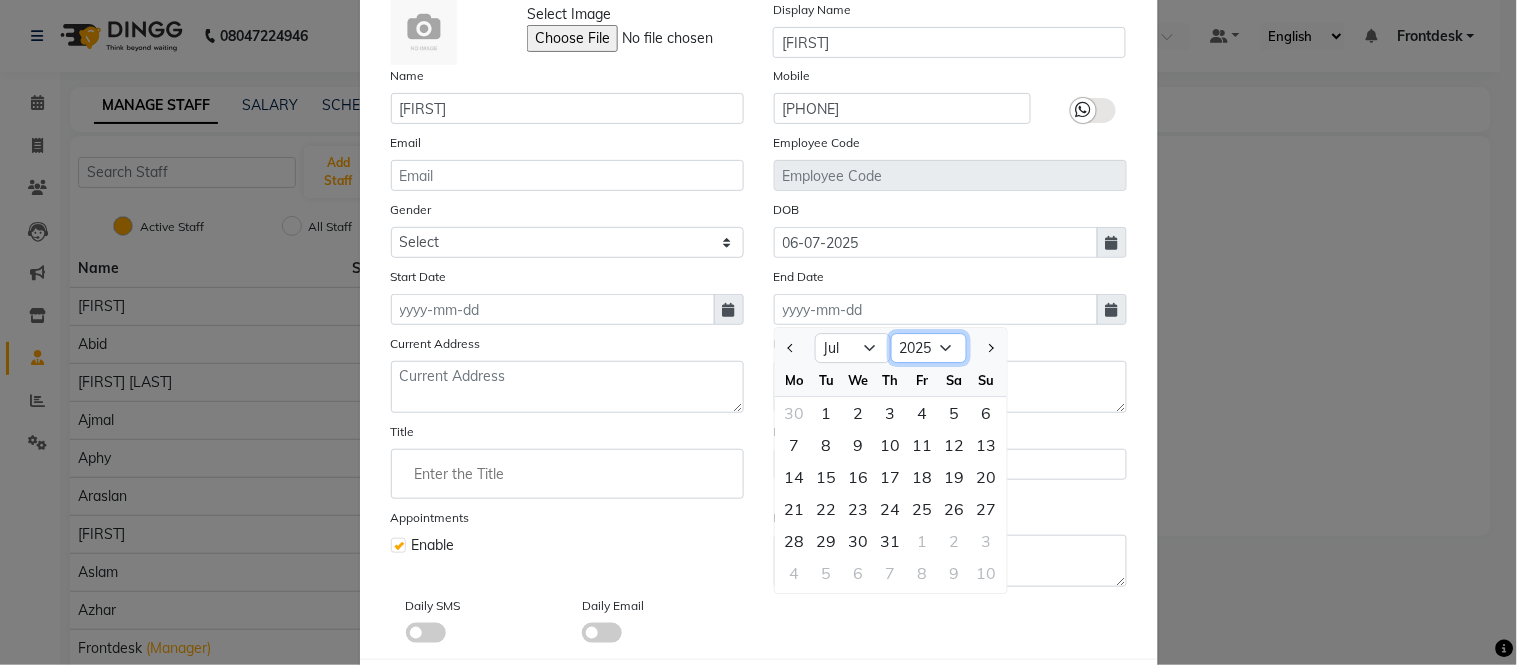 scroll, scrollTop: 121, scrollLeft: 0, axis: vertical 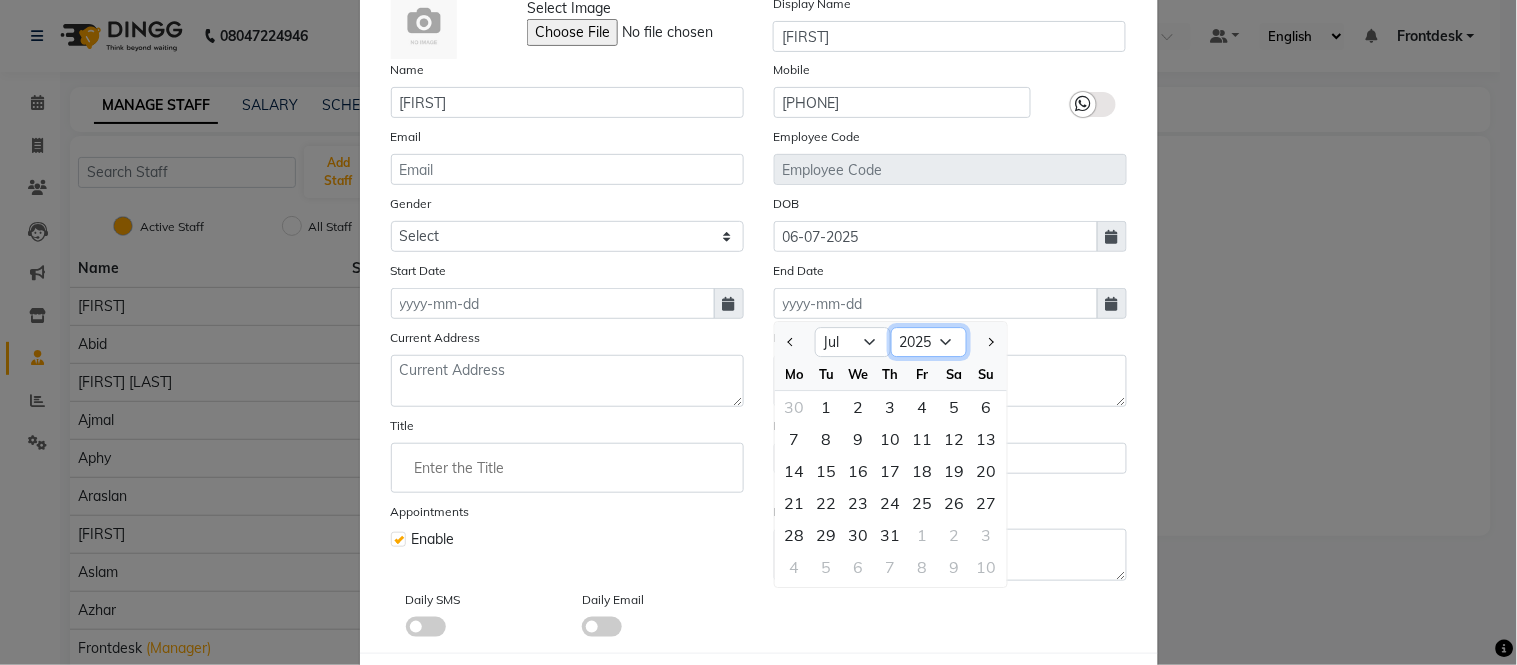 click on "2015 2016 2017 2018 2019 2020 2021 2022 2023 2024 2025 2026 2027 2028 2029 2030 2031 2032 2033 2034 2035" 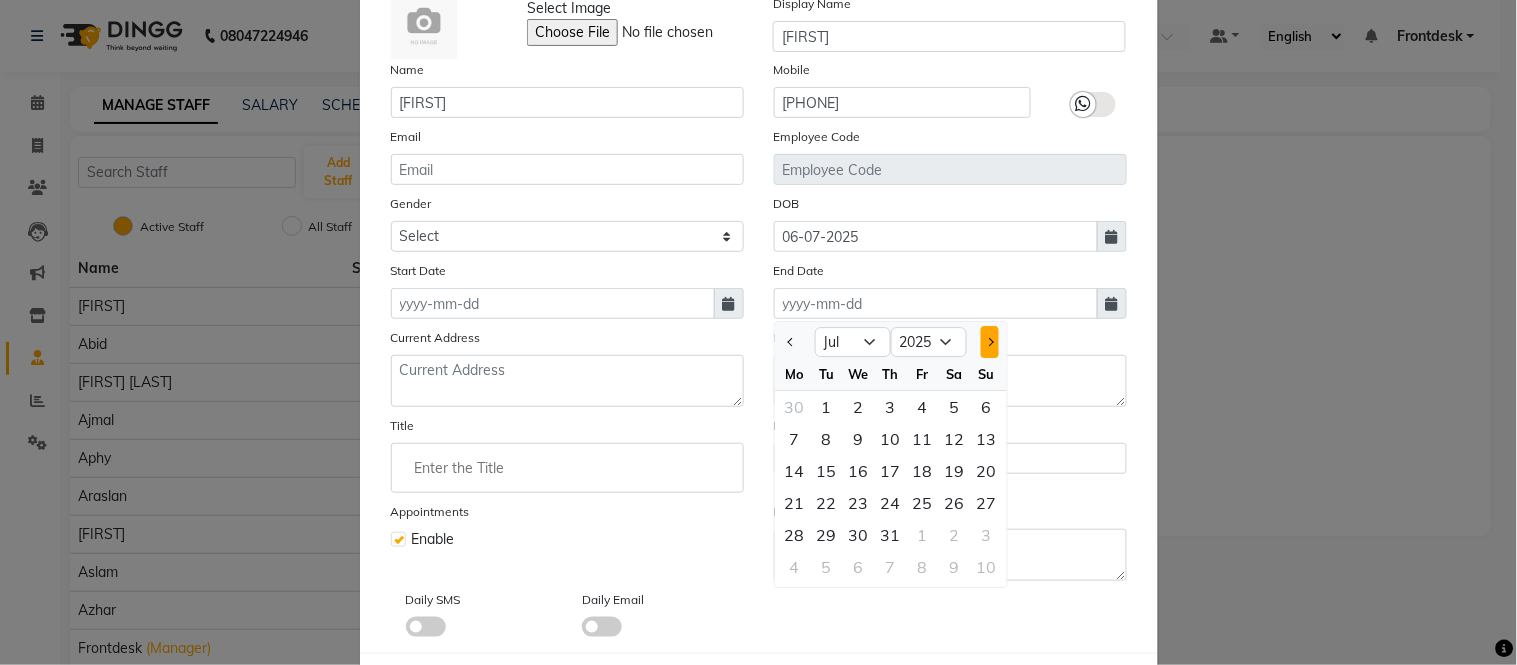 click 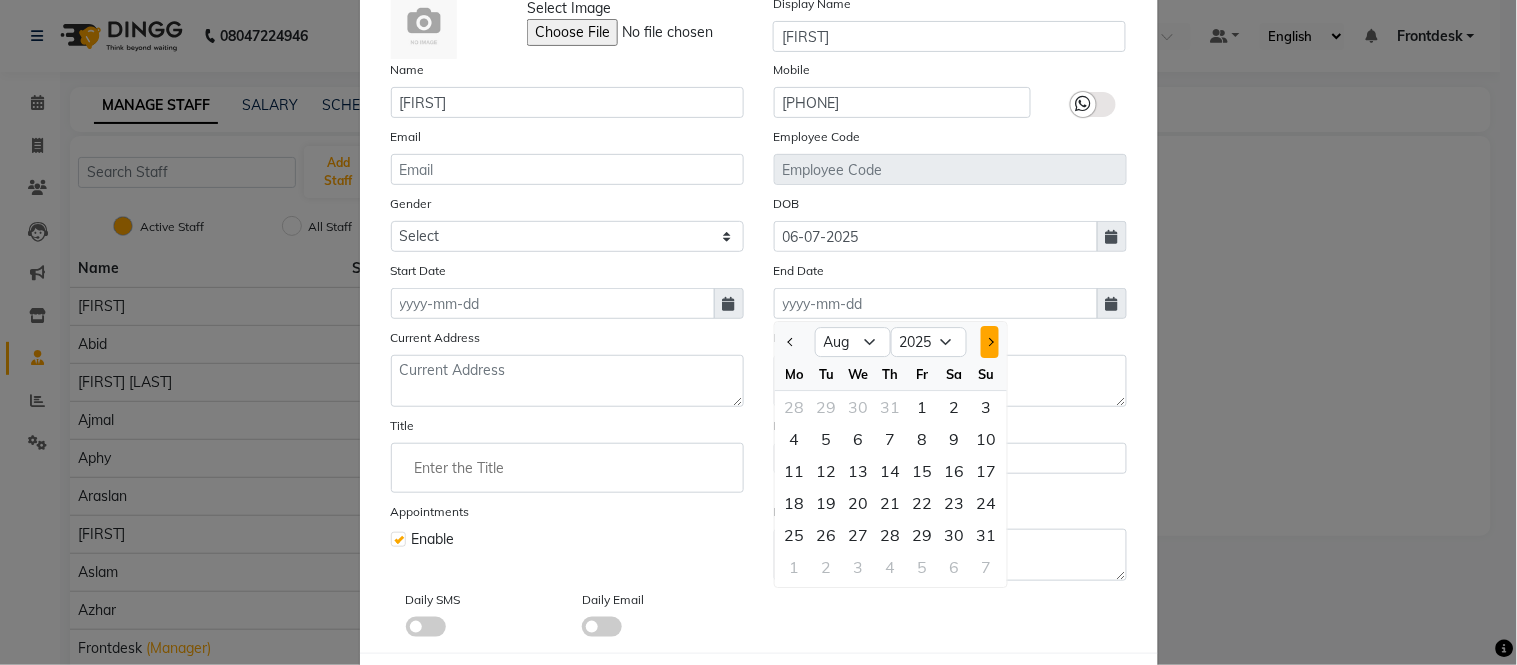 click 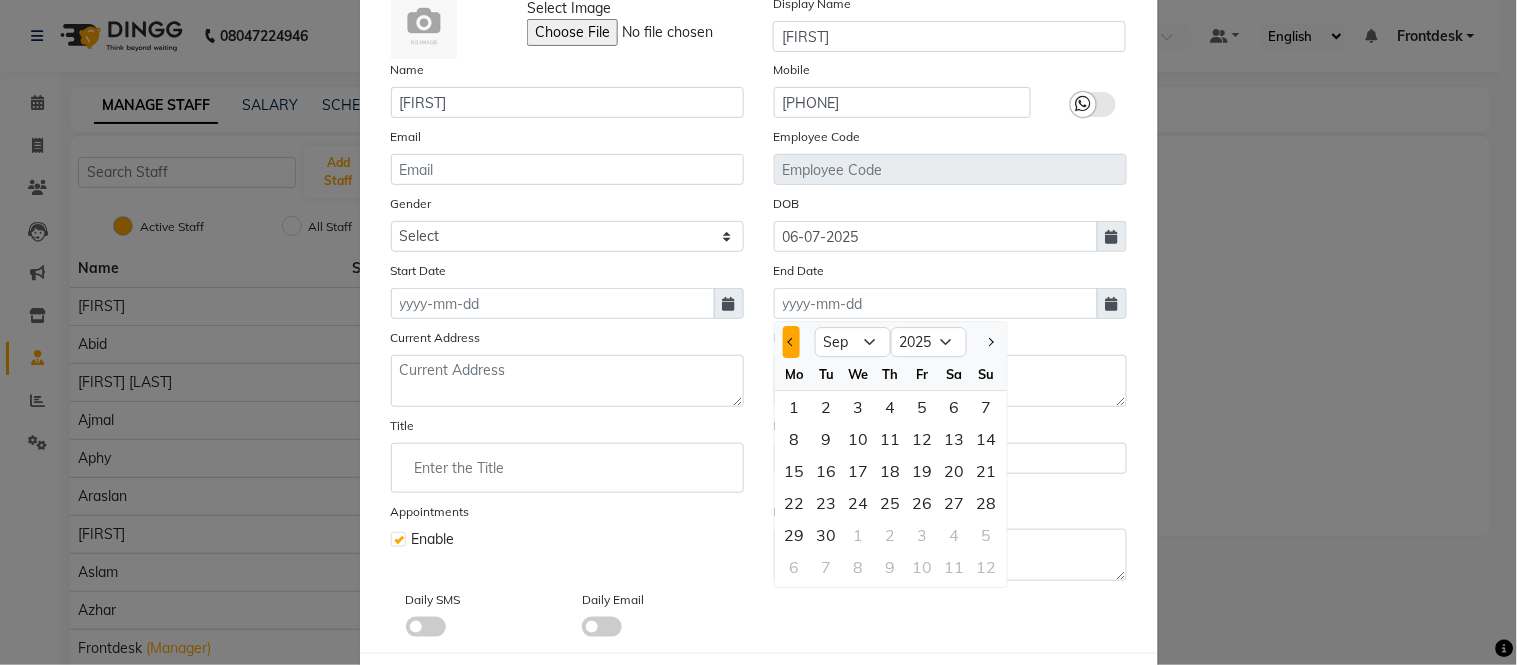 click 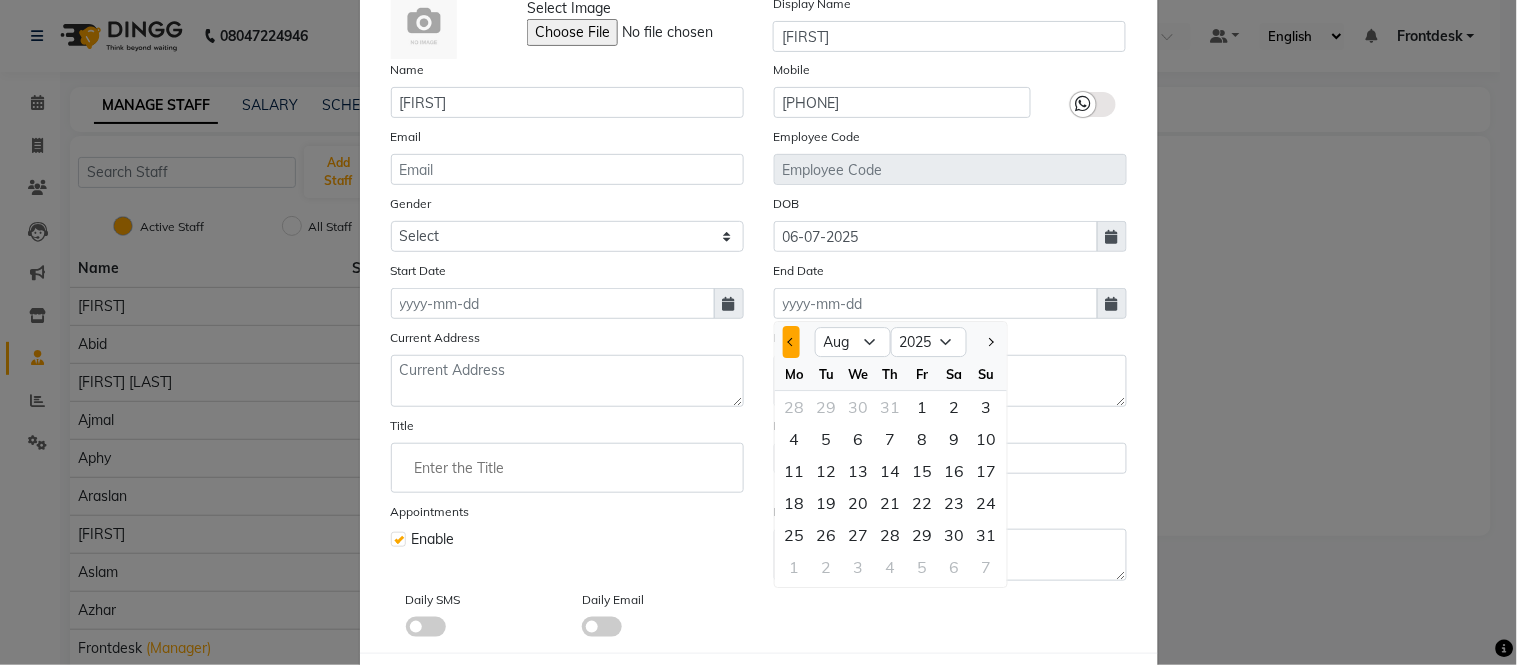 click 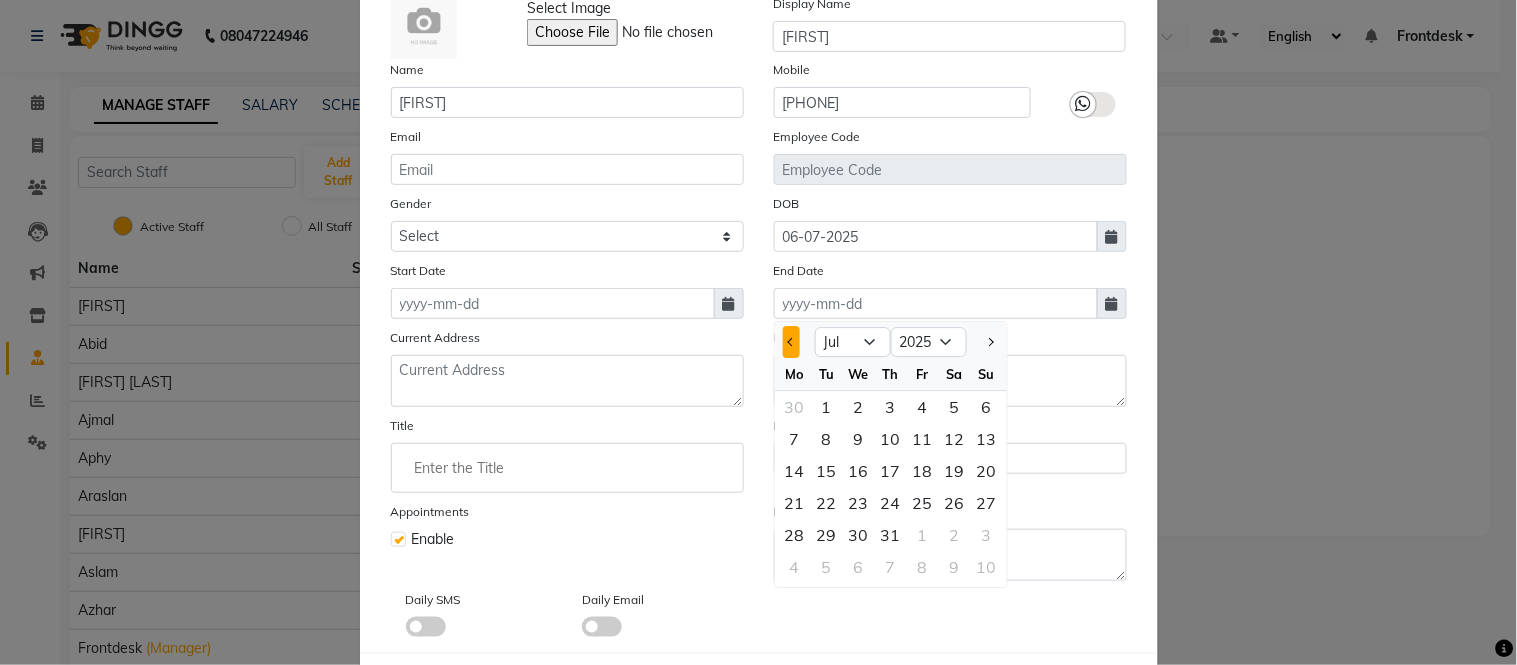 click 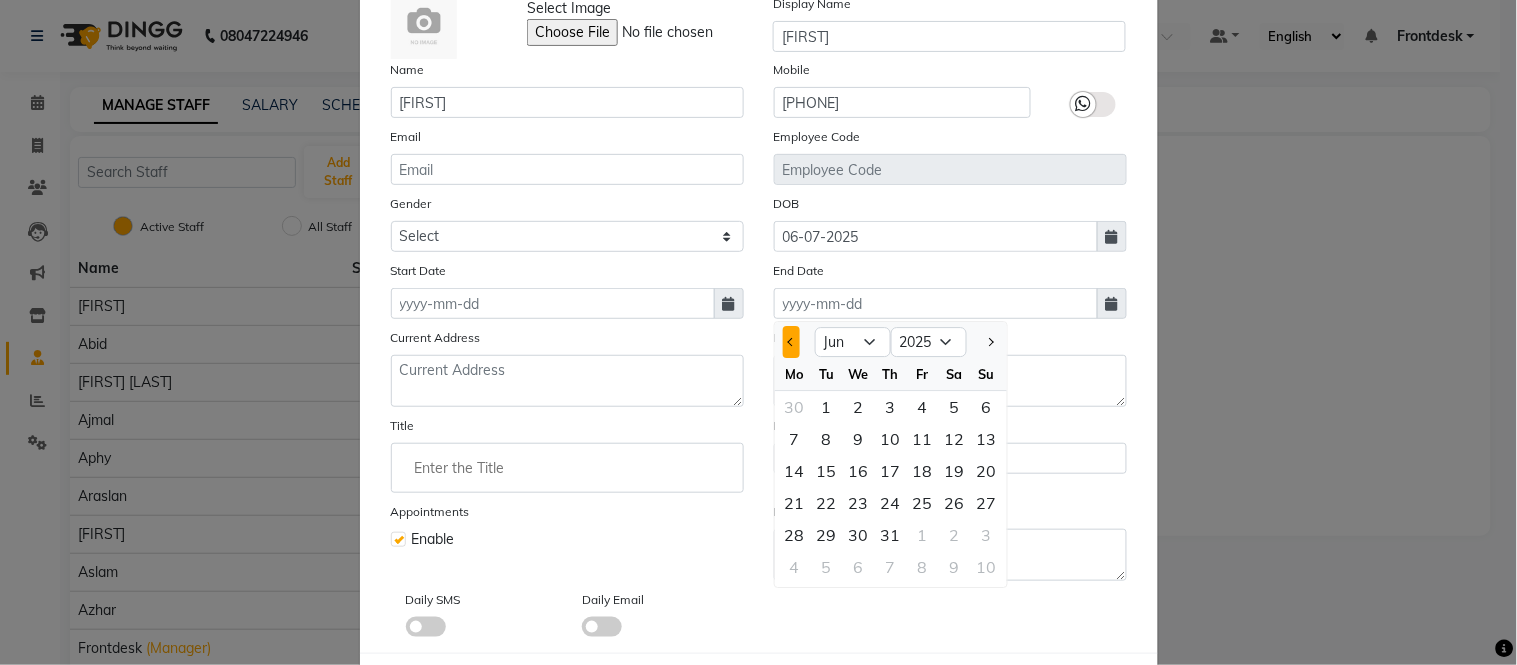 click 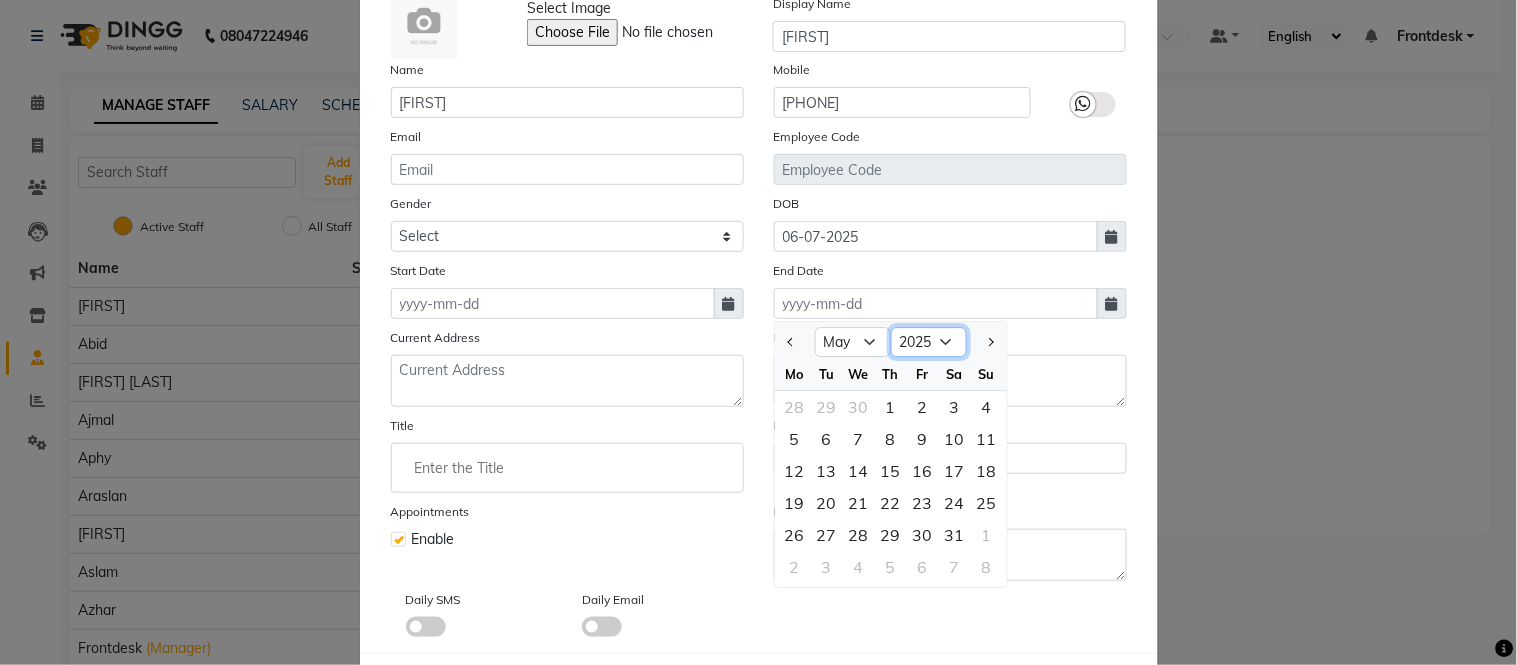 click on "2015 2016 2017 2018 2019 2020 2021 2022 2023 2024 2025 2026 2027 2028 2029 2030 2031 2032 2033 2034 2035" 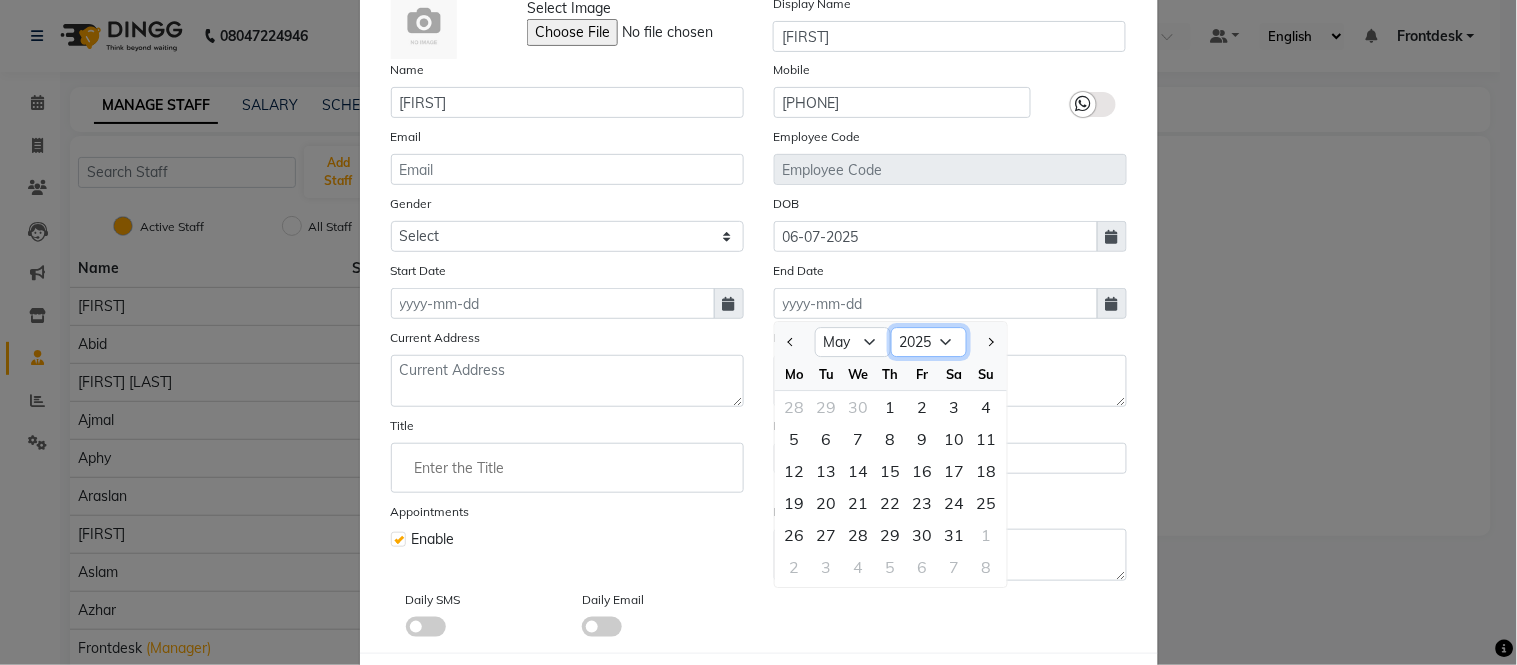 select on "2015" 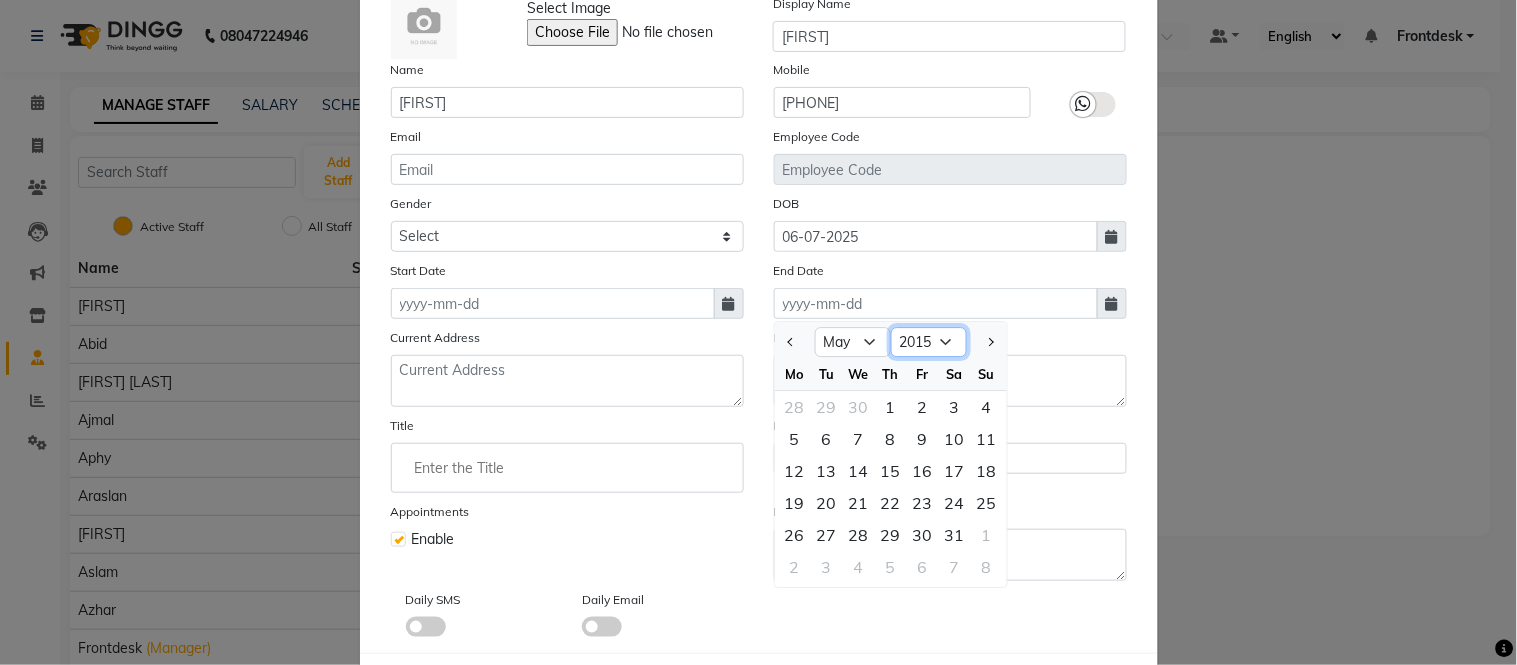 click on "2015 2016 2017 2018 2019 2020 2021 2022 2023 2024 2025 2026 2027 2028 2029 2030 2031 2032 2033 2034 2035" 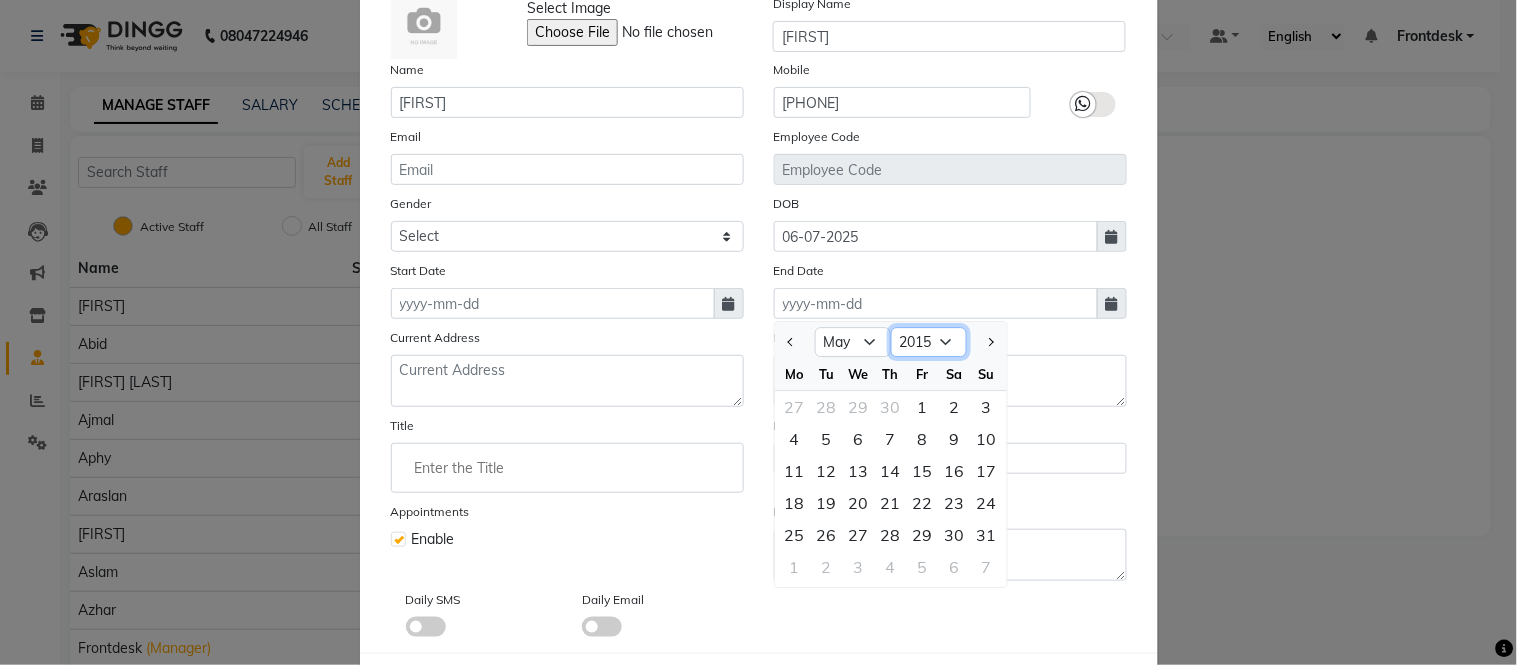 click on "2005 2006 2007 2008 2009 2010 2011 2012 2013 2014 2015 2016 2017 2018 2019 2020 2021 2022 2023 2024 2025" 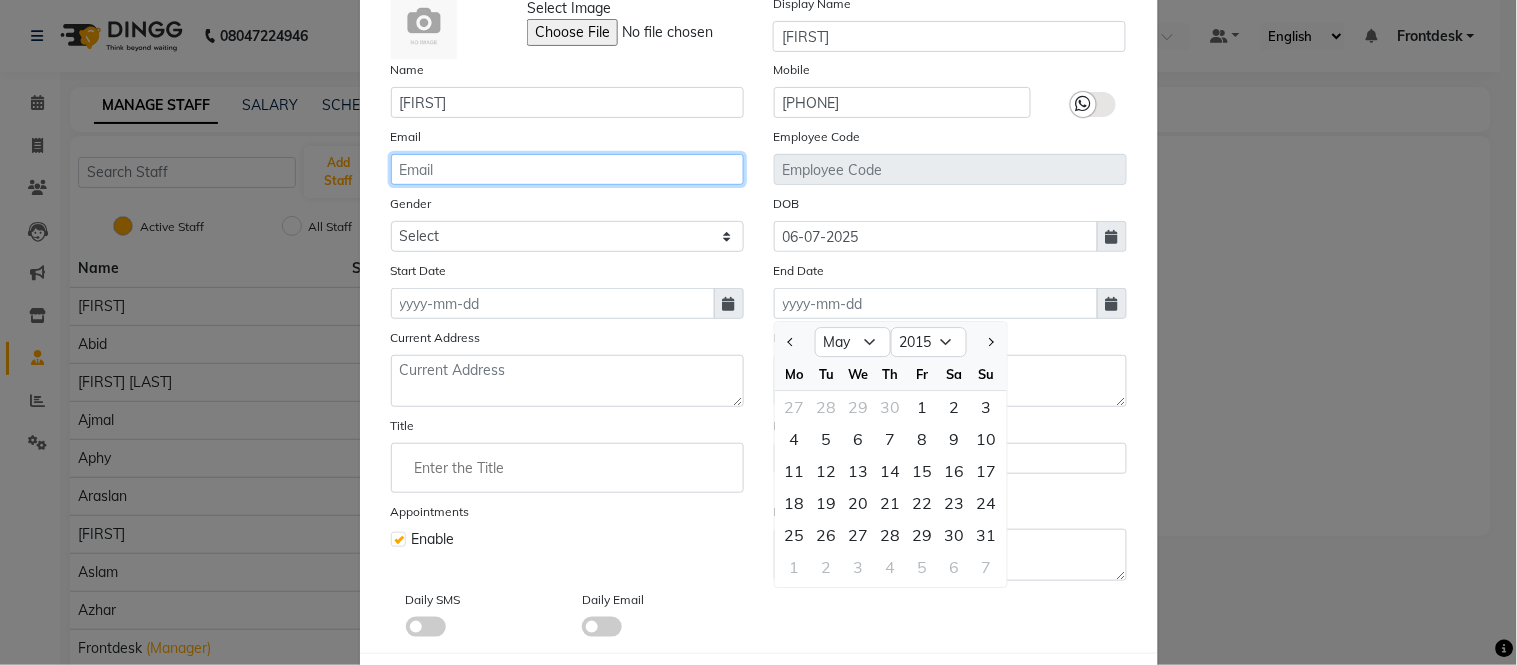 click 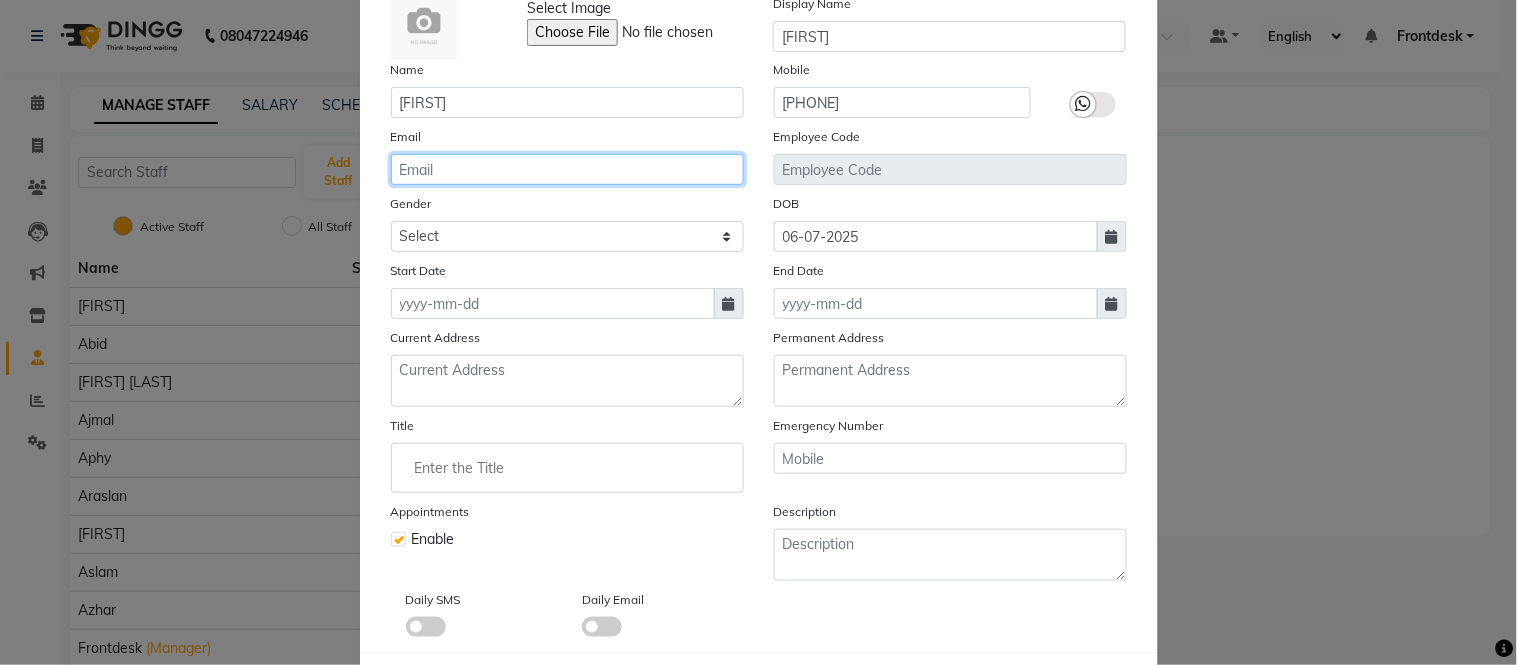 click 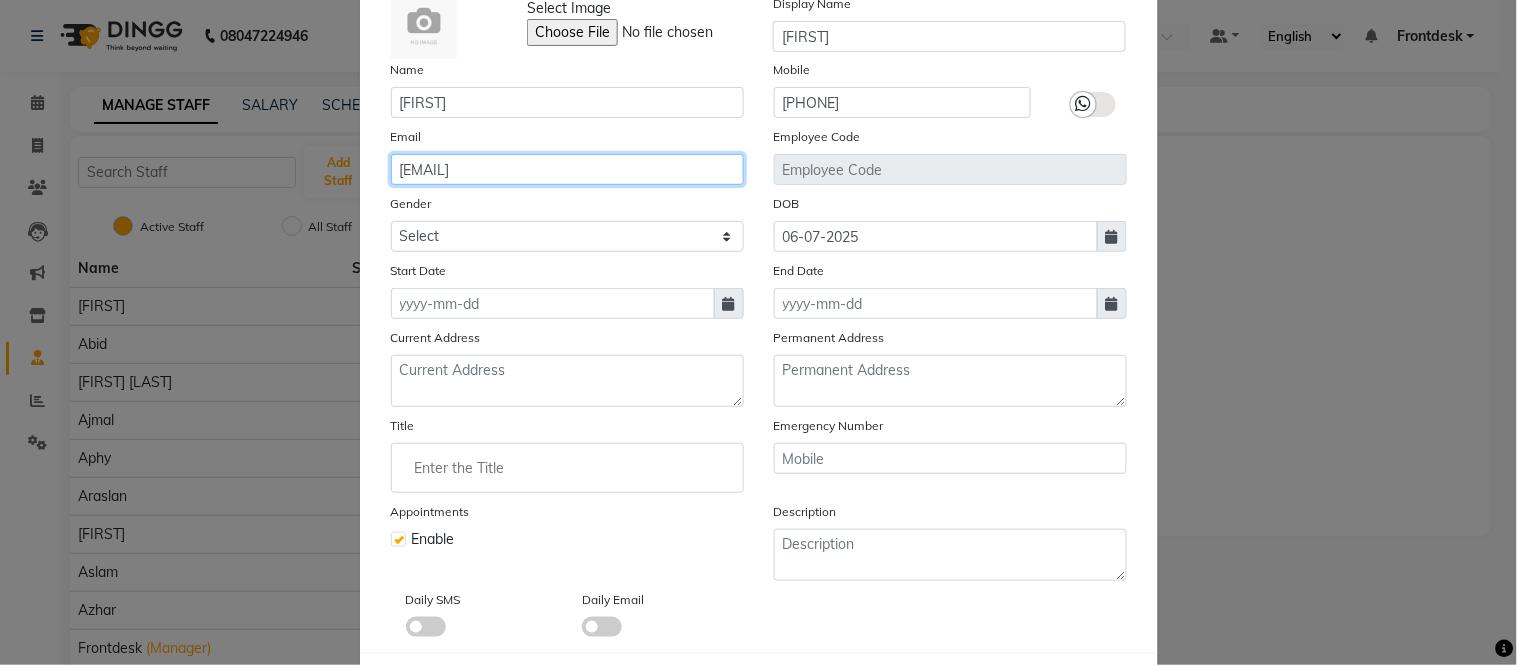 type on "ssk55935@gmail.com" 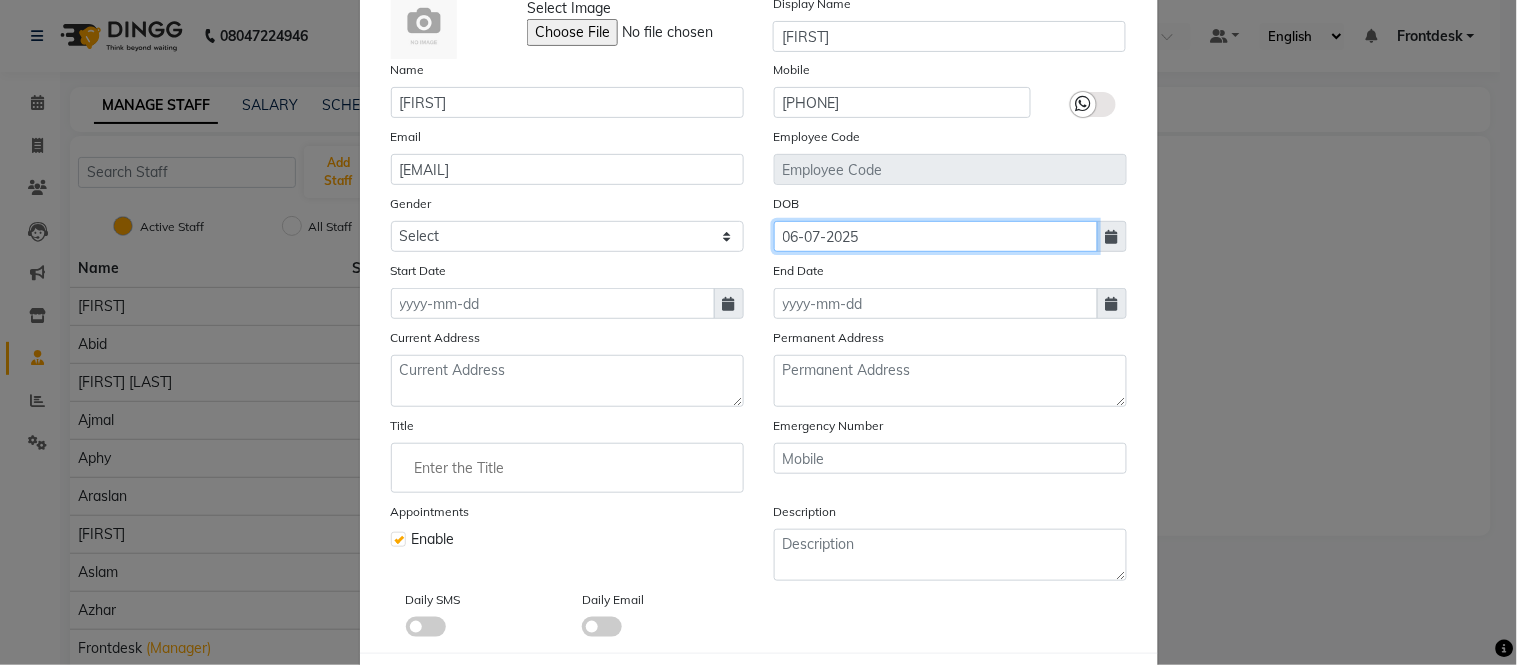 click on "06-07-2025" 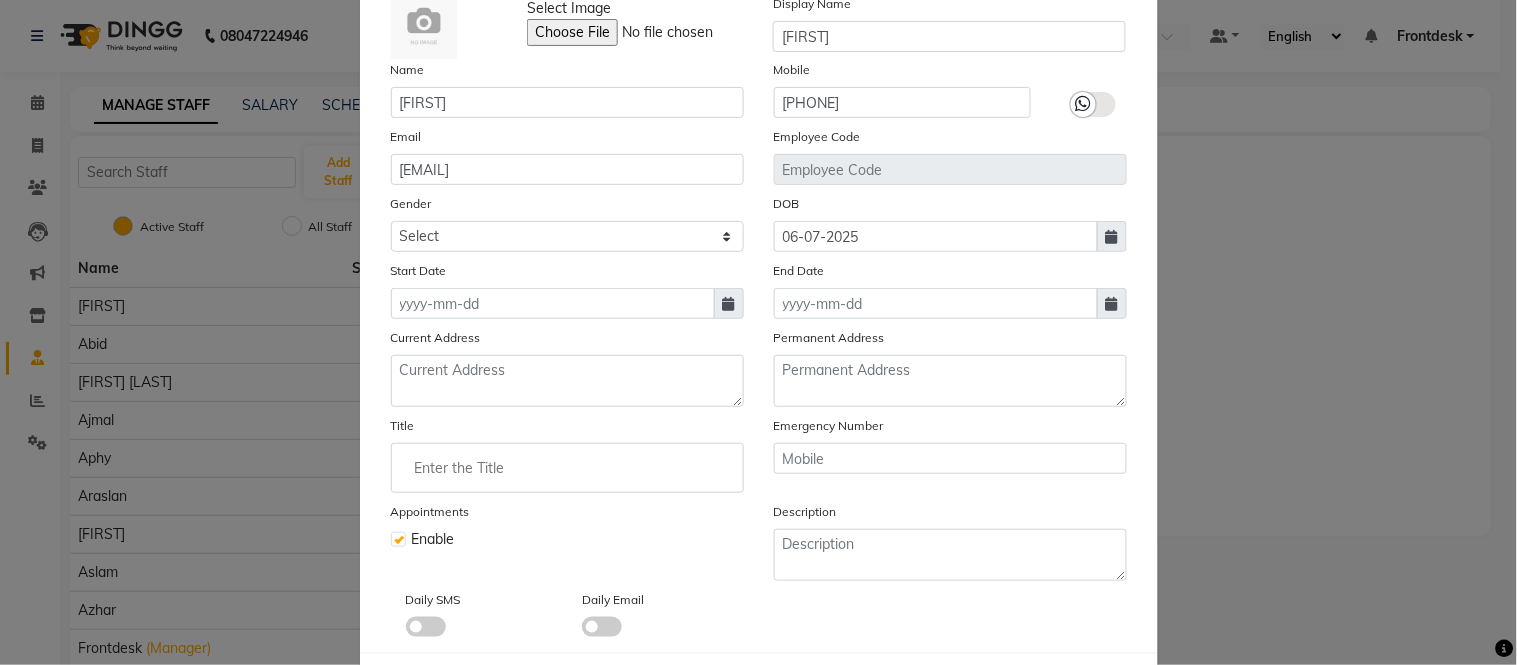 select on "7" 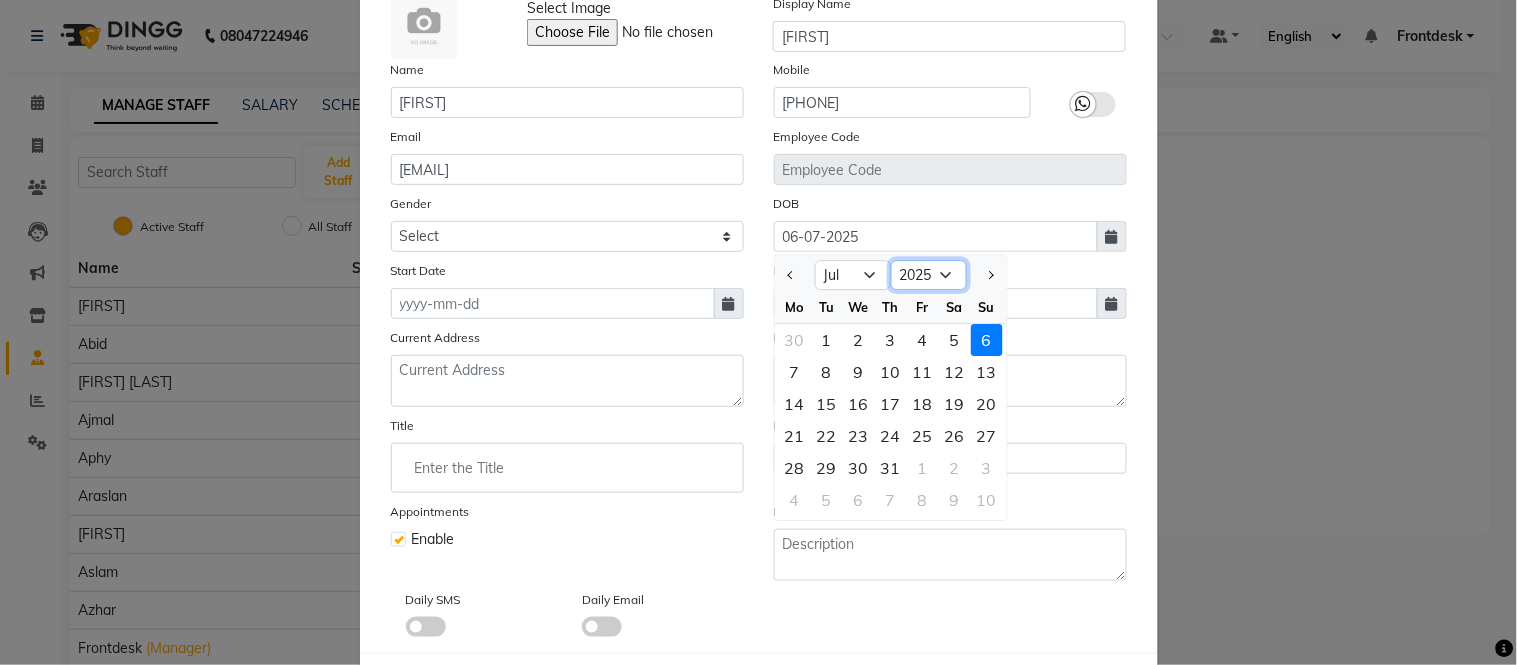 click on "1920 1921 1922 1923 1924 1925 1926 1927 1928 1929 1930 1931 1932 1933 1934 1935 1936 1937 1938 1939 1940 1941 1942 1943 1944 1945 1946 1947 1948 1949 1950 1951 1952 1953 1954 1955 1956 1957 1958 1959 1960 1961 1962 1963 1964 1965 1966 1967 1968 1969 1970 1971 1972 1973 1974 1975 1976 1977 1978 1979 1980 1981 1982 1983 1984 1985 1986 1987 1988 1989 1990 1991 1992 1993 1994 1995 1996 1997 1998 1999 2000 2001 2002 2003 2004 2005 2006 2007 2008 2009 2010 2011 2012 2013 2014 2015 2016 2017 2018 2019 2020 2021 2022 2023 2024 2025" 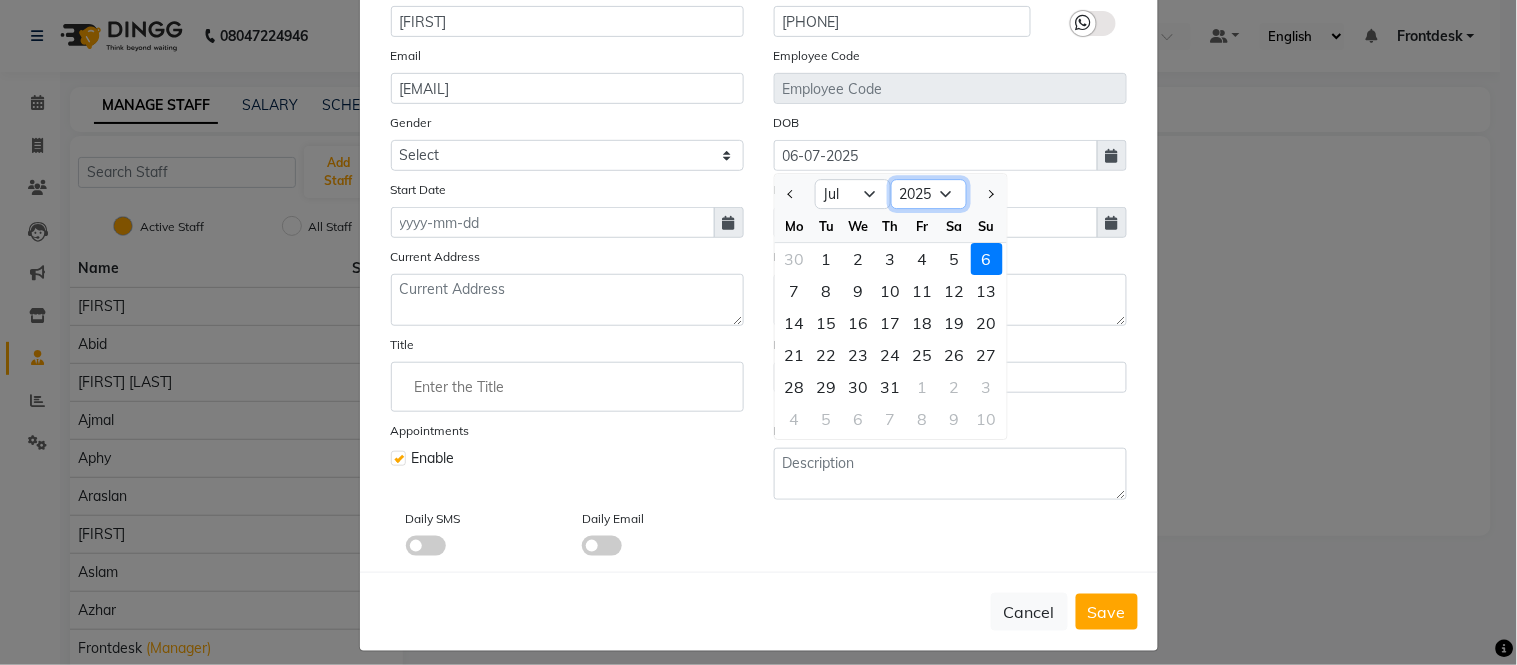 scroll, scrollTop: 205, scrollLeft: 0, axis: vertical 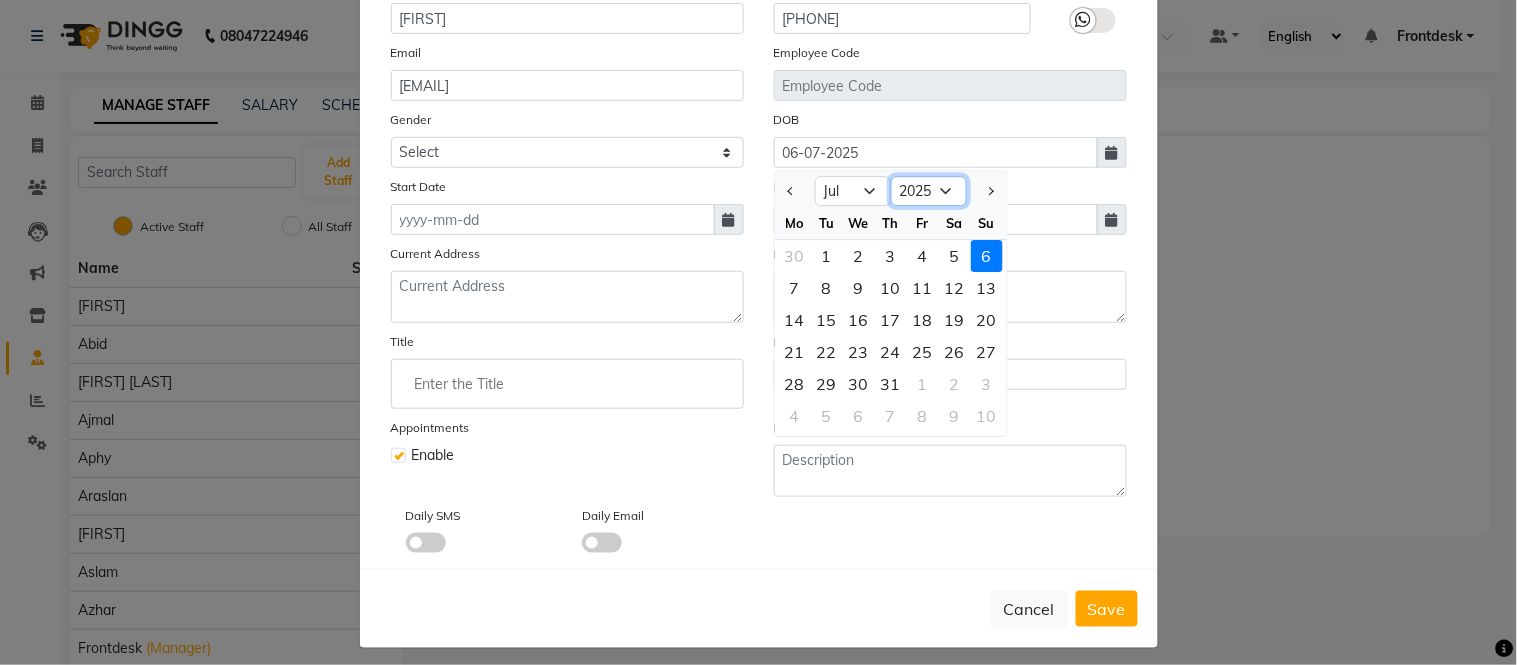 click on "1920 1921 1922 1923 1924 1925 1926 1927 1928 1929 1930 1931 1932 1933 1934 1935 1936 1937 1938 1939 1940 1941 1942 1943 1944 1945 1946 1947 1948 1949 1950 1951 1952 1953 1954 1955 1956 1957 1958 1959 1960 1961 1962 1963 1964 1965 1966 1967 1968 1969 1970 1971 1972 1973 1974 1975 1976 1977 1978 1979 1980 1981 1982 1983 1984 1985 1986 1987 1988 1989 1990 1991 1992 1993 1994 1995 1996 1997 1998 1999 2000 2001 2002 2003 2004 2005 2006 2007 2008 2009 2010 2011 2012 2013 2014 2015 2016 2017 2018 2019 2020 2021 2022 2023 2024 2025" 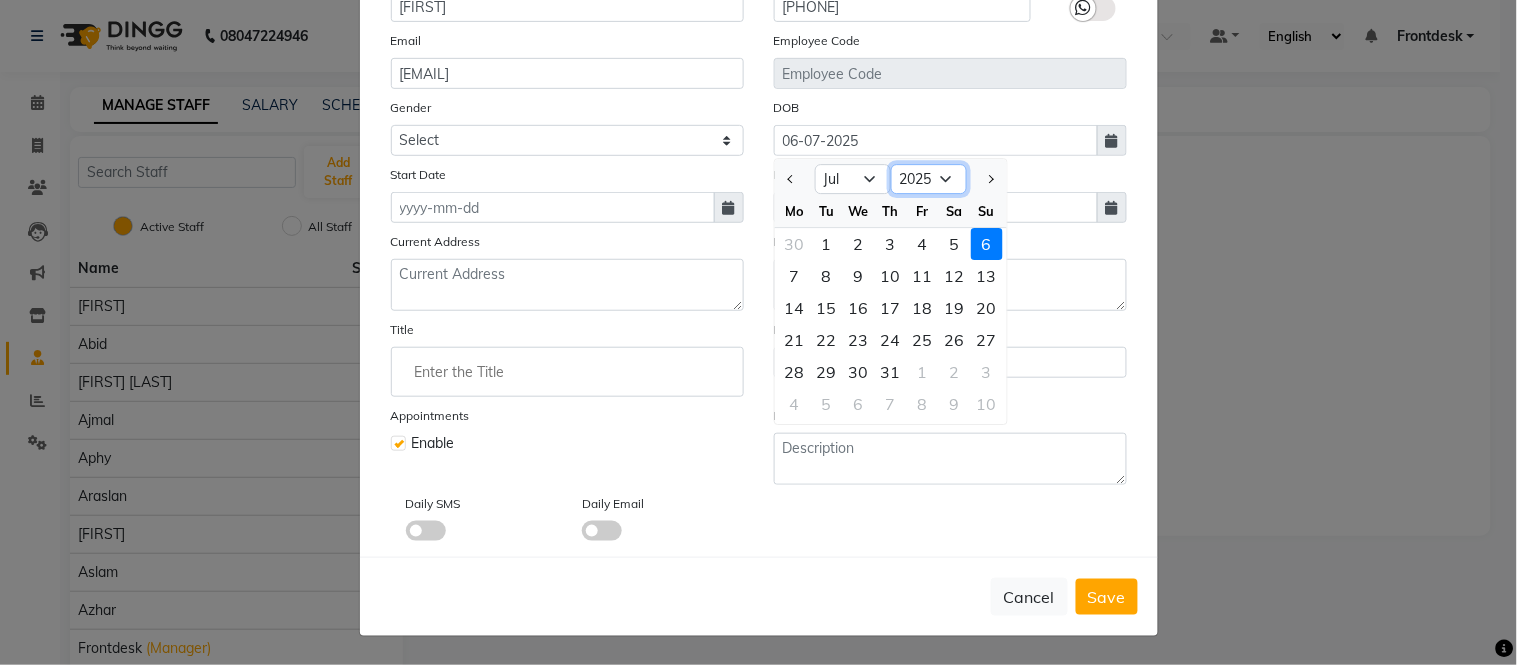 click on "1920 1921 1922 1923 1924 1925 1926 1927 1928 1929 1930 1931 1932 1933 1934 1935 1936 1937 1938 1939 1940 1941 1942 1943 1944 1945 1946 1947 1948 1949 1950 1951 1952 1953 1954 1955 1956 1957 1958 1959 1960 1961 1962 1963 1964 1965 1966 1967 1968 1969 1970 1971 1972 1973 1974 1975 1976 1977 1978 1979 1980 1981 1982 1983 1984 1985 1986 1987 1988 1989 1990 1991 1992 1993 1994 1995 1996 1997 1998 1999 2000 2001 2002 2003 2004 2005 2006 2007 2008 2009 2010 2011 2012 2013 2014 2015 2016 2017 2018 2019 2020 2021 2022 2023 2024 2025" 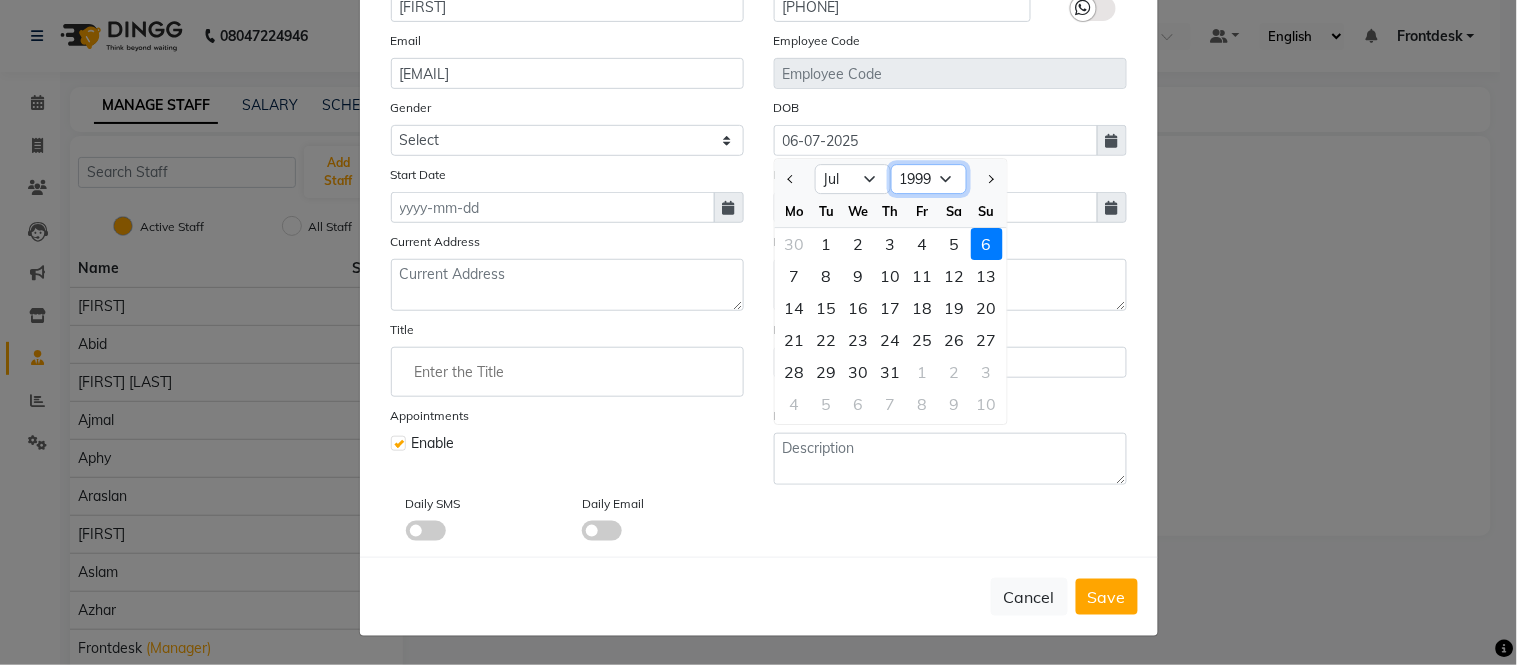 click on "1920 1921 1922 1923 1924 1925 1926 1927 1928 1929 1930 1931 1932 1933 1934 1935 1936 1937 1938 1939 1940 1941 1942 1943 1944 1945 1946 1947 1948 1949 1950 1951 1952 1953 1954 1955 1956 1957 1958 1959 1960 1961 1962 1963 1964 1965 1966 1967 1968 1969 1970 1971 1972 1973 1974 1975 1976 1977 1978 1979 1980 1981 1982 1983 1984 1985 1986 1987 1988 1989 1990 1991 1992 1993 1994 1995 1996 1997 1998 1999 2000 2001 2002 2003 2004 2005 2006 2007 2008 2009 2010 2011 2012 2013 2014 2015 2016 2017 2018 2019 2020 2021 2022 2023 2024 2025" 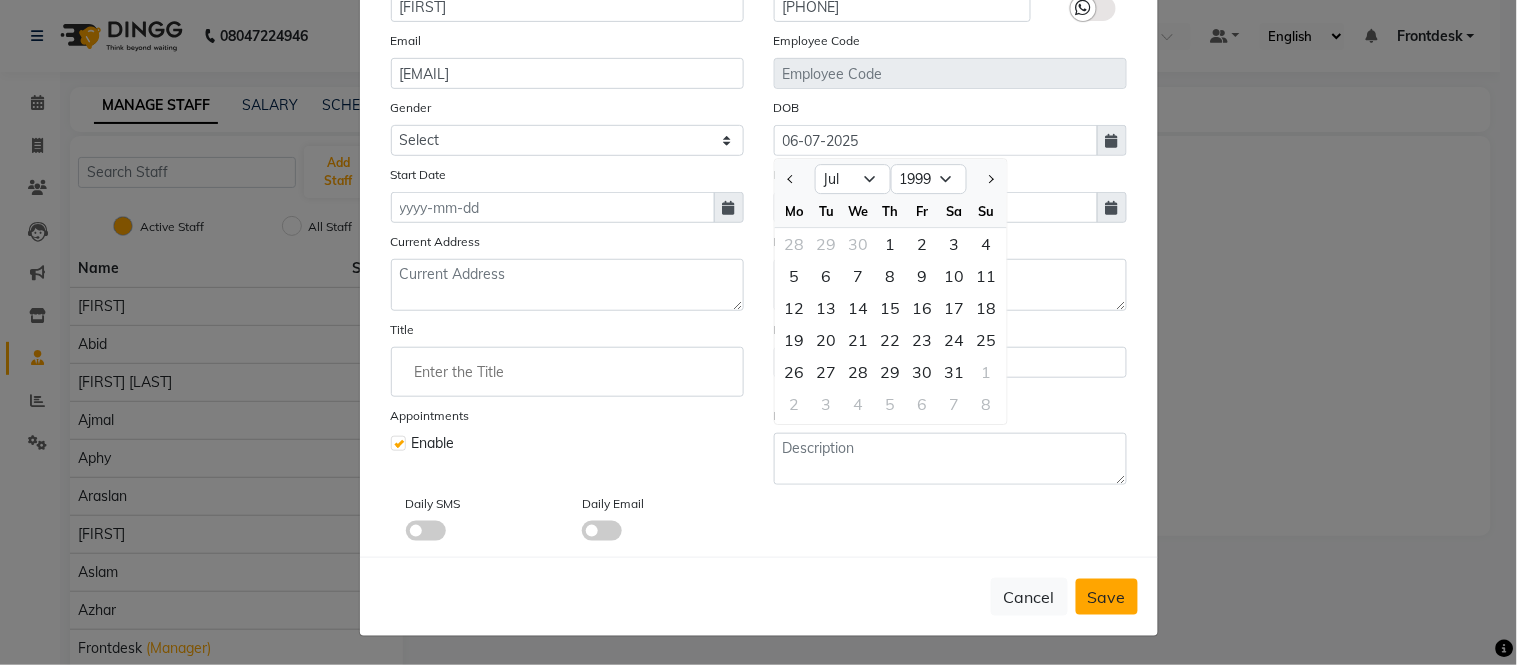 click on "Save" at bounding box center (1107, 597) 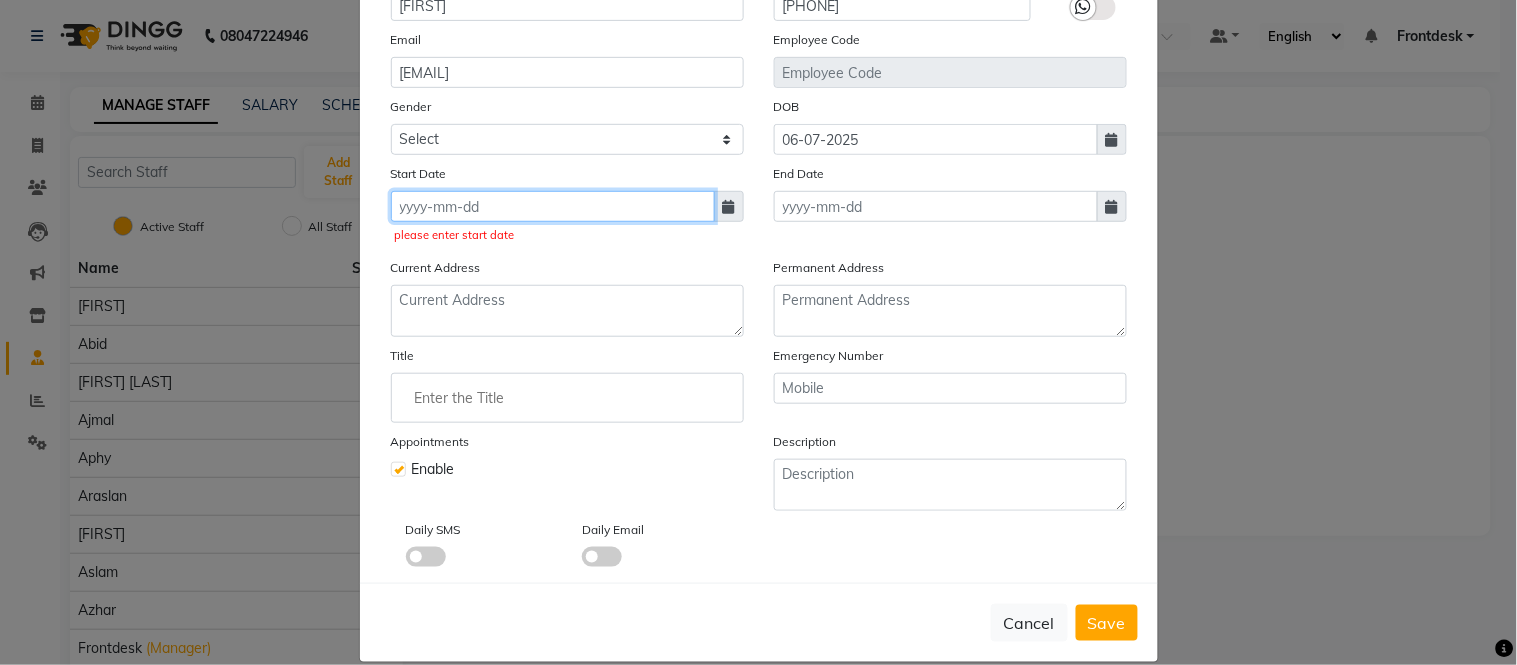 click 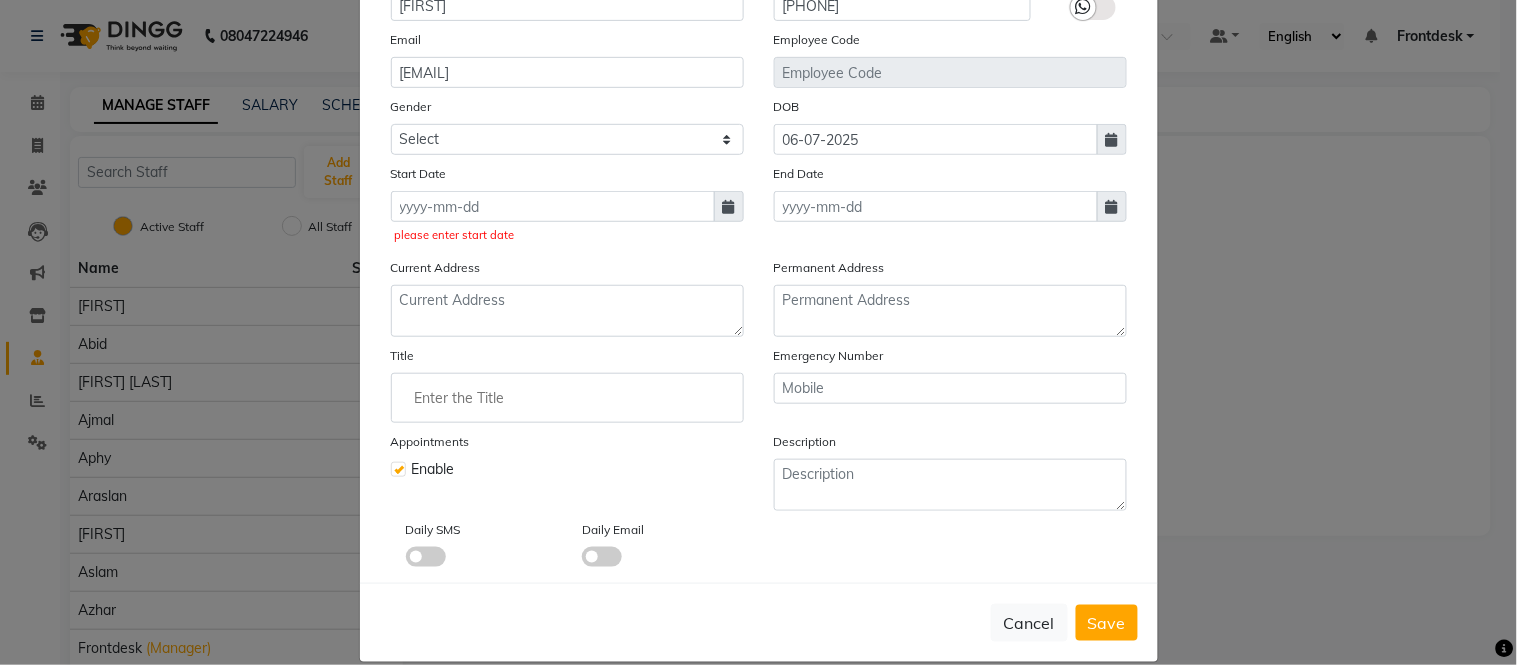 select on "8" 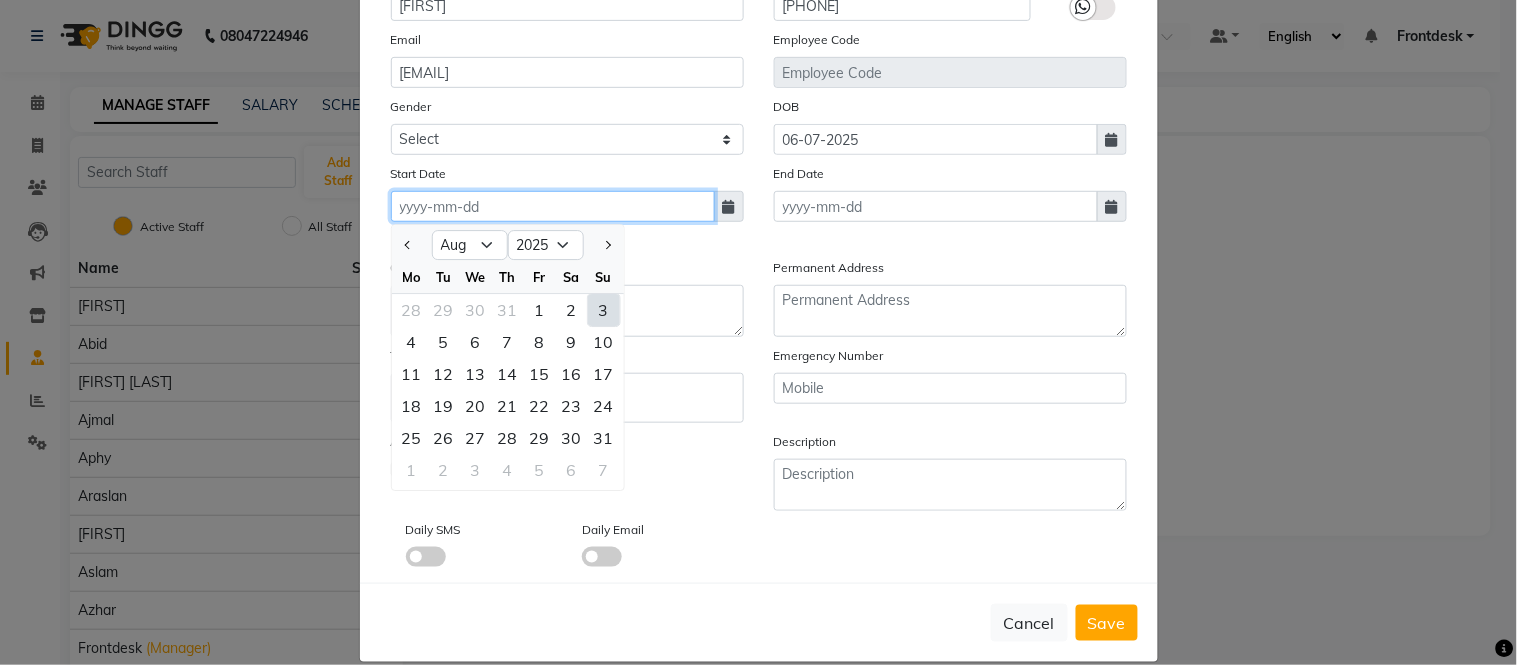 click 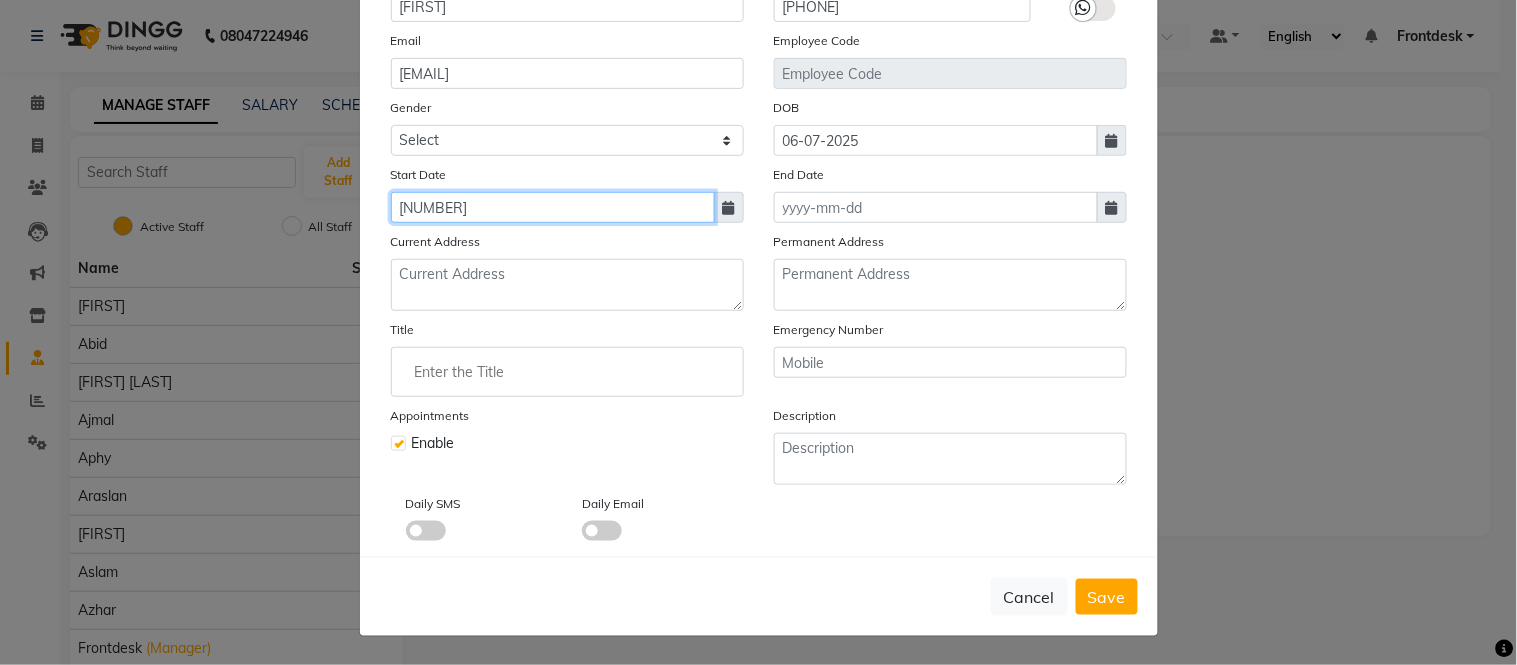 click on "06082025" 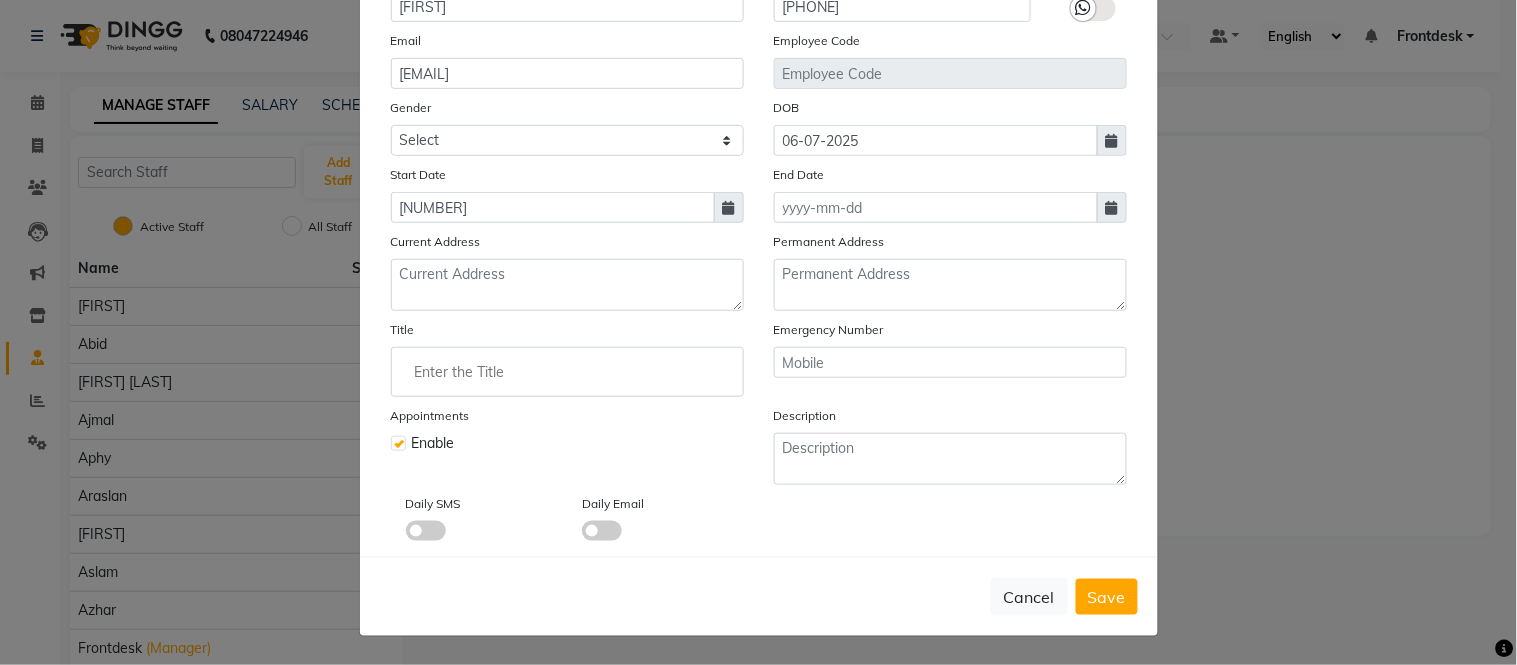 type on "06-08-2025" 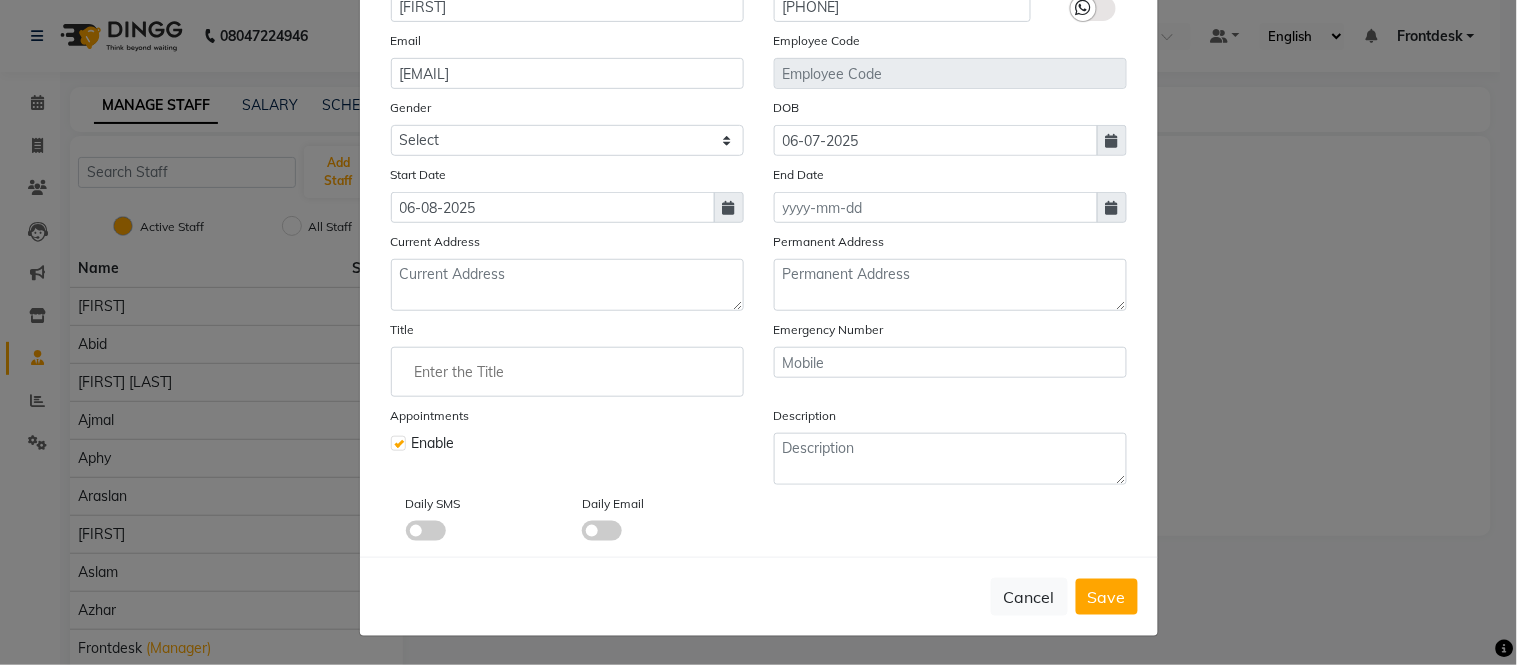 select on "8" 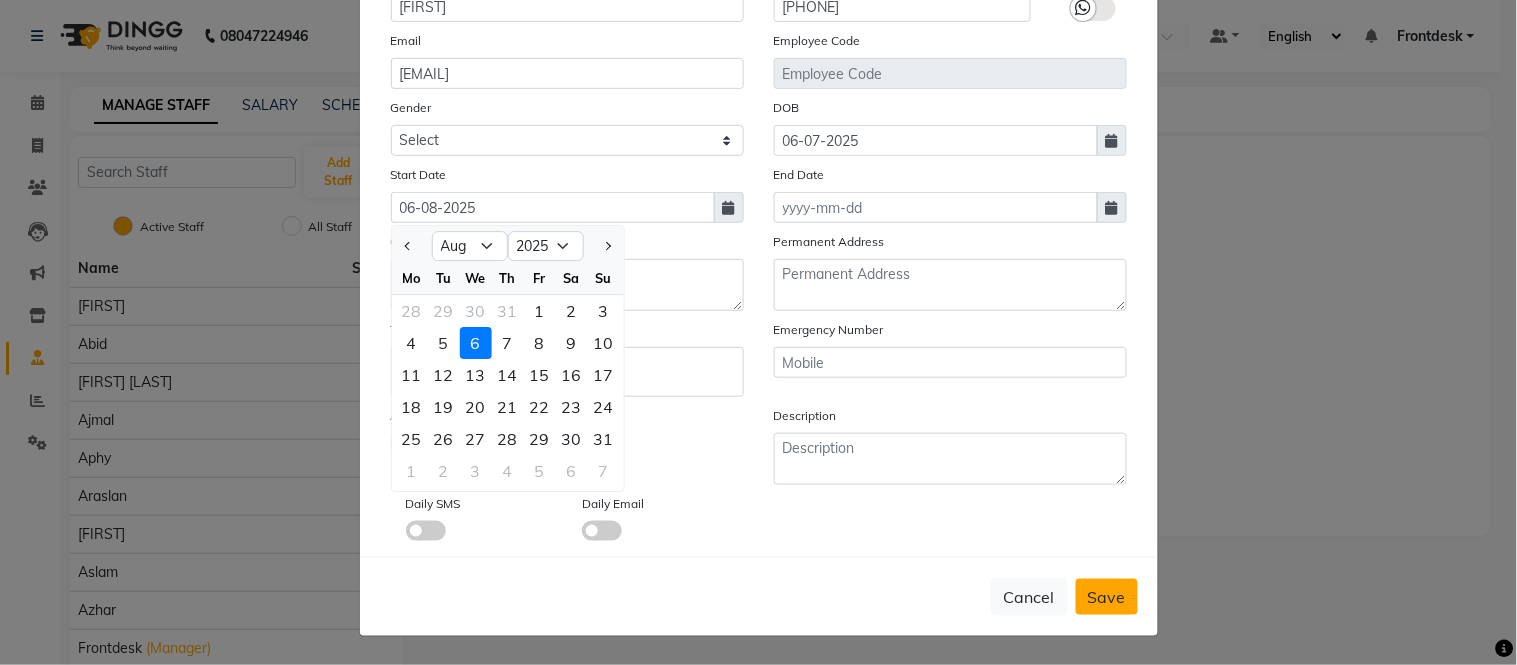 click on "Save" at bounding box center (1107, 597) 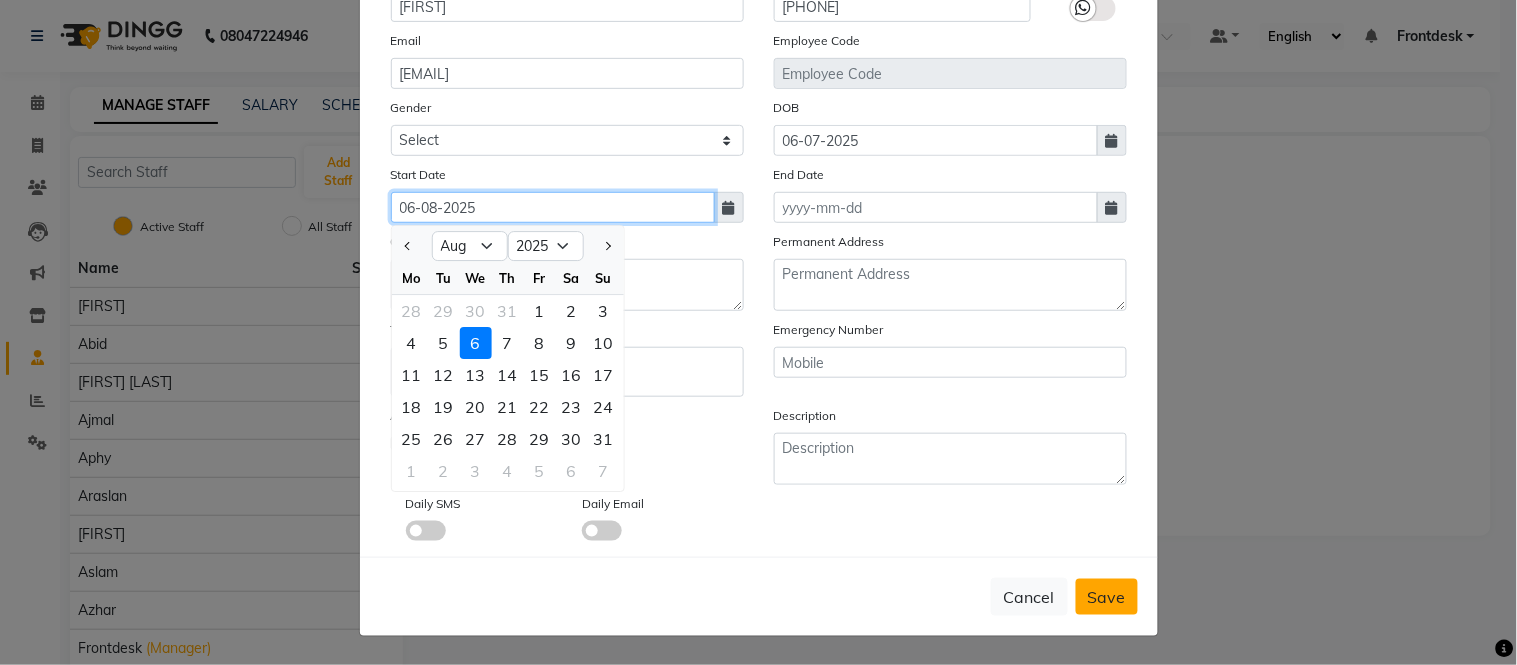 type 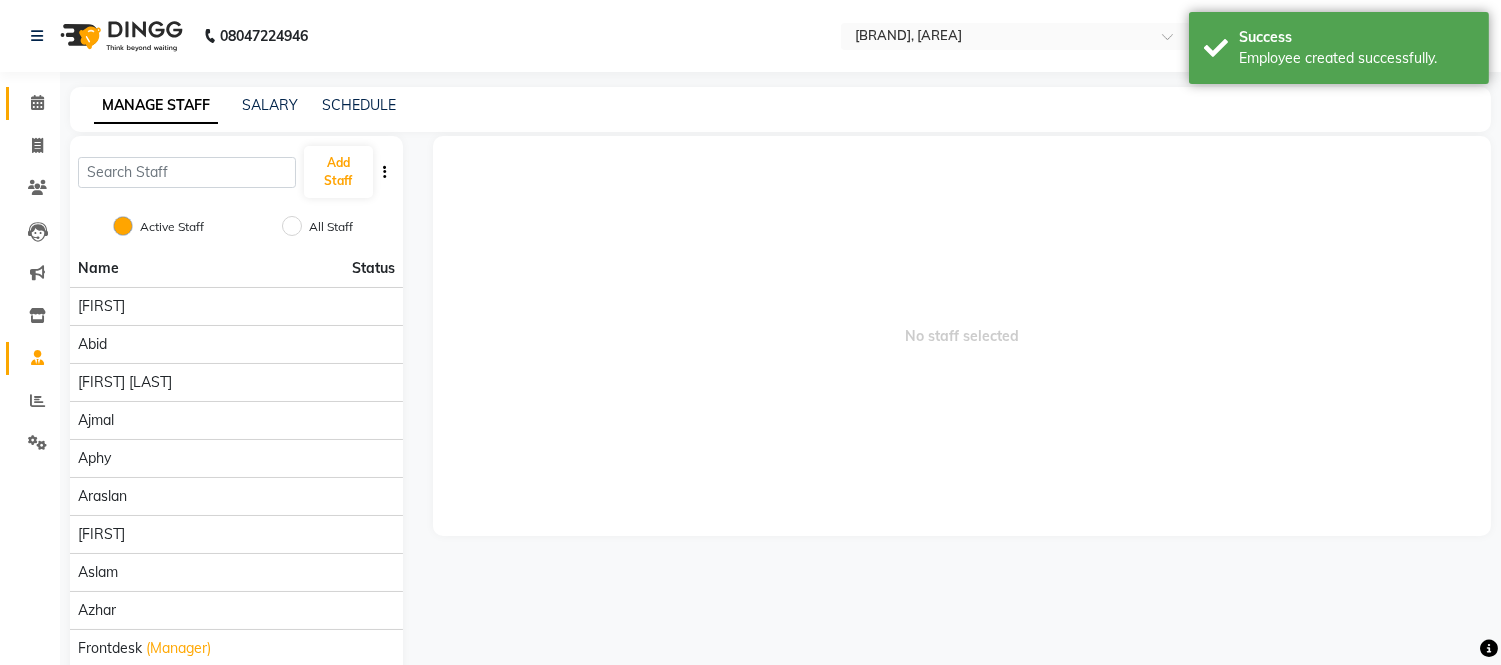 click 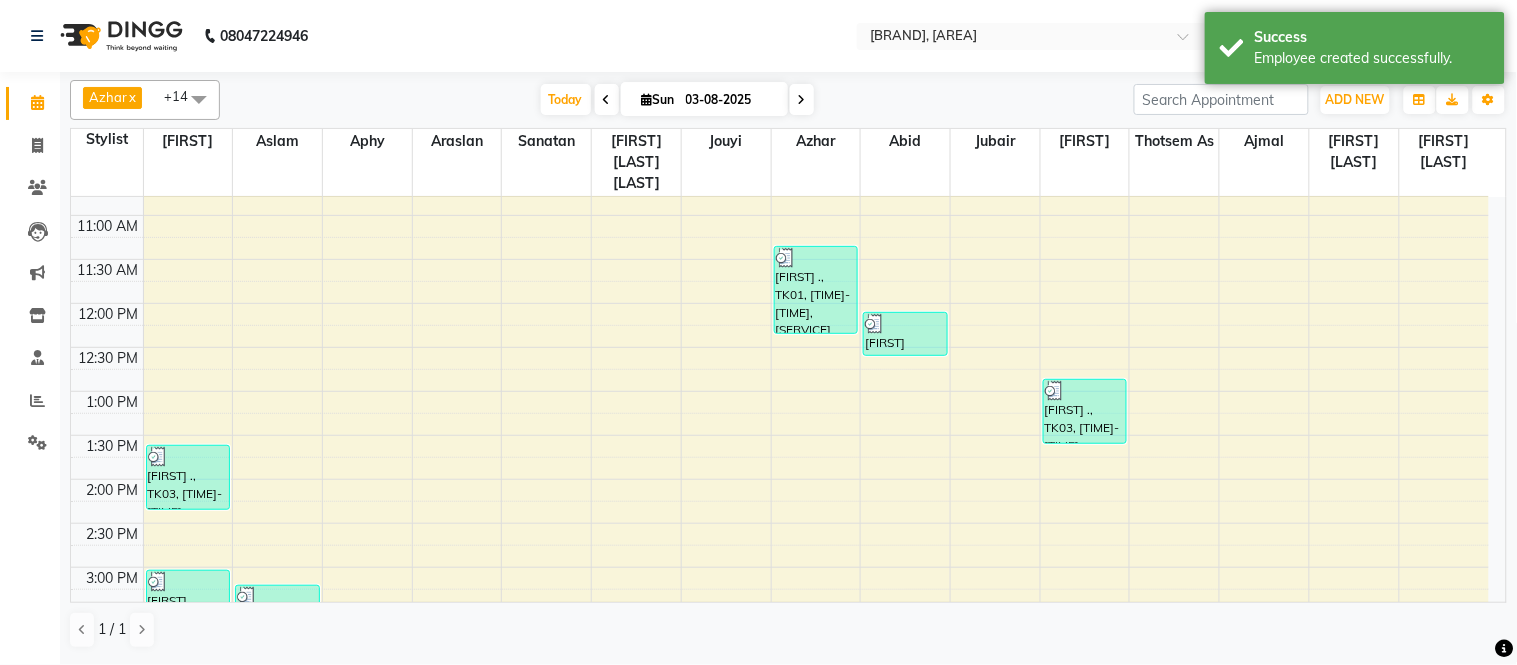 scroll, scrollTop: 0, scrollLeft: 0, axis: both 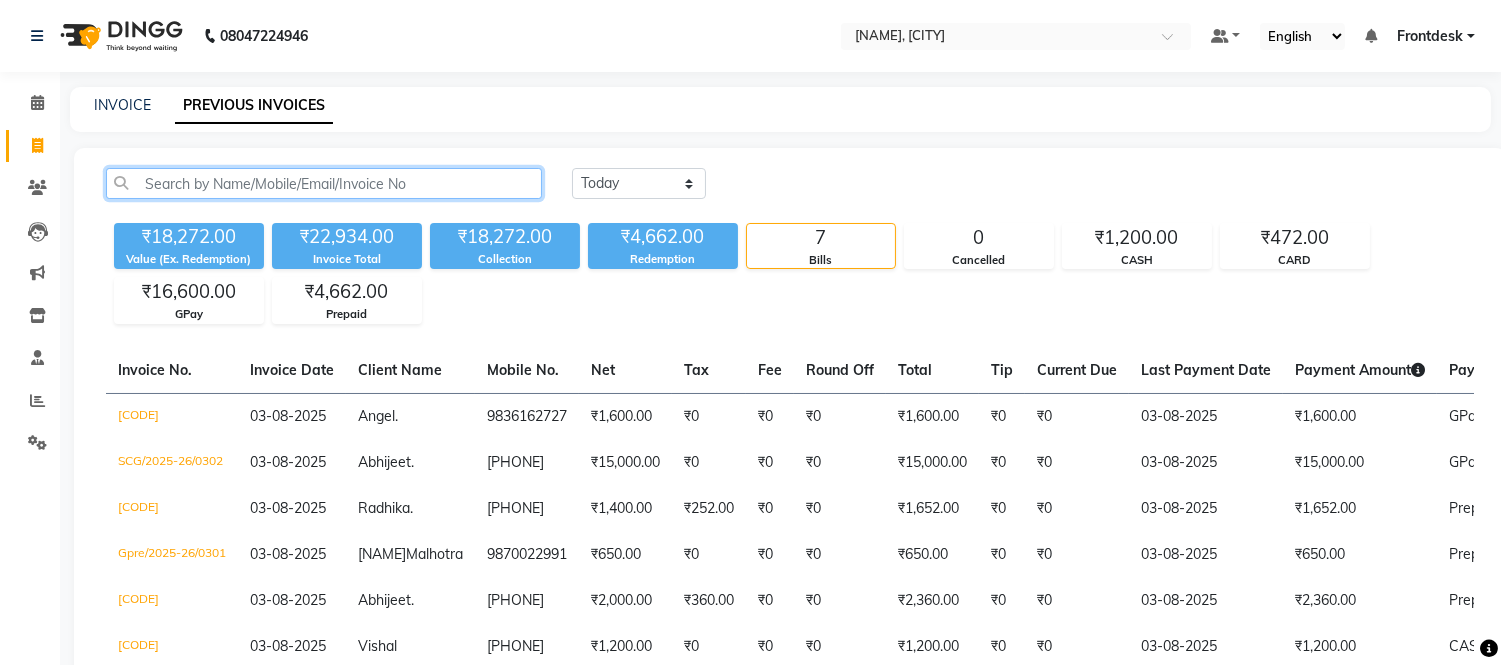 click 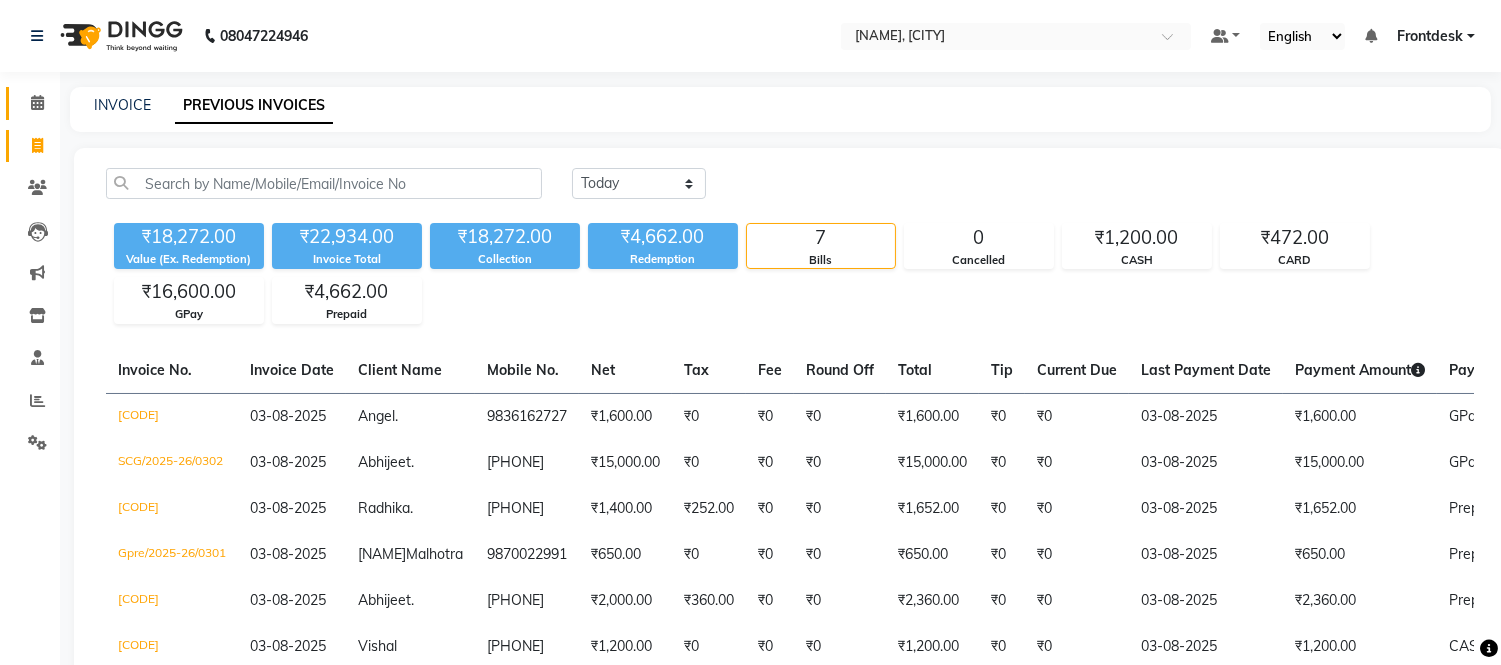 click 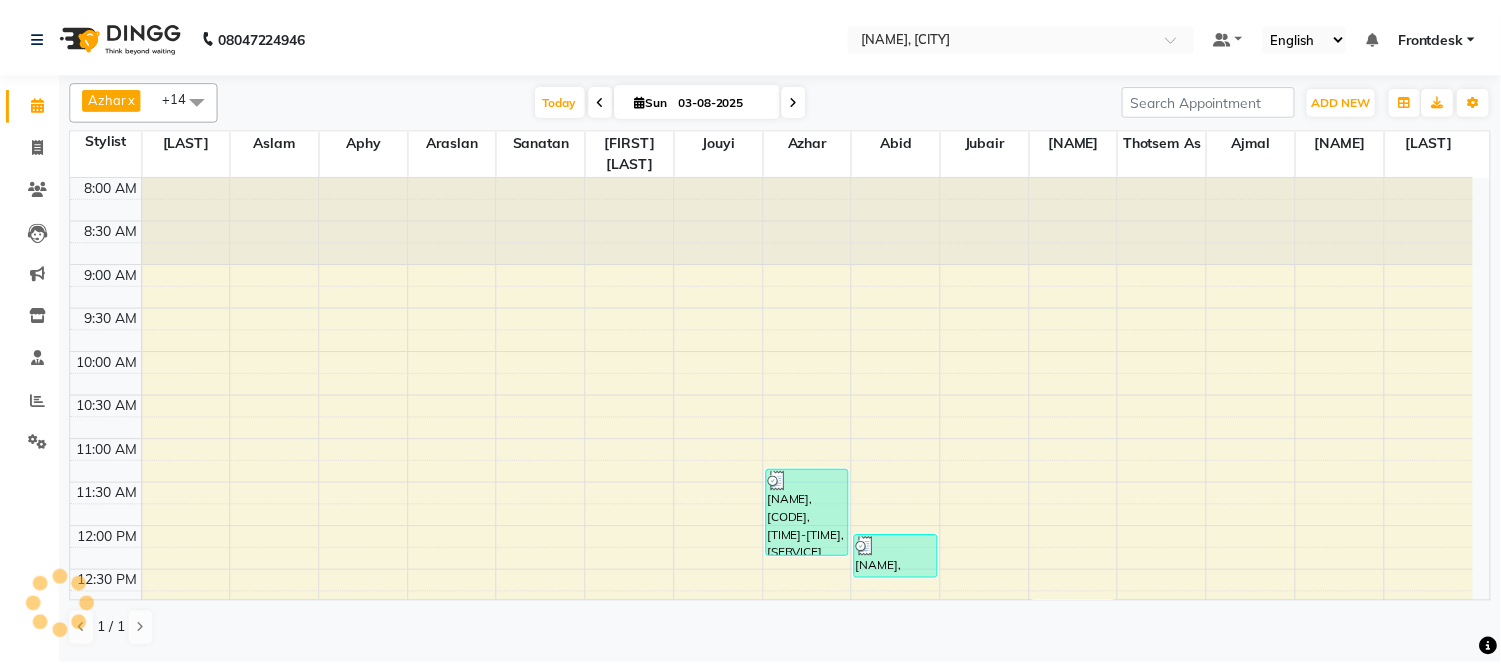 scroll, scrollTop: 0, scrollLeft: 0, axis: both 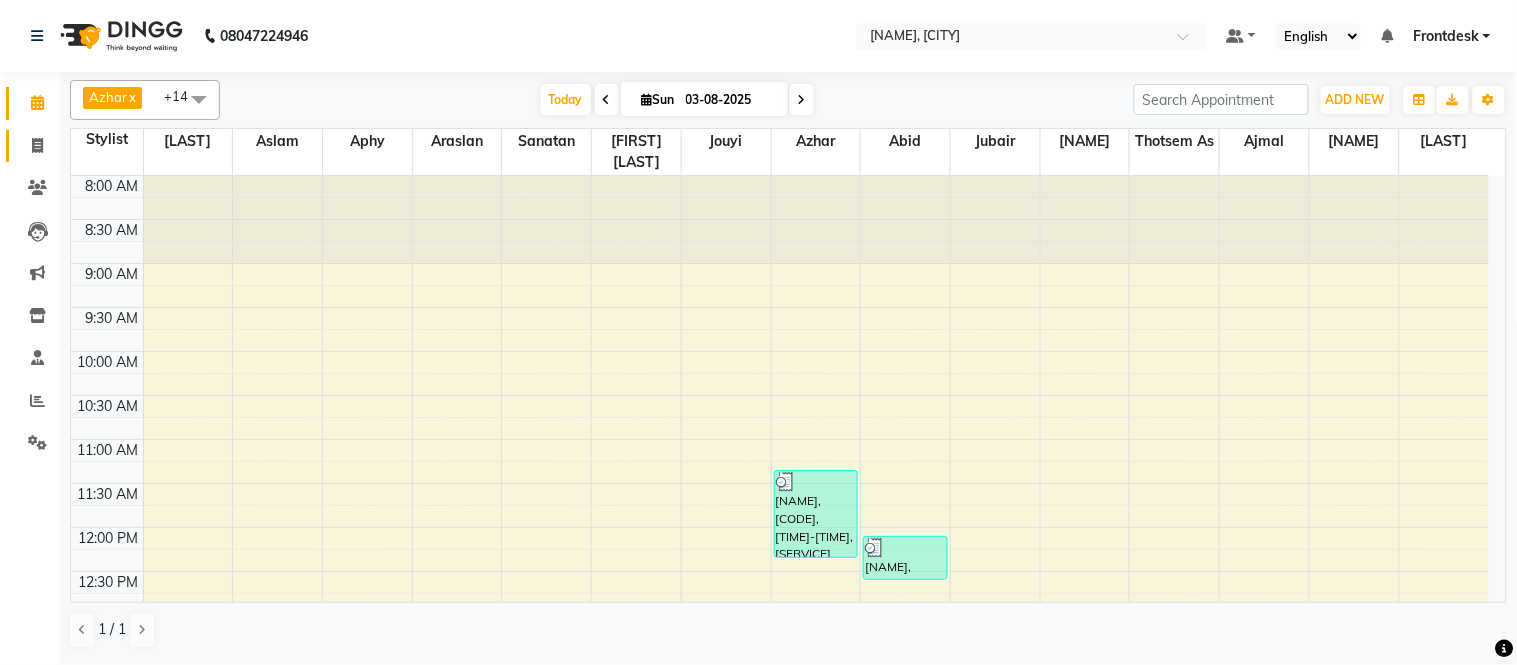 click 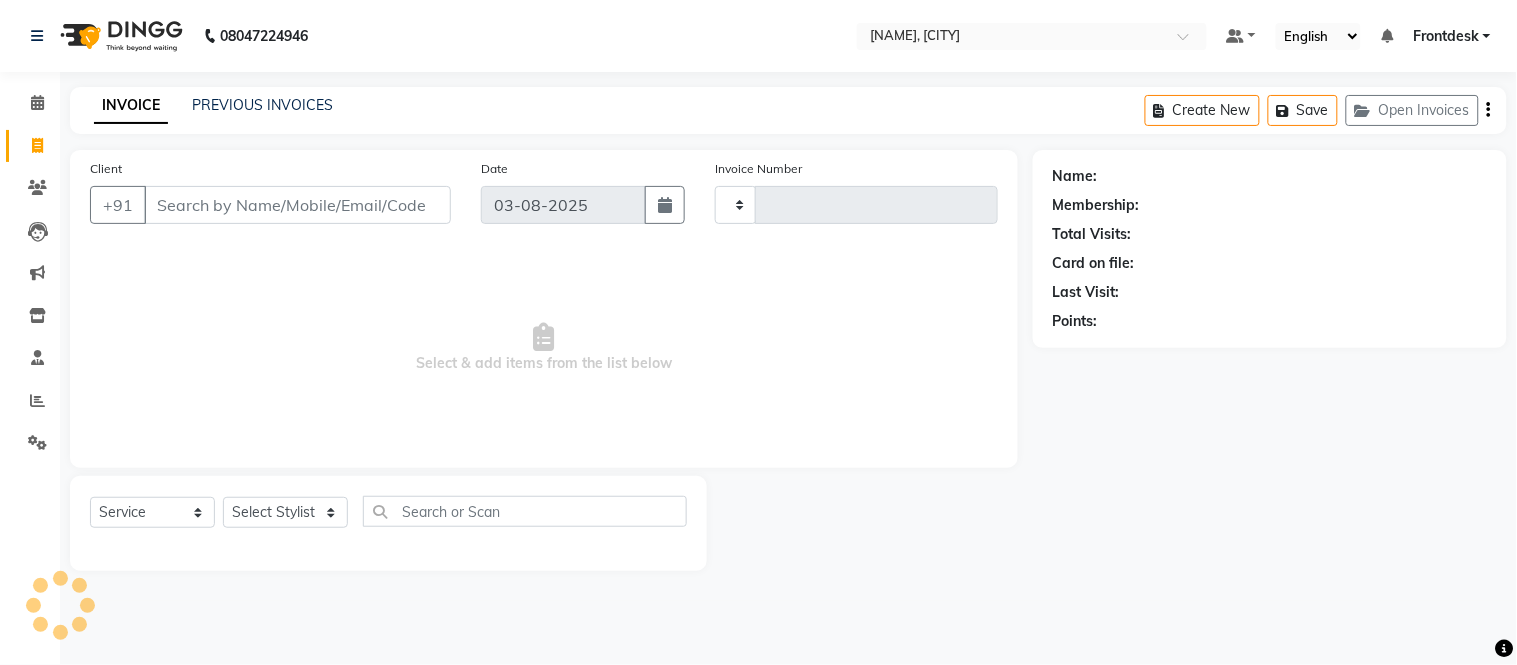 type on "0352" 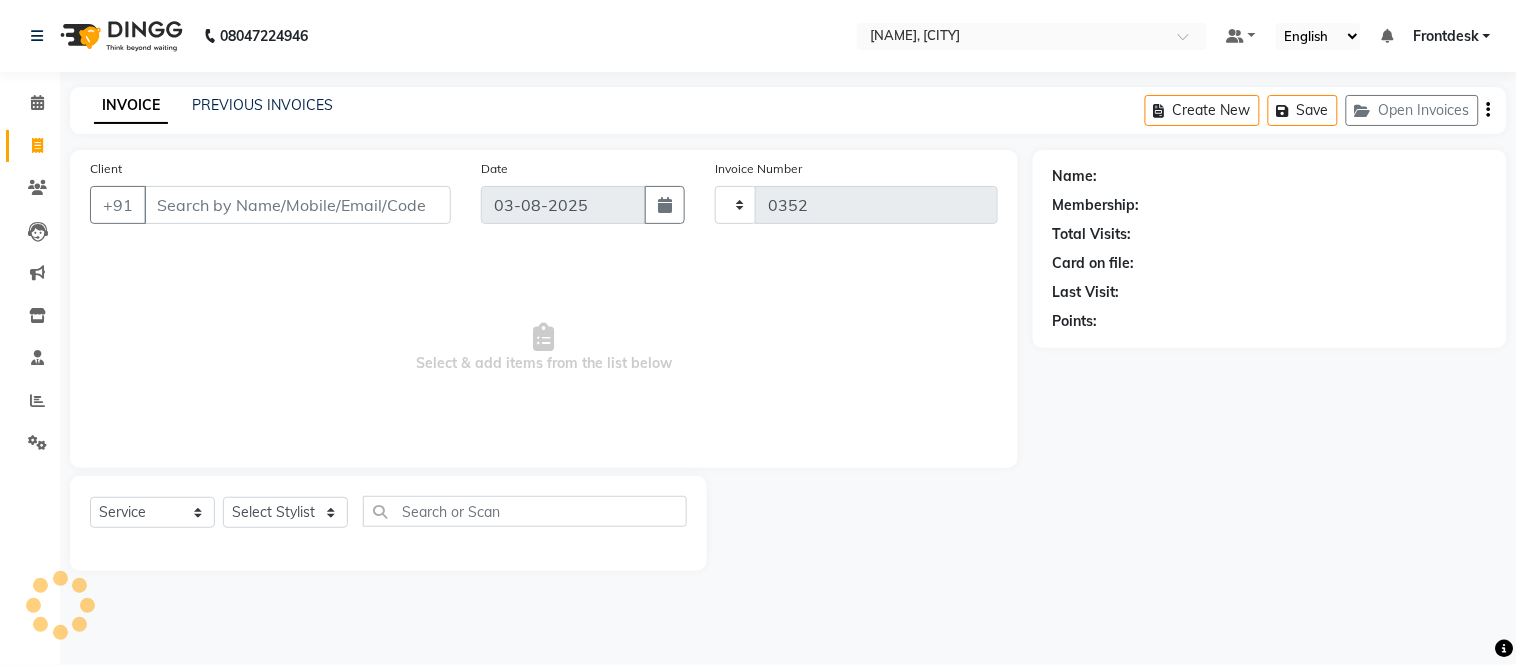 select on "8000" 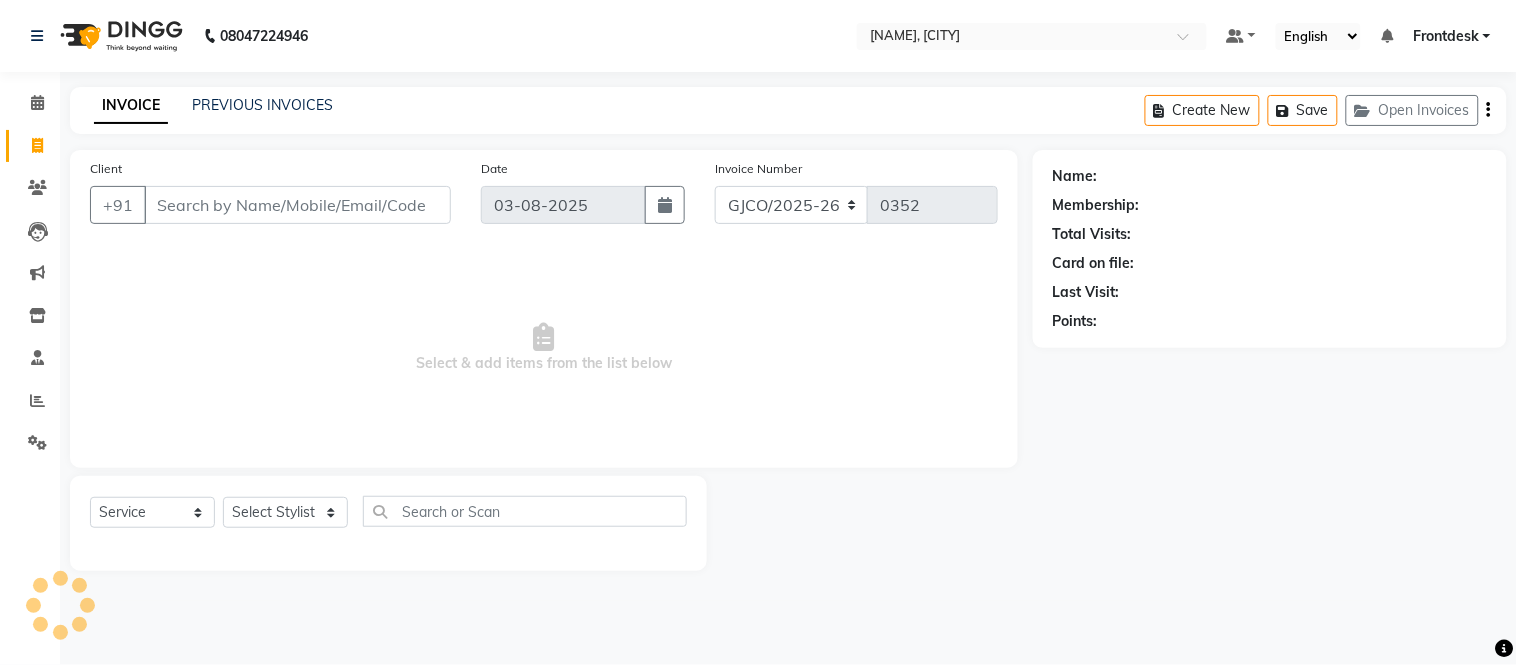 click on "Client" at bounding box center (297, 205) 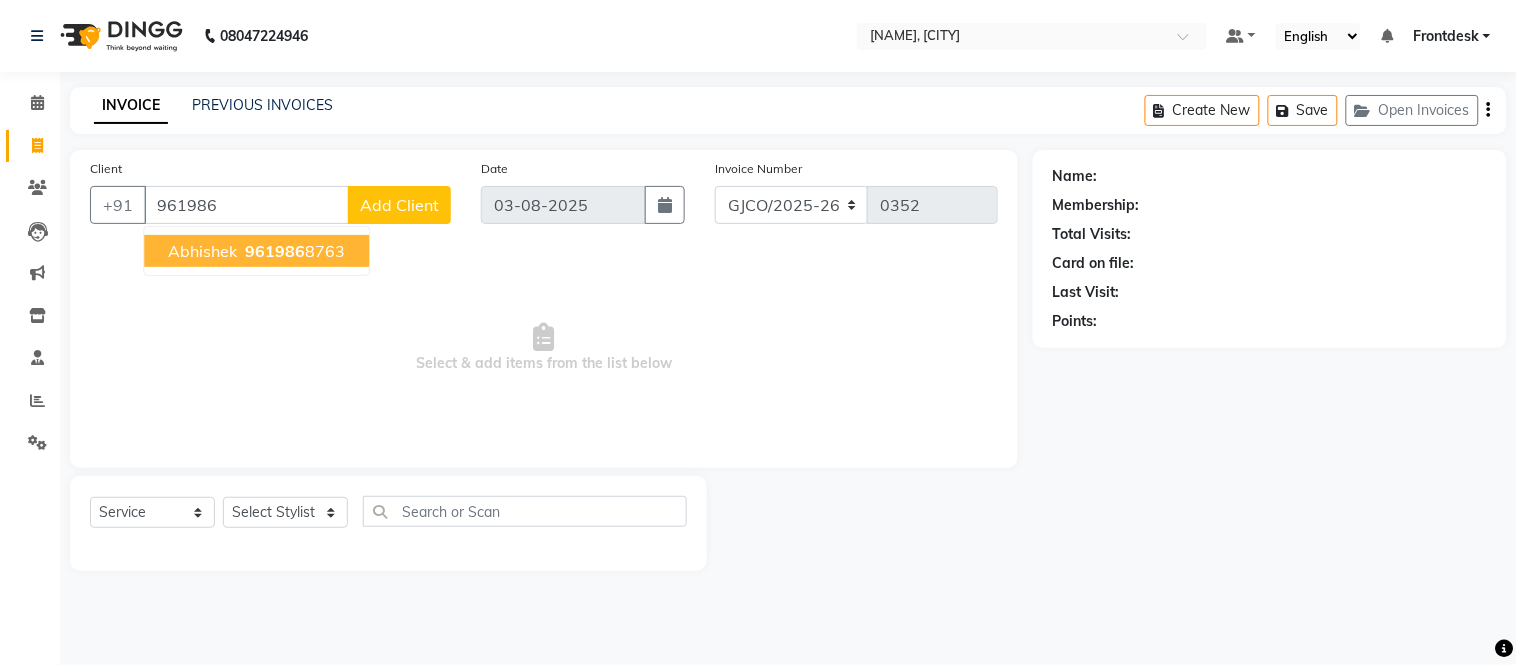 click on "[FIRST] [PHONE]" at bounding box center [256, 251] 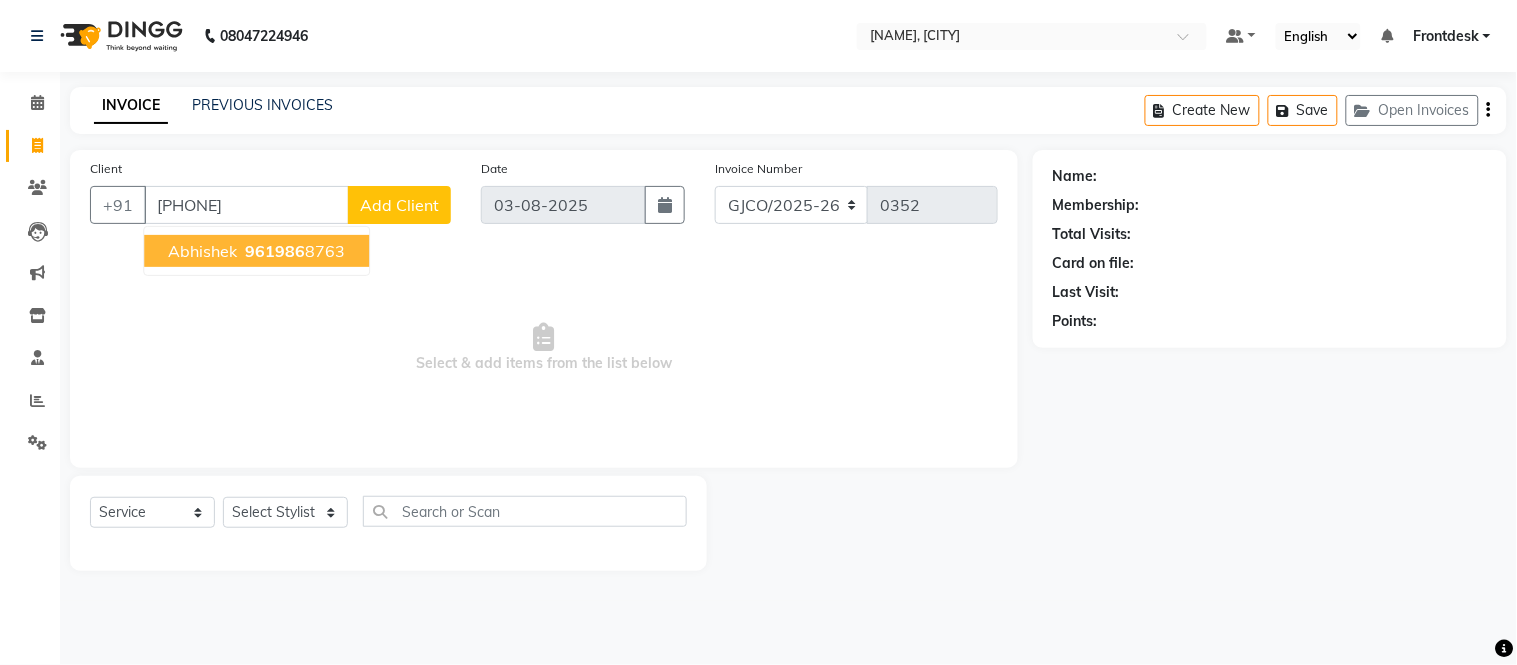 type on "[PHONE]" 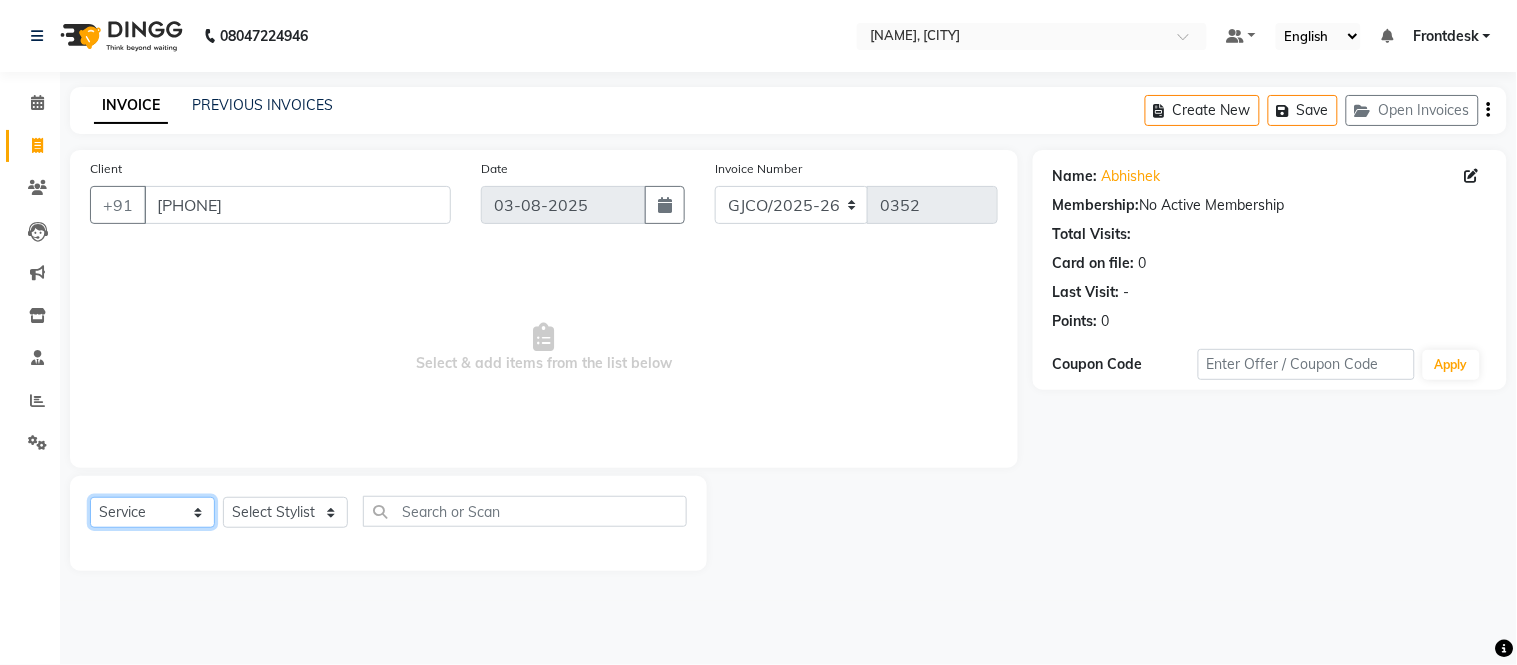click on "Select  Service  Product  Membership  Package Voucher Prepaid Gift Card" 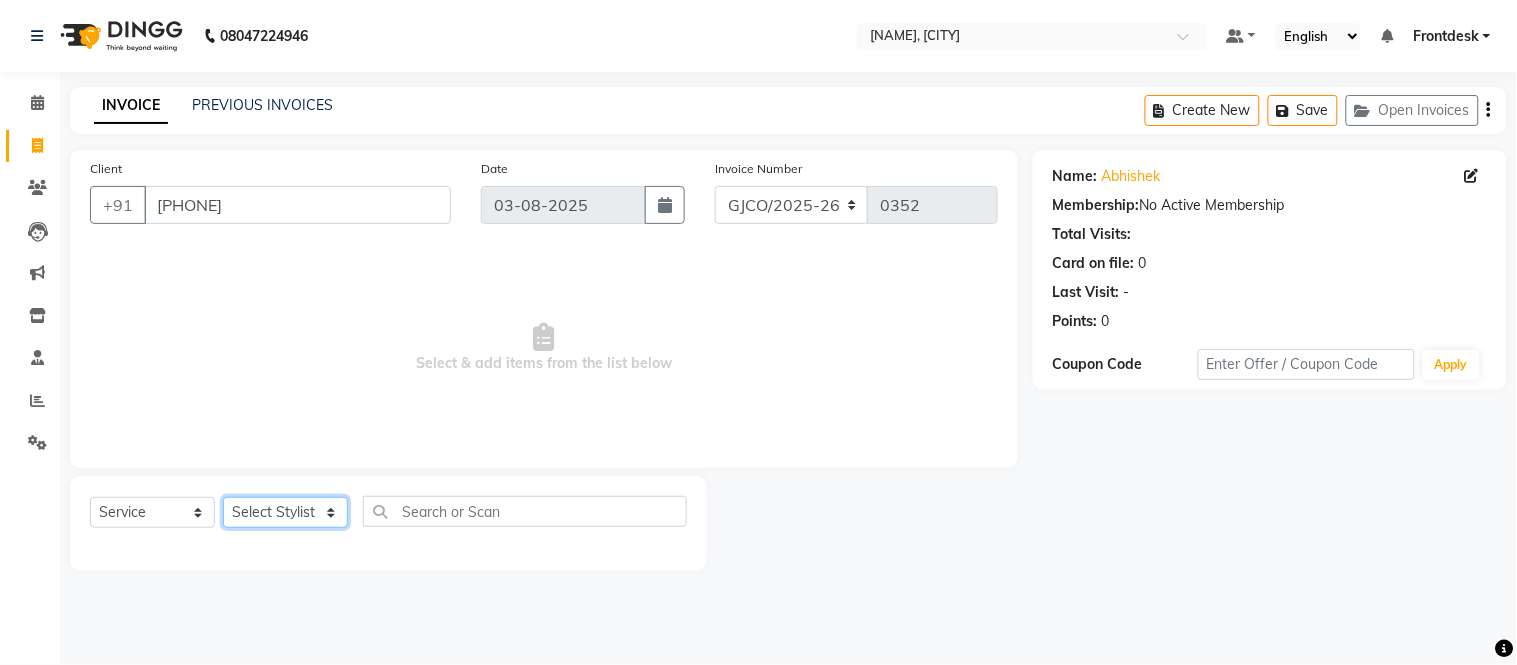 click on "Services Stylist Service Qty Price Disc Total Action  [NAME]  [NAME]    [LAST]    [NAME]   [NAME]   [NAME]   [NAME]   [NAME]   [NAME]   Frontdesk   [NAME]   [NAME]   [NAME]   [LAST]   [NAME]   [NAME]   [NAME]   [NAME]   [NAME]   [LAST]   [FIRST] [LAST]   [NAME]   [NAME]   [NAME]   [NAME]   [NAME]   [NAME]   [NAME] as [LAST]   [NAME]   [NAME]    H/C Art Director Female  x H/C Art Director Male  H/C Art Director Female  H/C Stlye Director male  H/C Stlye Director female  H/C Senior Stylist Female H/C Senior Stylist male H/C Stylist Male  H/C Stylist Female H/C Child M- below 12 H/C Child  F - below 12 H/C - Fringes/Locks  PQ Hair Wash Male +Styling Wash & Blow Dry short Wash & Blow Dry medium  Wash & Blow Dry long Wash & Paddle Dry Wash & Blast Dry  Shampoo & conditioner  Add on Mask/ Deep Conditioning Extension Wash (onwards) Blow Dry  Hair Ironing Short Hair Tong (Onwards)  Hair do (Onwards)  Crimping /Braiding(Onwards) Up Style (Onwards) Hair Braid ( onwards) 1" 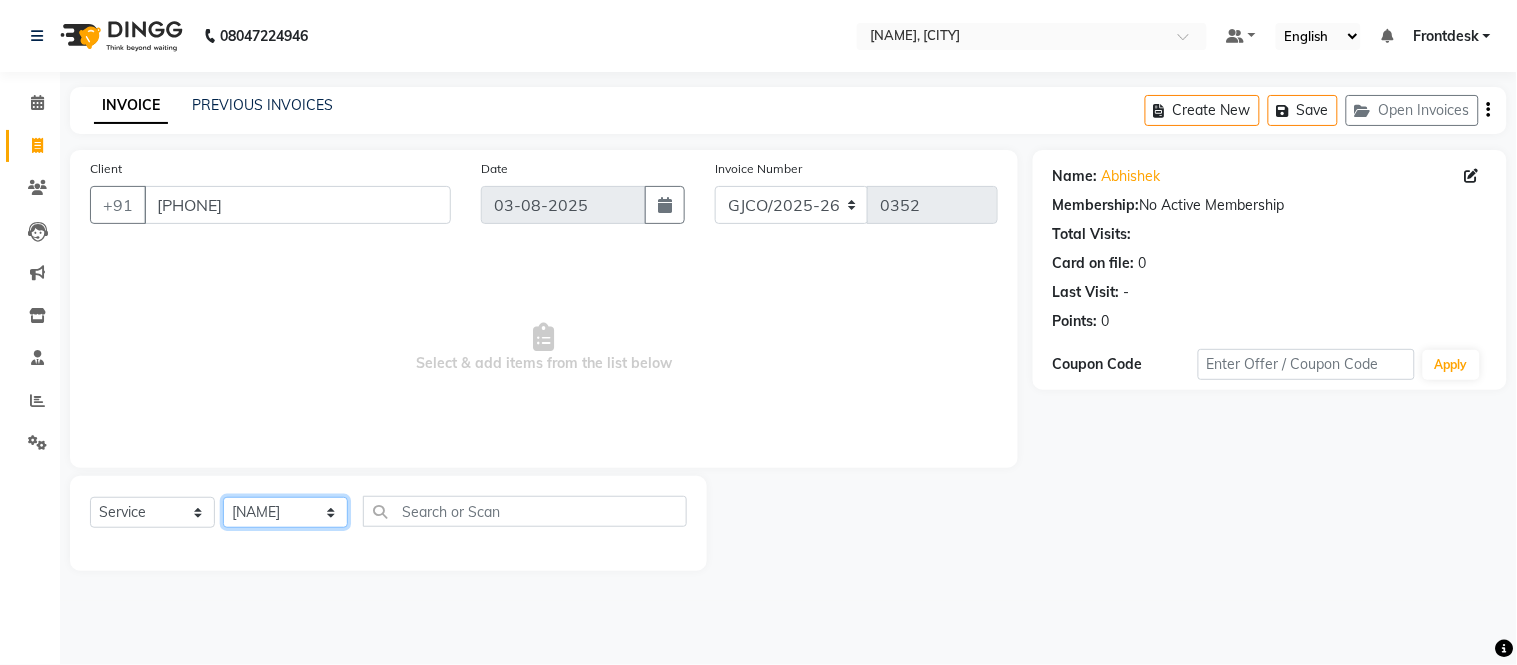 click on "Services Stylist Service Qty Price Disc Total Action  [NAME]  [NAME]    [LAST]    [NAME]   [NAME]   [NAME]   [NAME]   [NAME]   [NAME]   Frontdesk   [NAME]   [NAME]   [NAME]   [LAST]   [NAME]   [NAME]   [NAME]   [NAME]   [NAME]   [LAST]   [FIRST] [LAST]   [NAME]   [NAME]   [NAME]   [NAME]   [NAME]   [NAME]   [NAME] as [LAST]   [NAME]   [NAME]    H/C Art Director Female  x H/C Art Director Male  H/C Art Director Female  H/C Stlye Director male  H/C Stlye Director female  H/C Senior Stylist Female H/C Senior Stylist male H/C Stylist Male  H/C Stylist Female H/C Child M- below 12 H/C Child  F - below 12 H/C - Fringes/Locks  PQ Hair Wash Male +Styling Wash & Blow Dry short Wash & Blow Dry medium  Wash & Blow Dry long Wash & Paddle Dry Wash & Blast Dry  Shampoo & conditioner  Add on Mask/ Deep Conditioning Extension Wash (onwards) Blow Dry  Hair Ironing Short Hair Tong (Onwards)  Hair do (Onwards)  Crimping /Braiding(Onwards) Up Style (Onwards) Hair Braid ( onwards) 1" 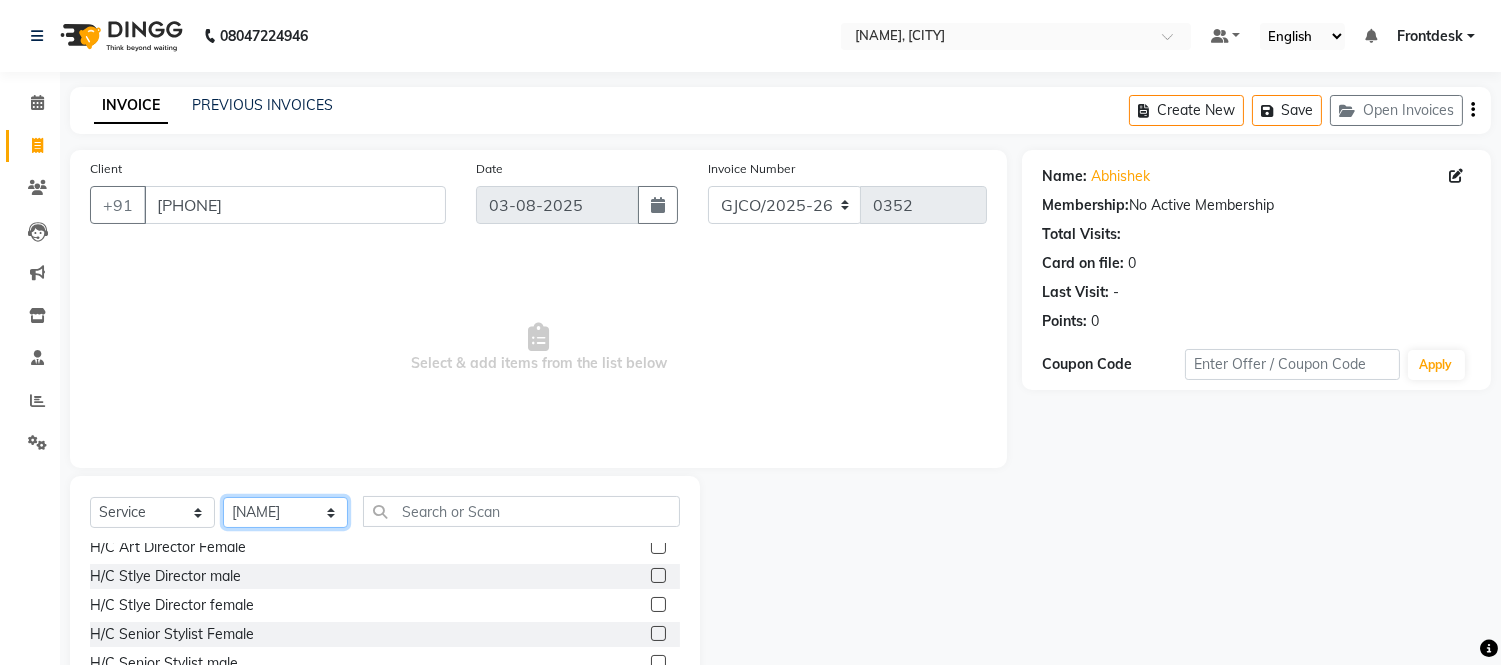scroll, scrollTop: 0, scrollLeft: 0, axis: both 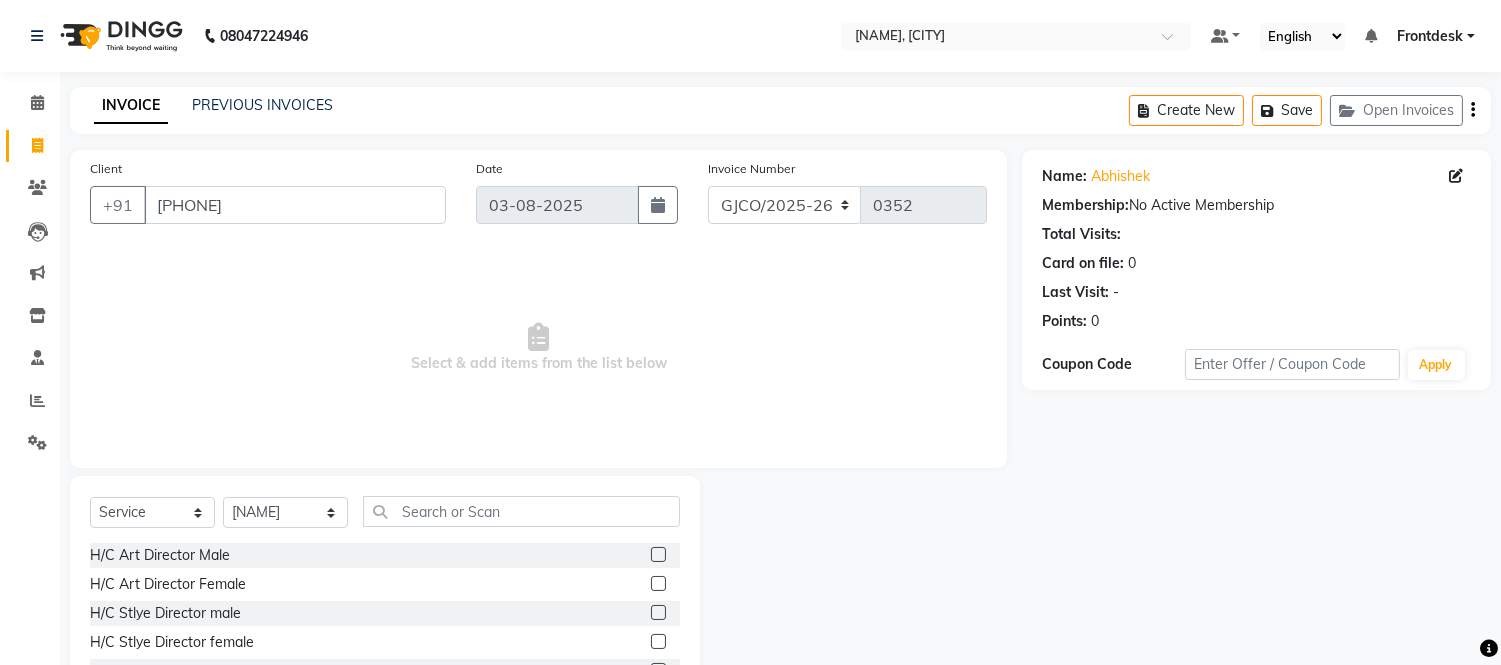 click 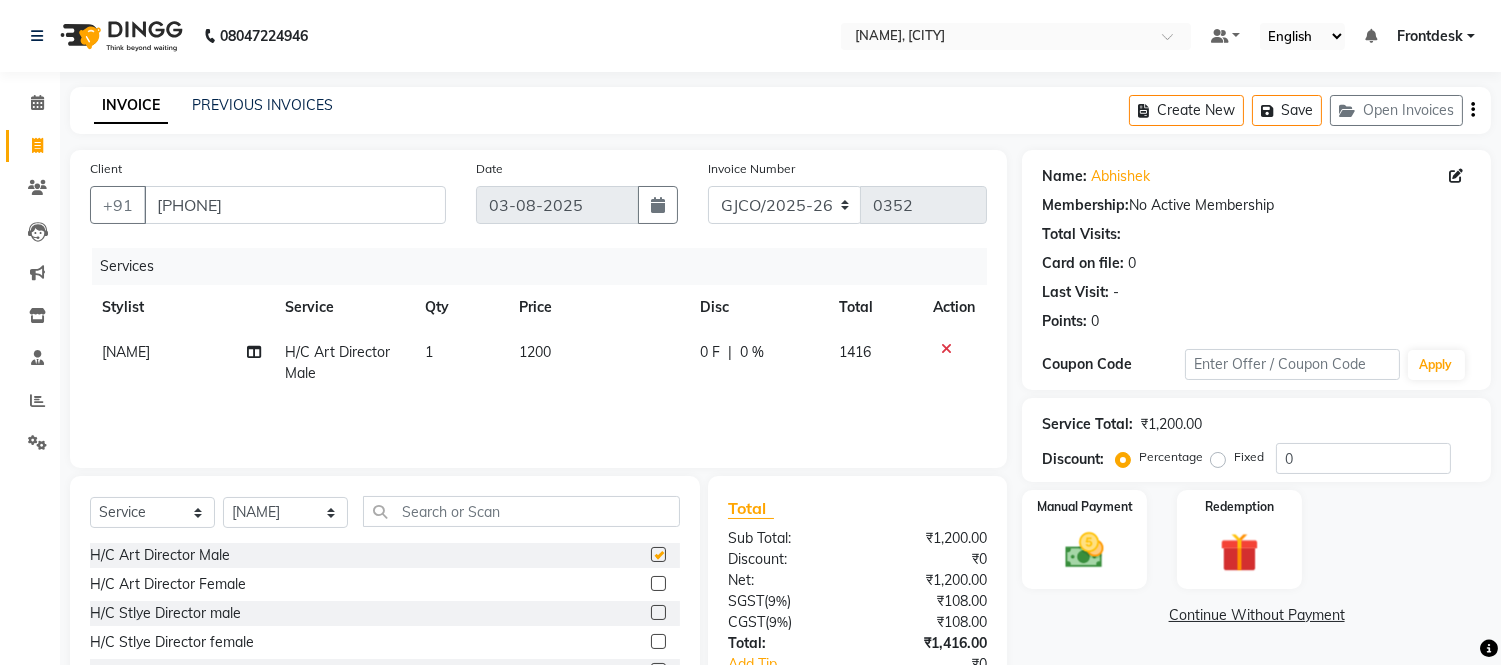 checkbox on "false" 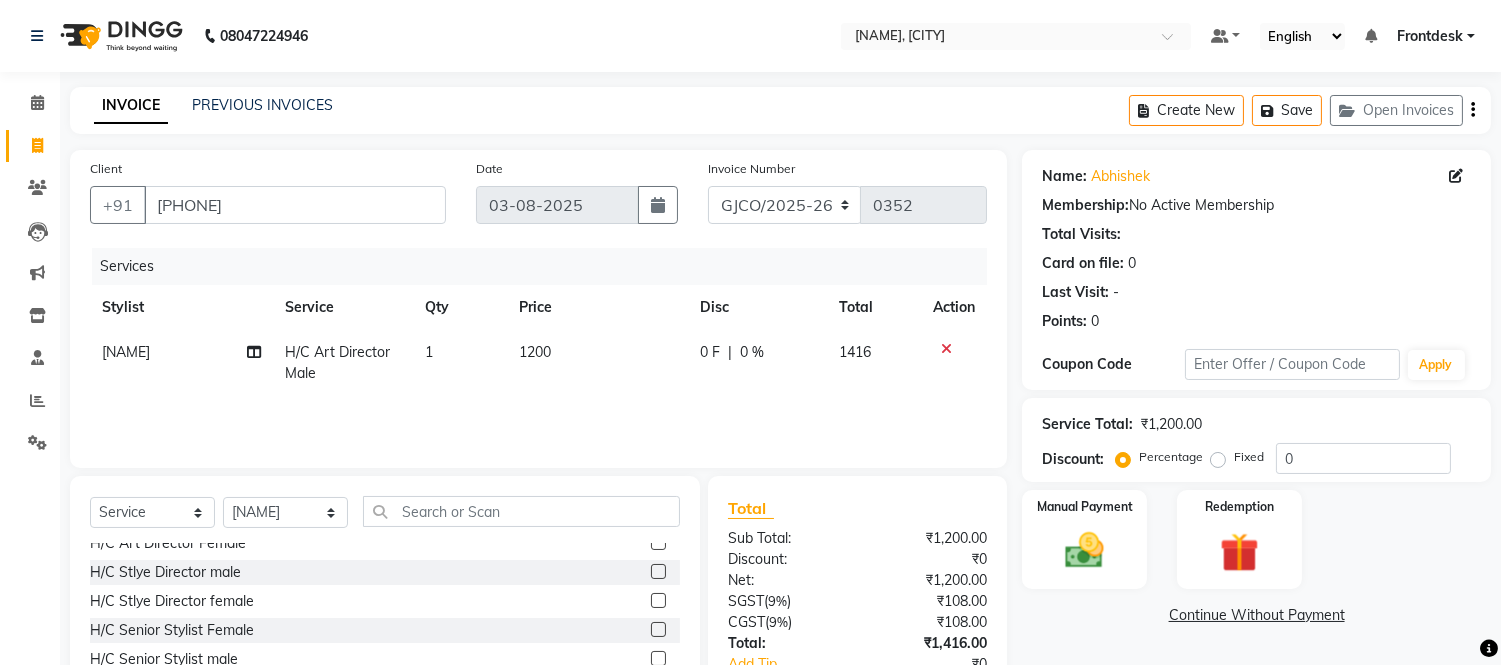 scroll, scrollTop: 40, scrollLeft: 0, axis: vertical 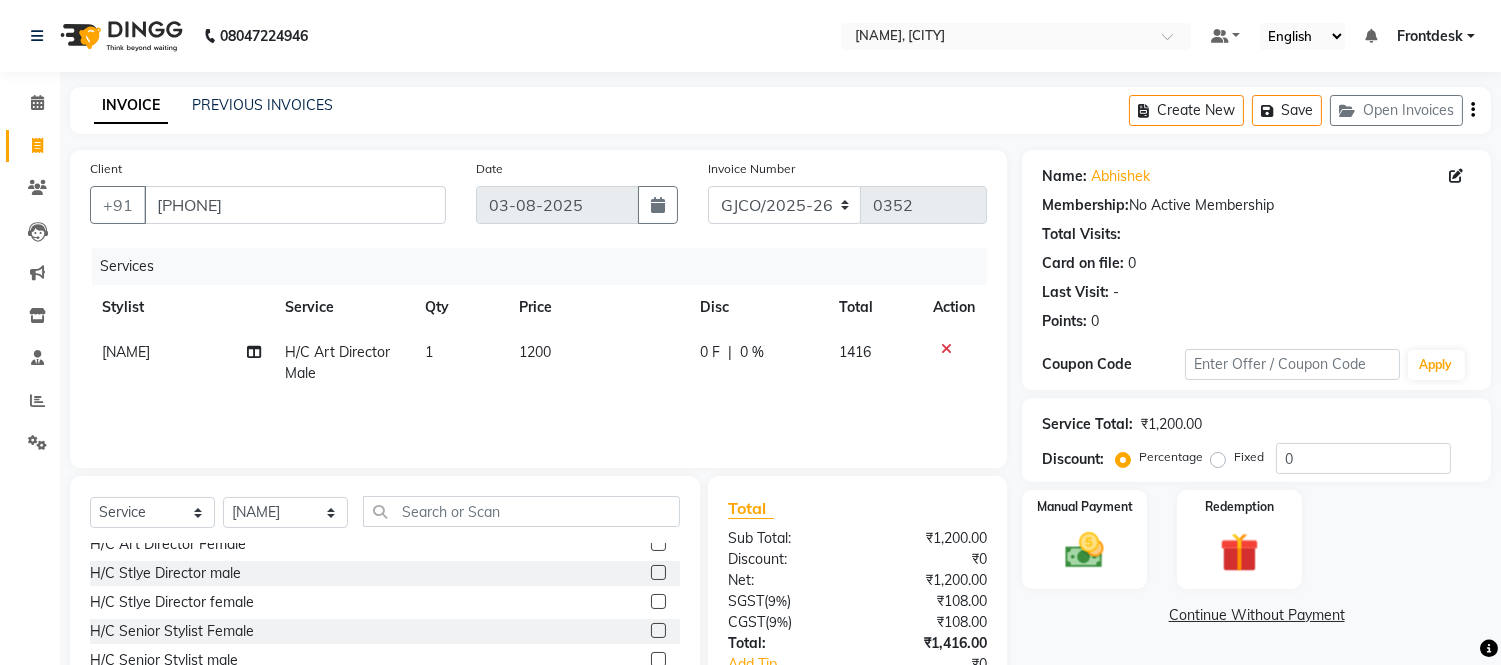 click 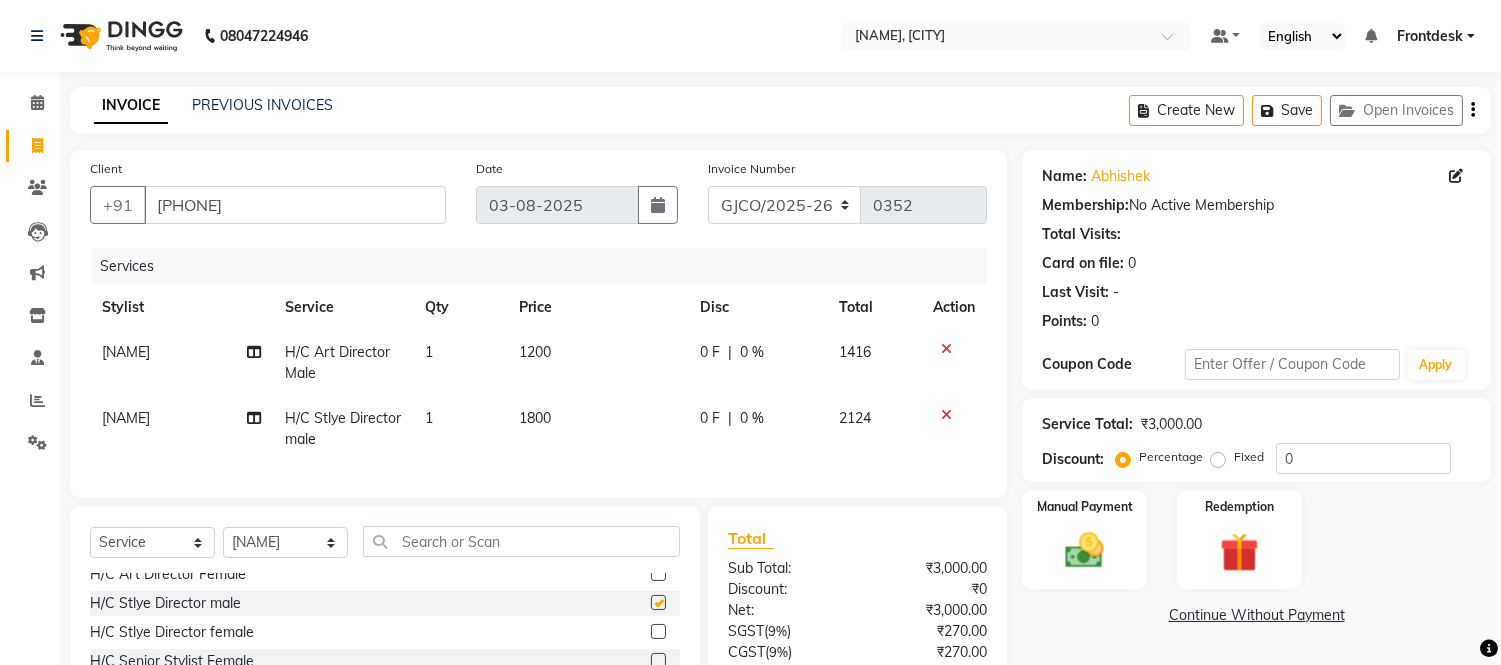checkbox on "false" 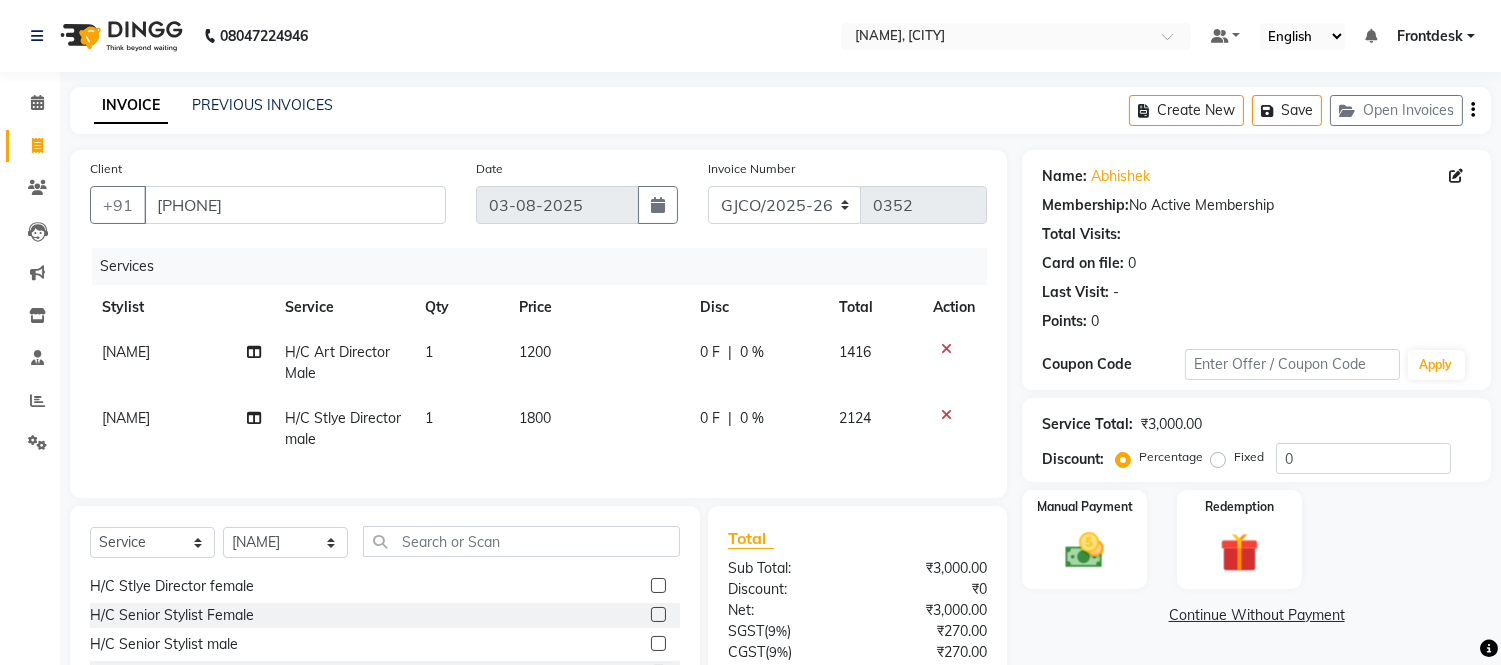 scroll, scrollTop: 117, scrollLeft: 0, axis: vertical 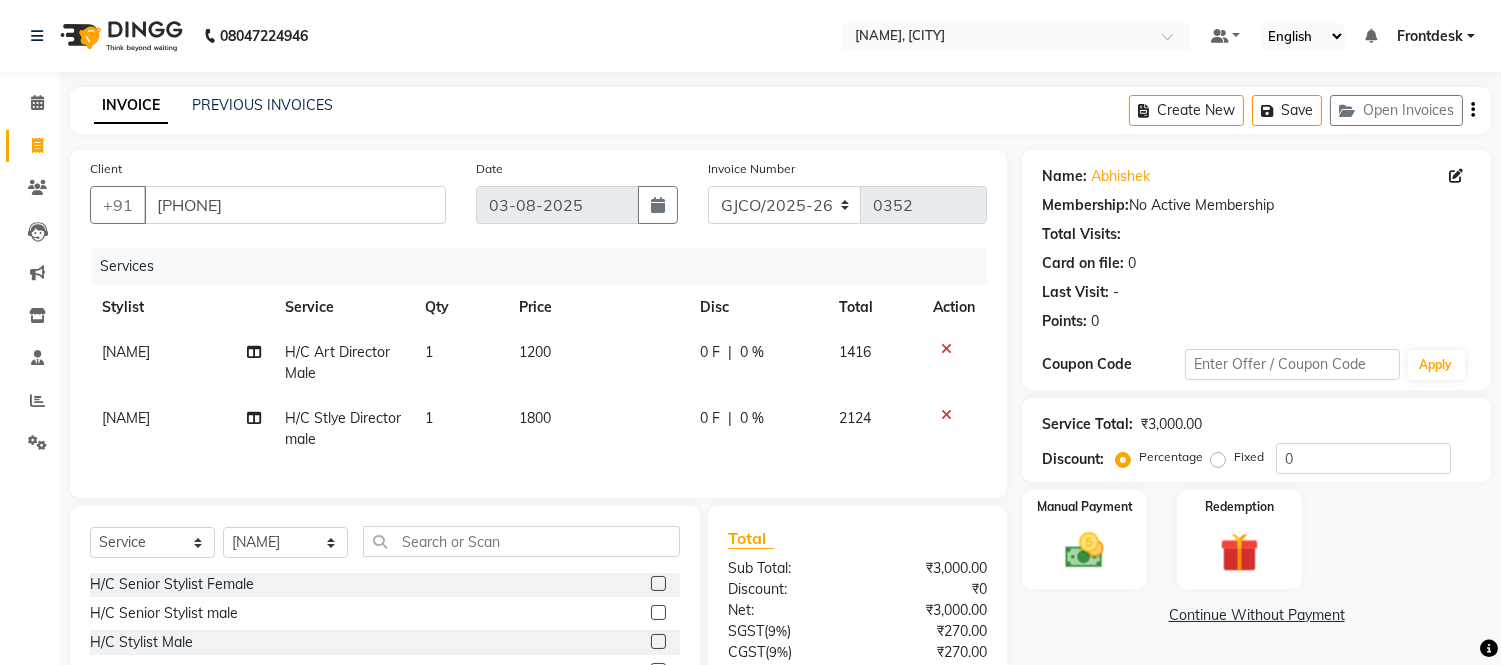 click 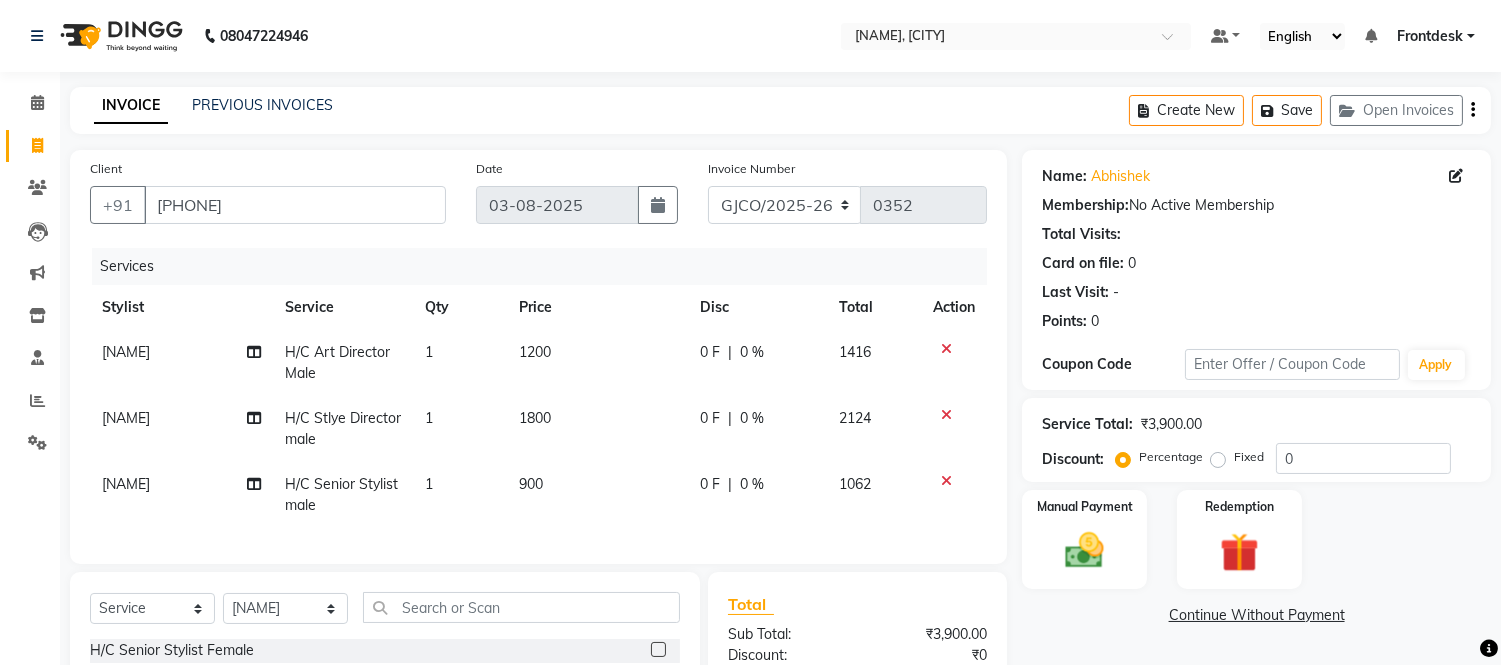 checkbox on "false" 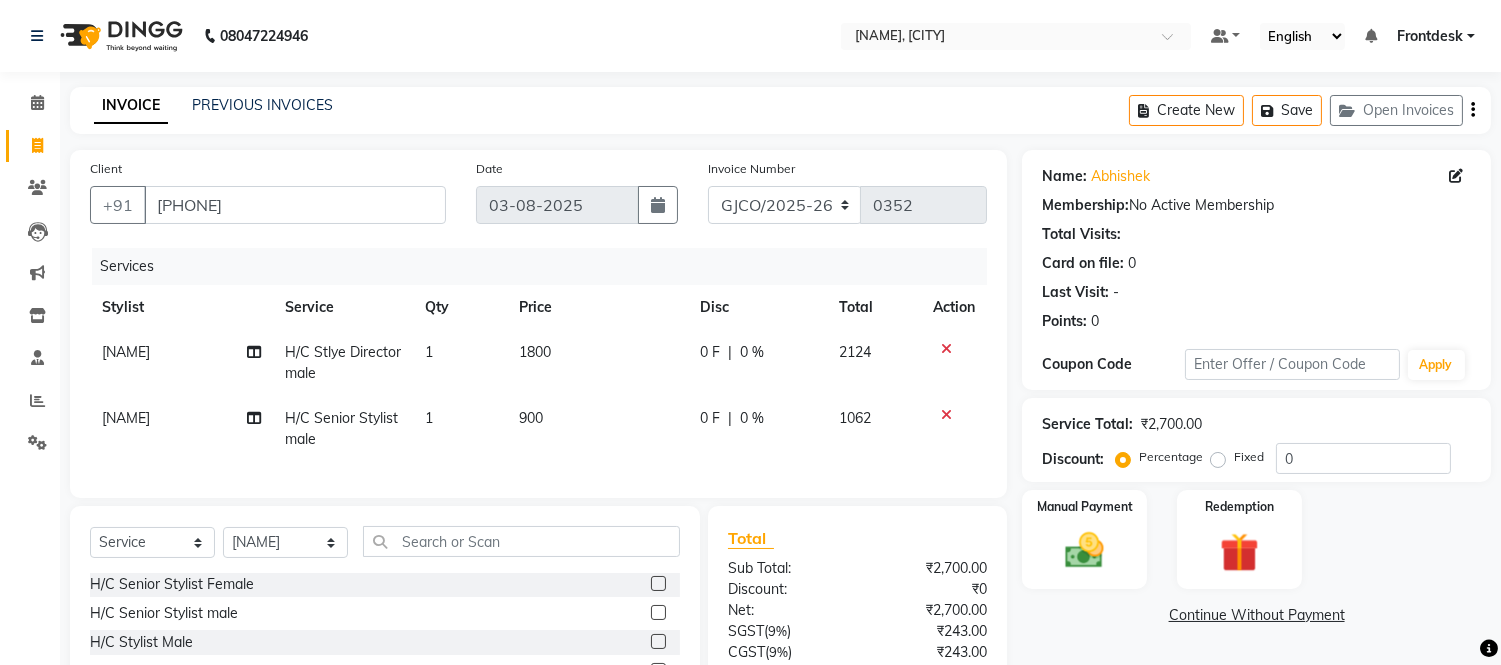 click 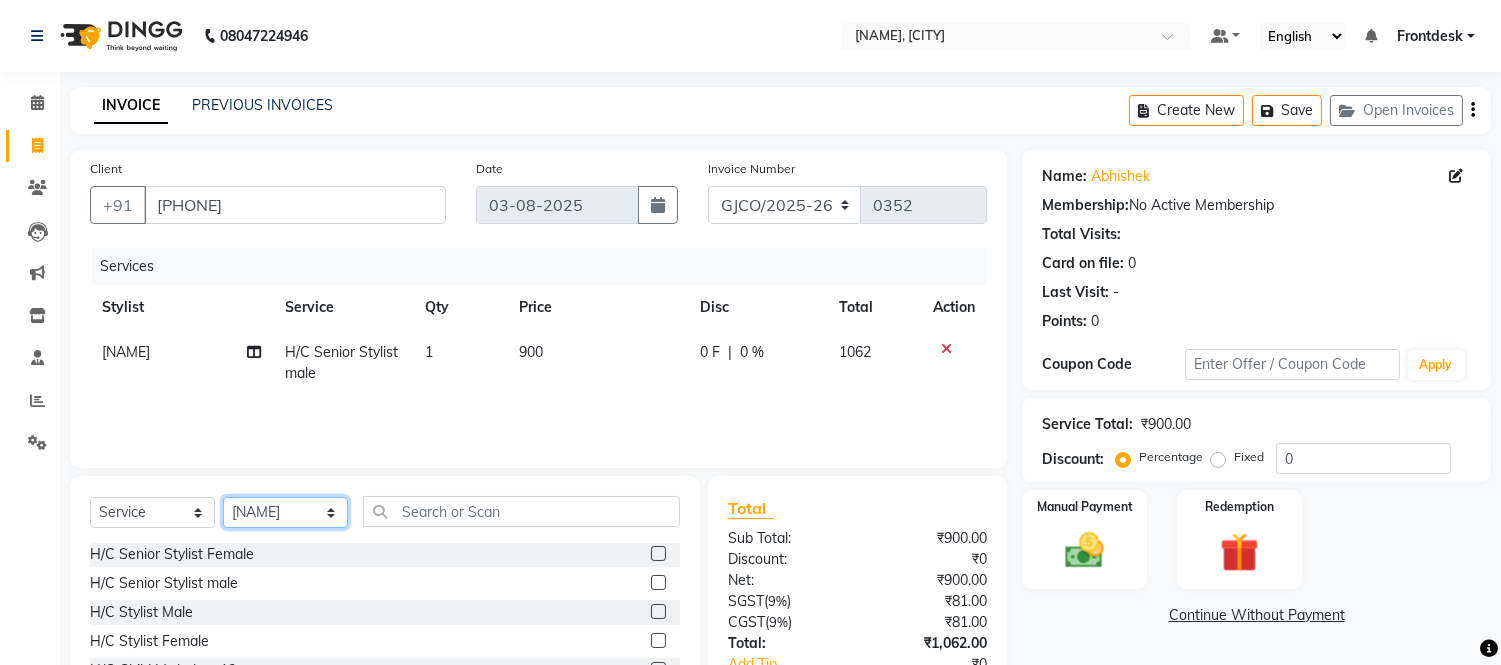 click on "Services Stylist Service Qty Price Disc Total Action  [NAME]  [NAME]    [LAST]    [NAME]   [NAME]   [NAME]   [NAME]   [NAME]   [NAME]   Frontdesk   [NAME]   [NAME]   [NAME]   [LAST]   [NAME]   [NAME]   [NAME]   [NAME]   [NAME]   [LAST]   [FIRST] [LAST]   [NAME]   [NAME]   [NAME]   [NAME]   [NAME]   [NAME]   [NAME] as [LAST]   [NAME]   [NAME]    H/C Art Director Female  x H/C Art Director Male  H/C Art Director Female  H/C Stlye Director male  H/C Stlye Director female  H/C Senior Stylist Female H/C Senior Stylist male H/C Stylist Male  H/C Stylist Female H/C Child M- below 12 H/C Child  F - below 12 H/C - Fringes/Locks  PQ Hair Wash Male +Styling Wash & Blow Dry short Wash & Blow Dry medium  Wash & Blow Dry long Wash & Paddle Dry Wash & Blast Dry  Shampoo & conditioner  Add on Mask/ Deep Conditioning Extension Wash (onwards) Blow Dry  Hair Ironing Short Hair Tong (Onwards)  Hair do (Onwards)  Crimping /Braiding(Onwards) Up Style (Onwards) Hair Braid ( onwards) 1" 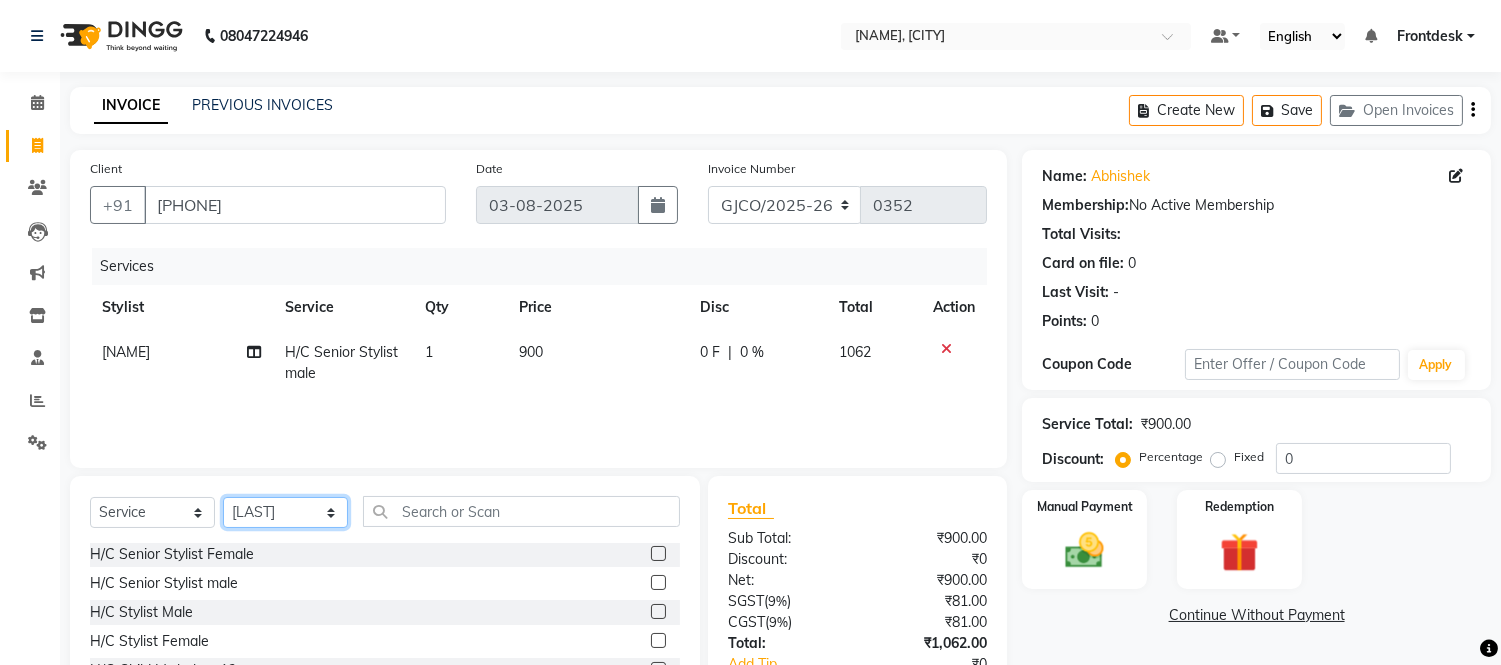 click on "Services Stylist Service Qty Price Disc Total Action  [NAME]  [NAME]    [LAST]    [NAME]   [NAME]   [NAME]   [NAME]   [NAME]   [NAME]   Frontdesk   [NAME]   [NAME]   [NAME]   [LAST]   [NAME]   [NAME]   [NAME]   [NAME]   [NAME]   [LAST]   [FIRST] [LAST]   [NAME]   [NAME]   [NAME]   [NAME]   [NAME]   [NAME]   [NAME] as [LAST]   [NAME]   [NAME]    H/C Art Director Female  x H/C Art Director Male  H/C Art Director Female  H/C Stlye Director male  H/C Stlye Director female  H/C Senior Stylist Female H/C Senior Stylist male H/C Stylist Male  H/C Stylist Female H/C Child M- below 12 H/C Child  F - below 12 H/C - Fringes/Locks  PQ Hair Wash Male +Styling Wash & Blow Dry short Wash & Blow Dry medium  Wash & Blow Dry long Wash & Paddle Dry Wash & Blast Dry  Shampoo & conditioner  Add on Mask/ Deep Conditioning Extension Wash (onwards) Blow Dry  Hair Ironing Short Hair Tong (Onwards)  Hair do (Onwards)  Crimping /Braiding(Onwards) Up Style (Onwards) Hair Braid ( onwards) 1" 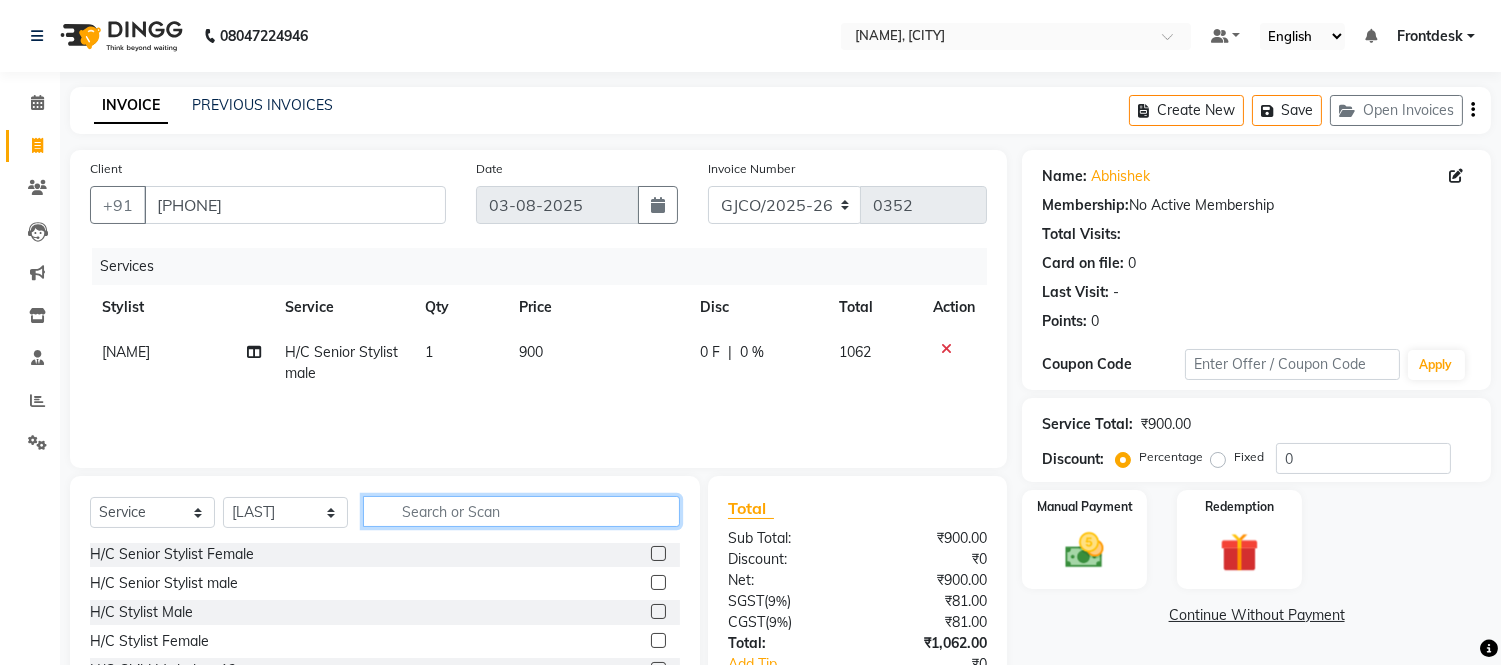 click 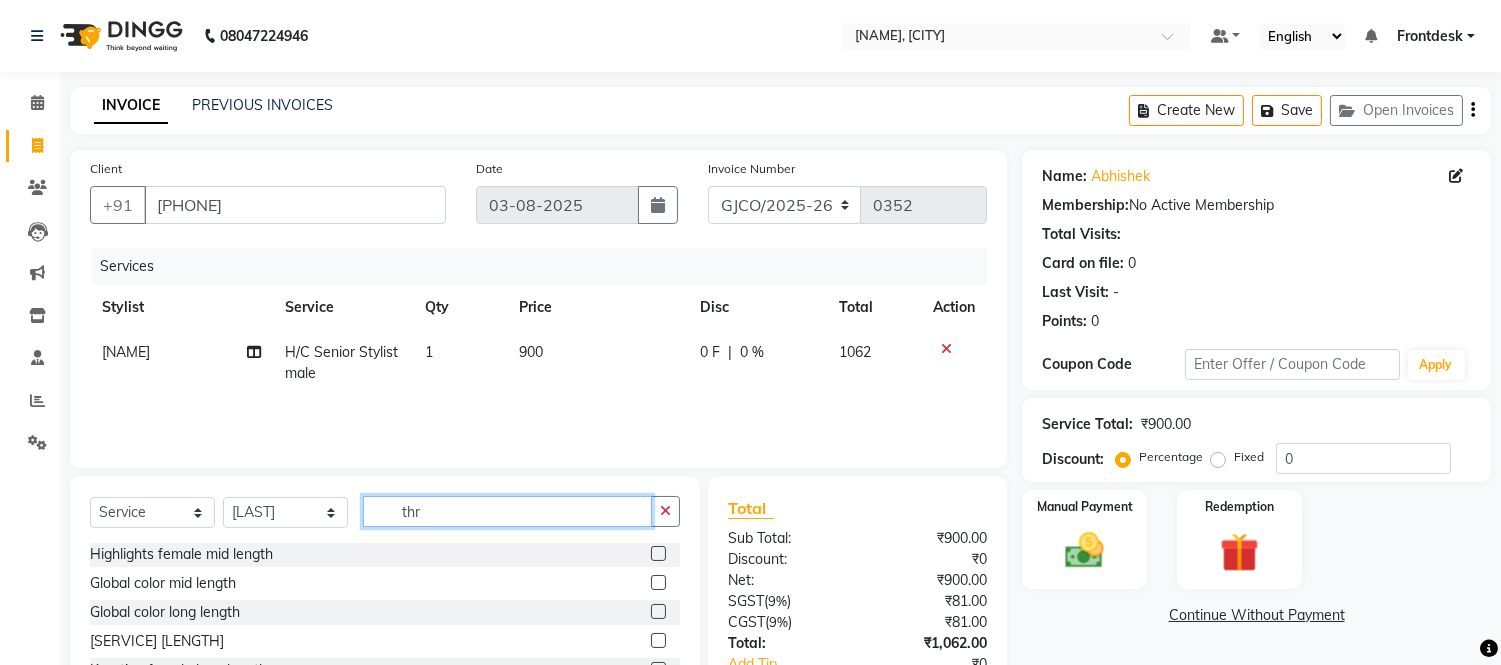 scroll, scrollTop: 0, scrollLeft: 0, axis: both 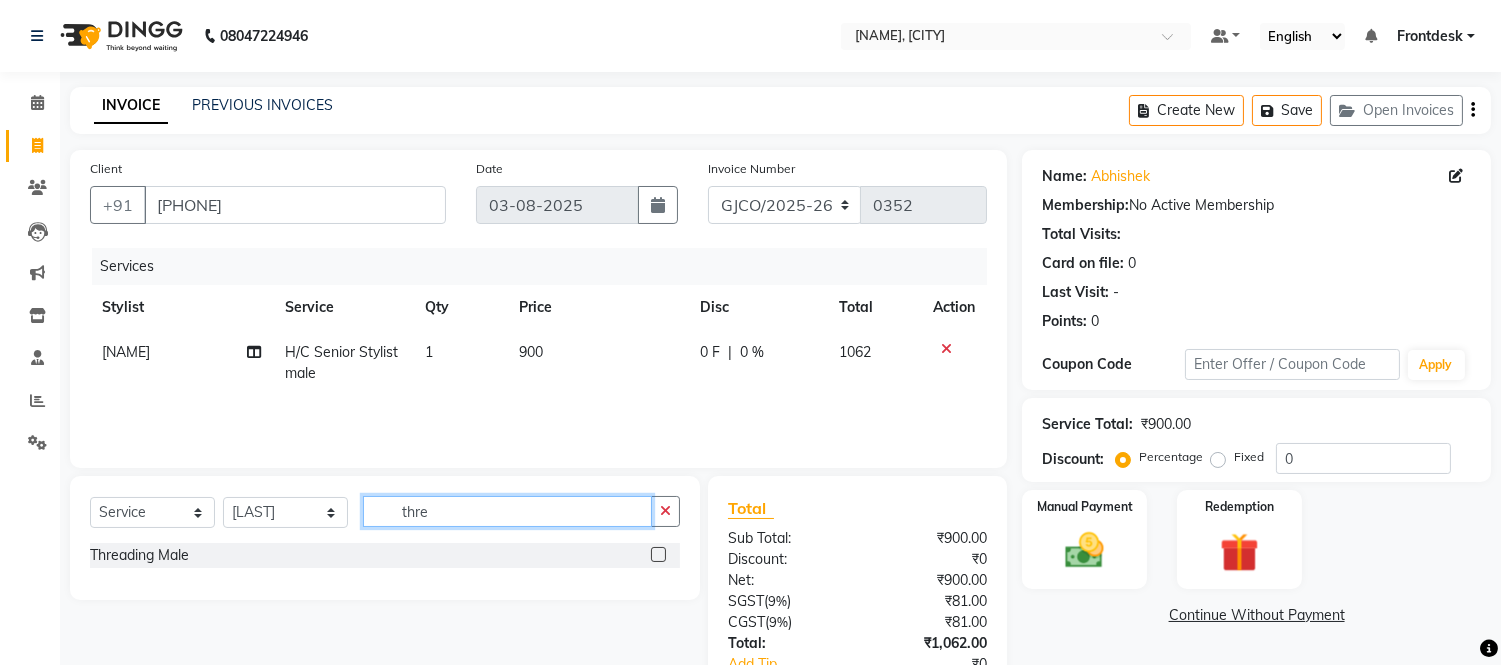type on "thre" 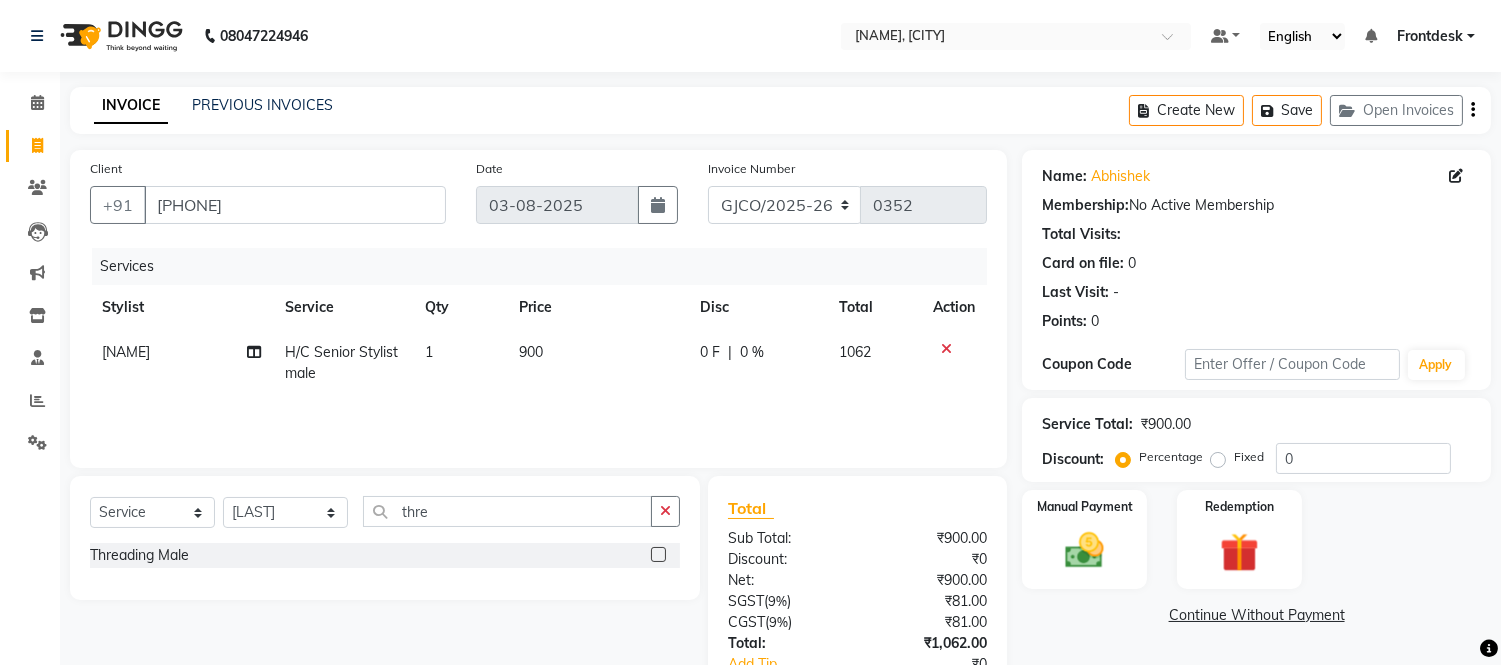 click 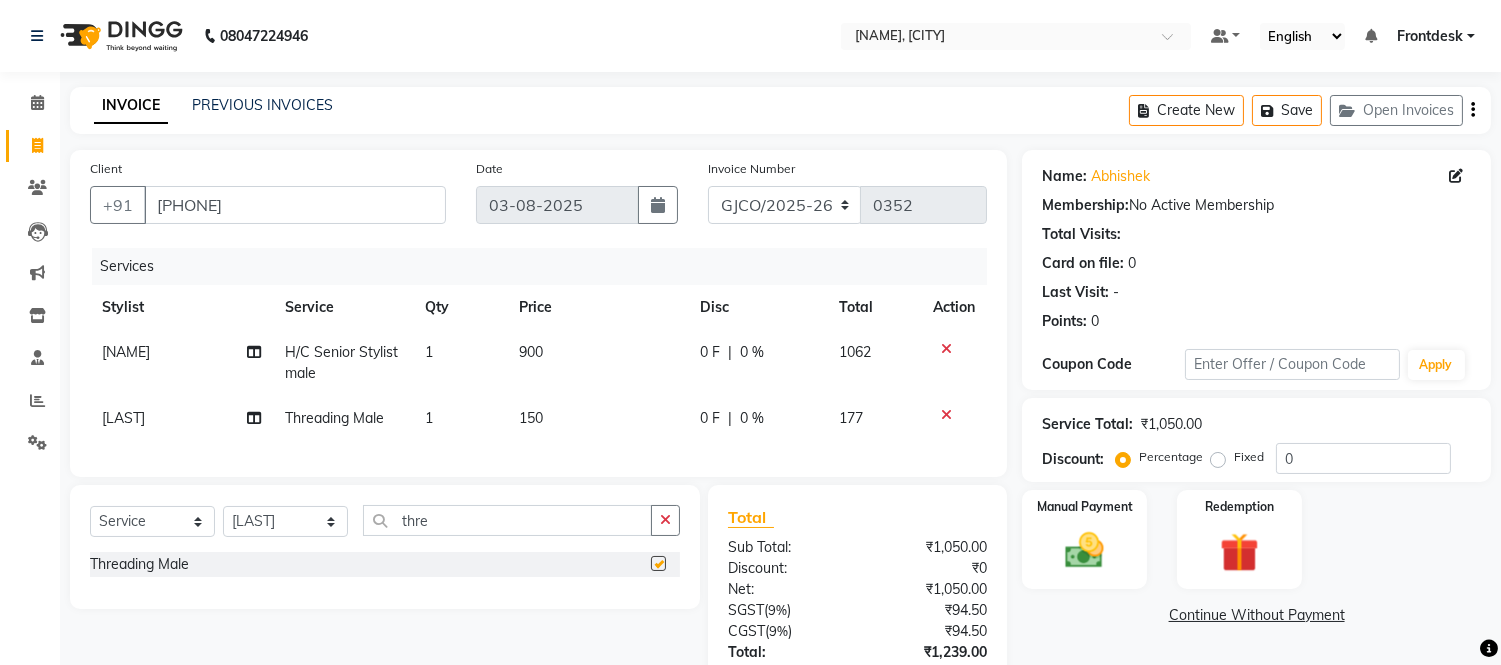checkbox on "false" 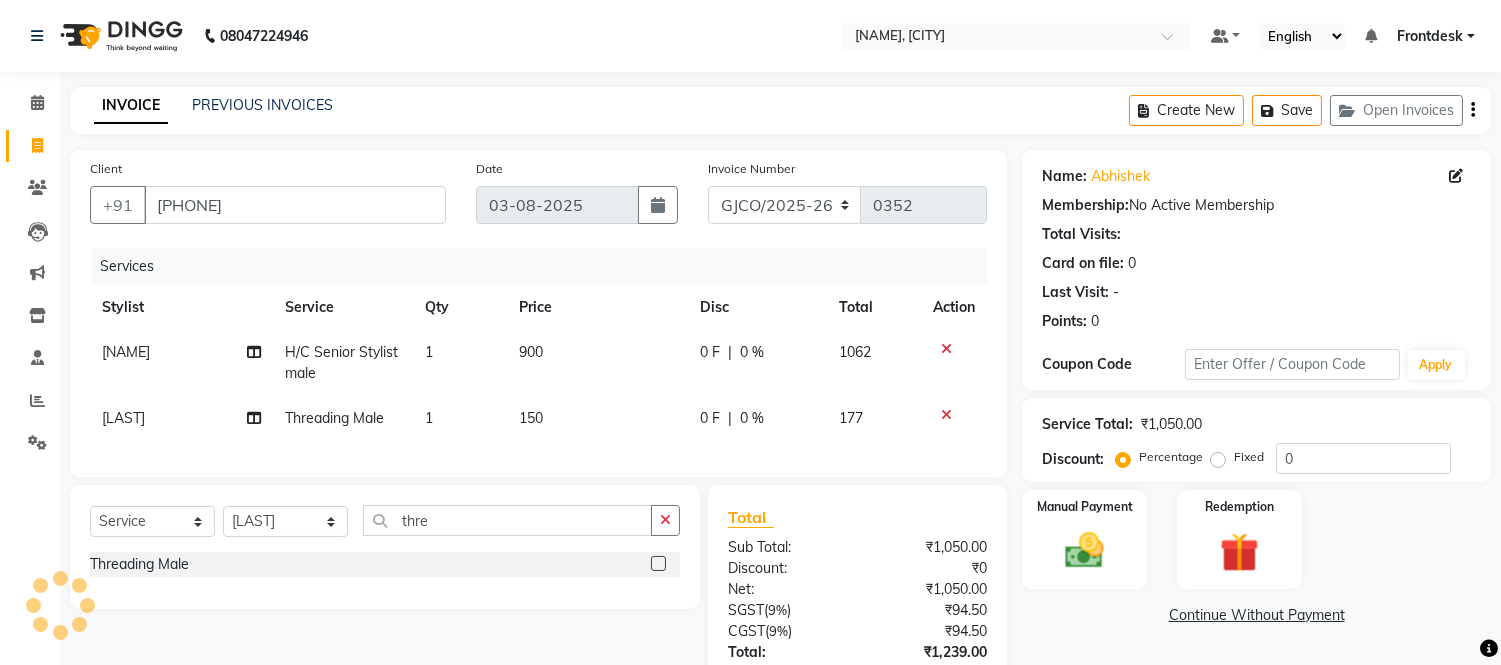 scroll, scrollTop: 160, scrollLeft: 0, axis: vertical 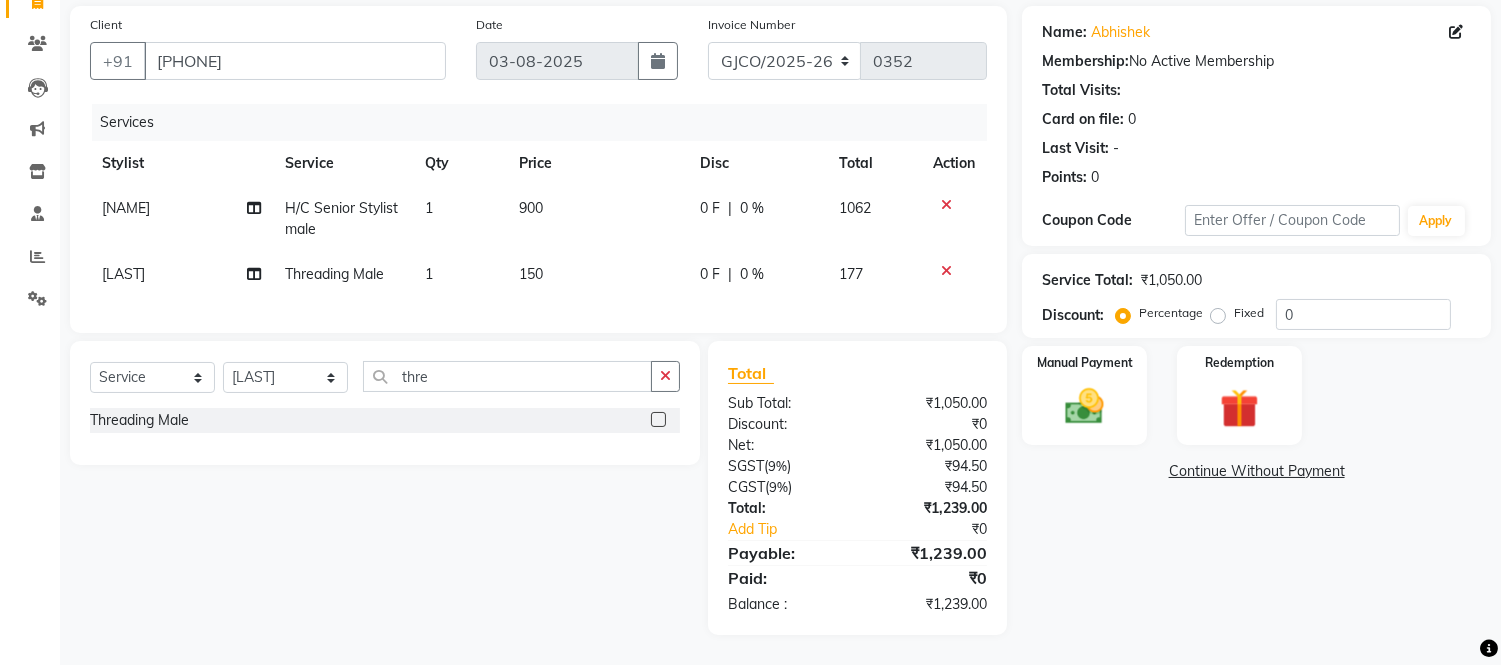 click 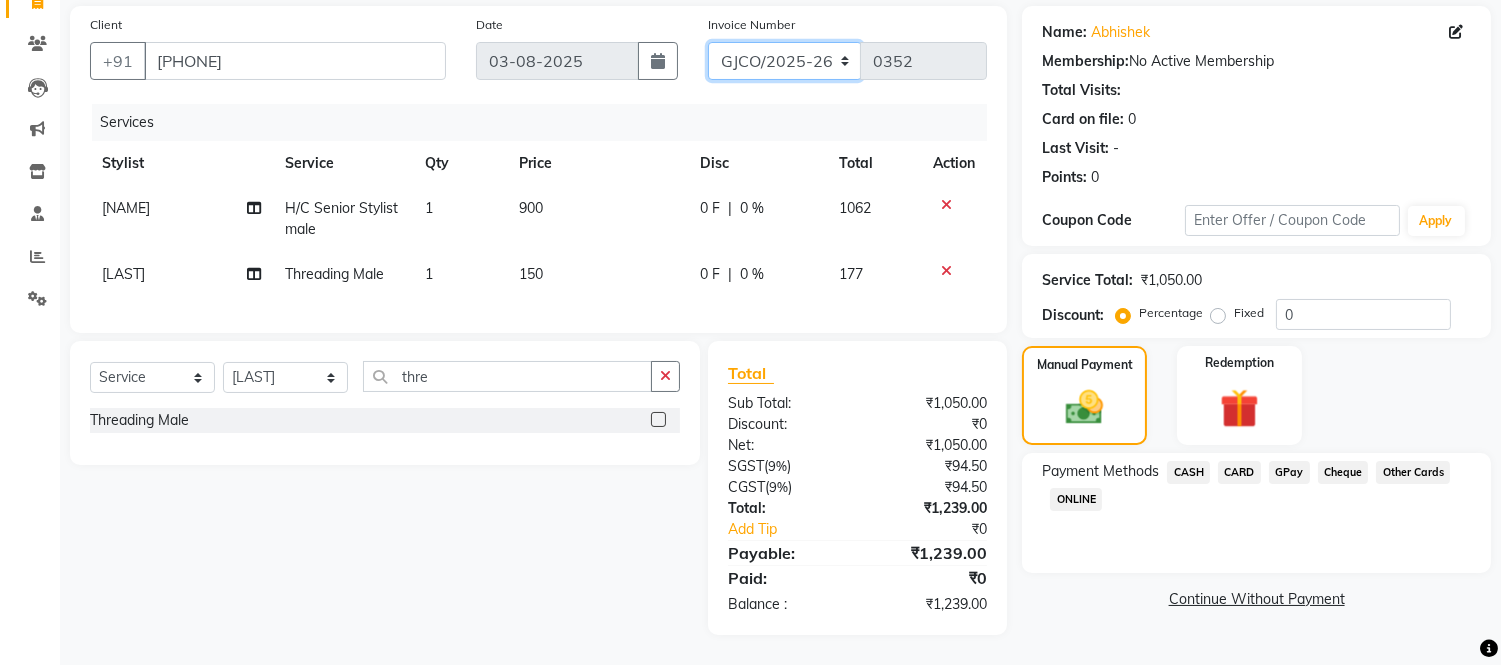 click on "GJCO/2025-26 SCG/2025-26 Gpre/2025-26" 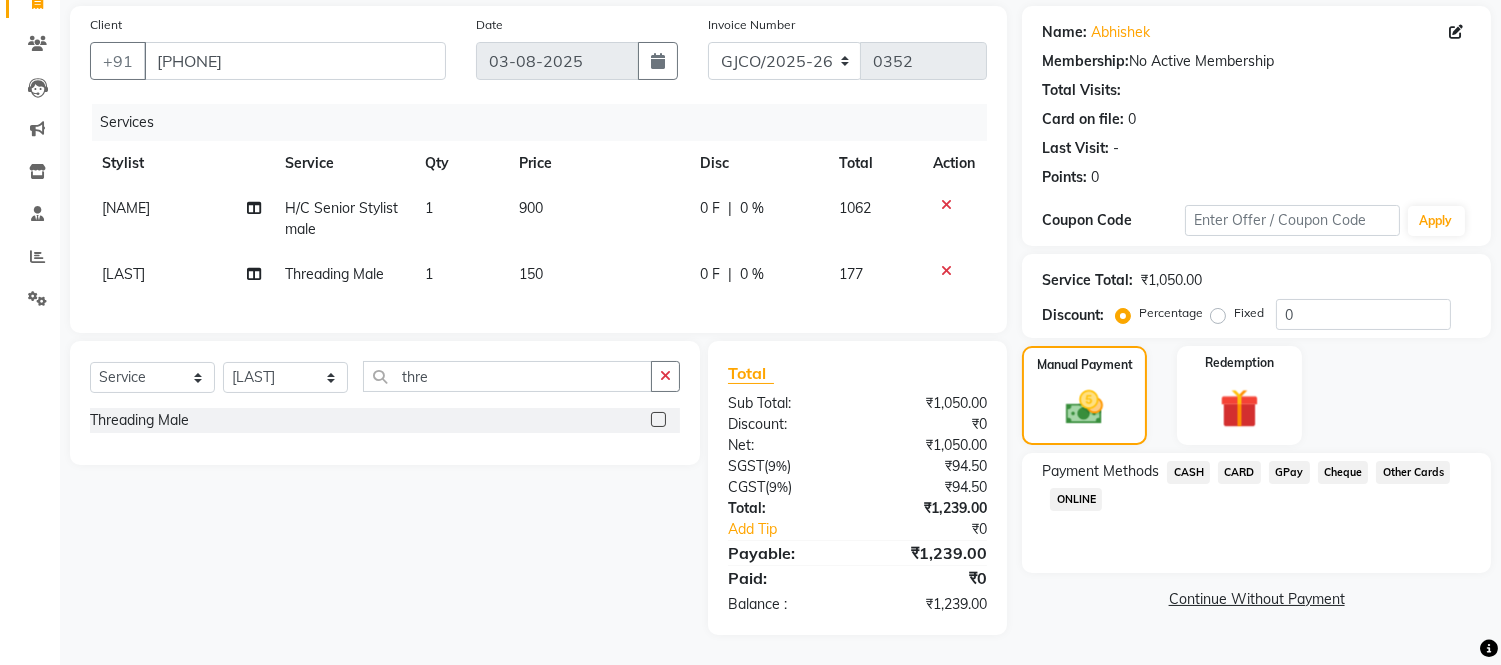 click on "CARD" 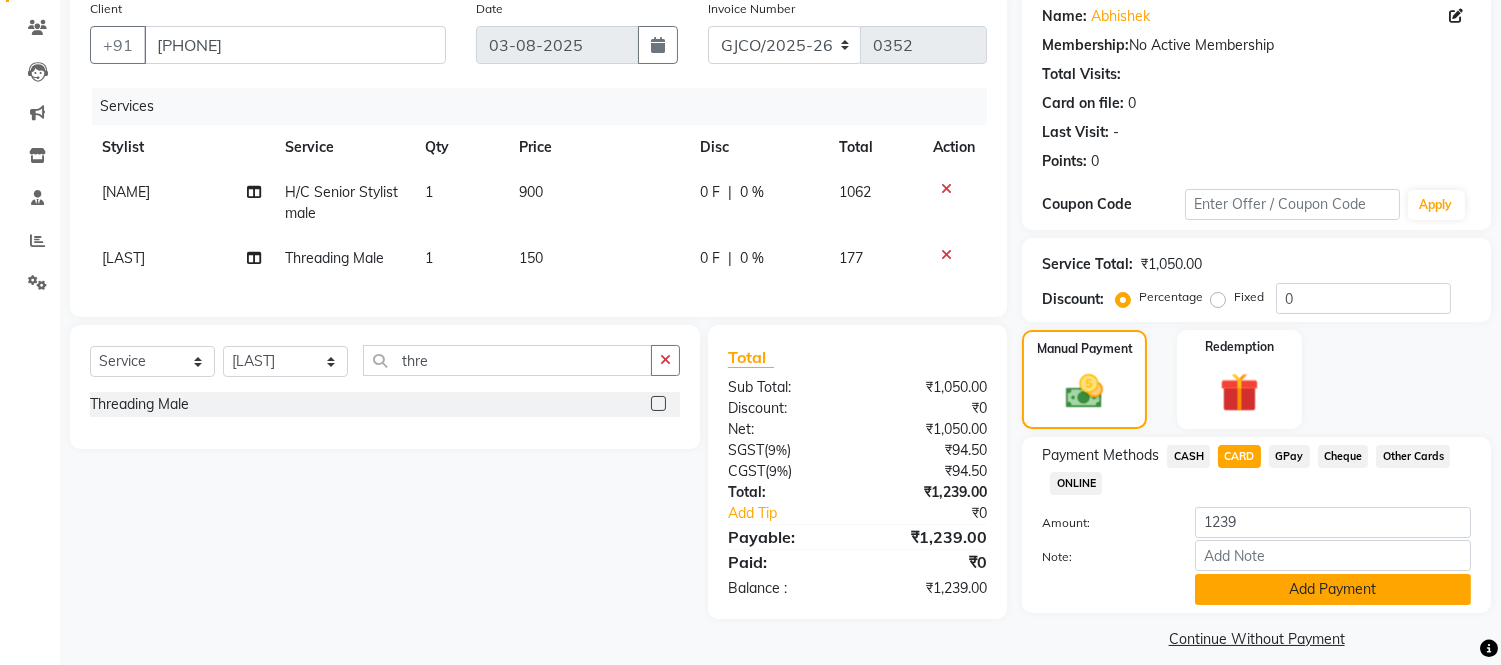 click on "Add Payment" 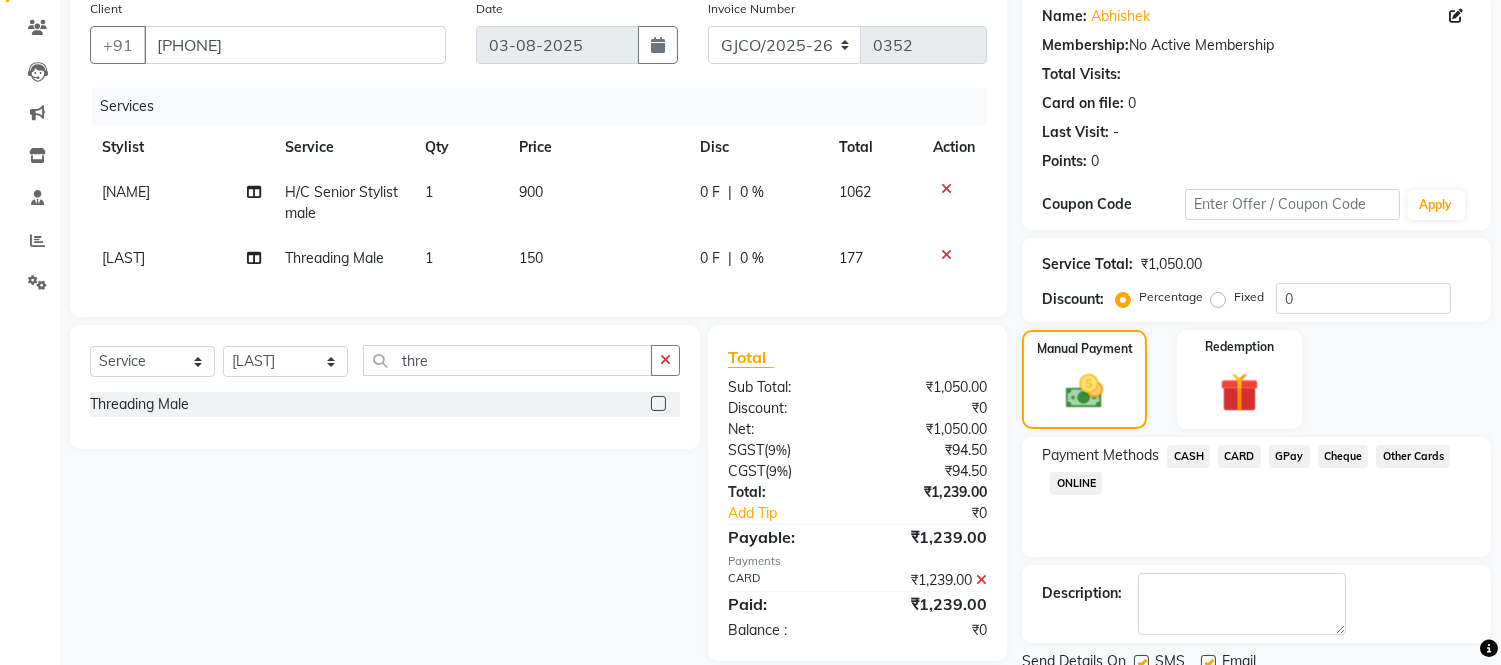 scroll, scrollTop: 234, scrollLeft: 0, axis: vertical 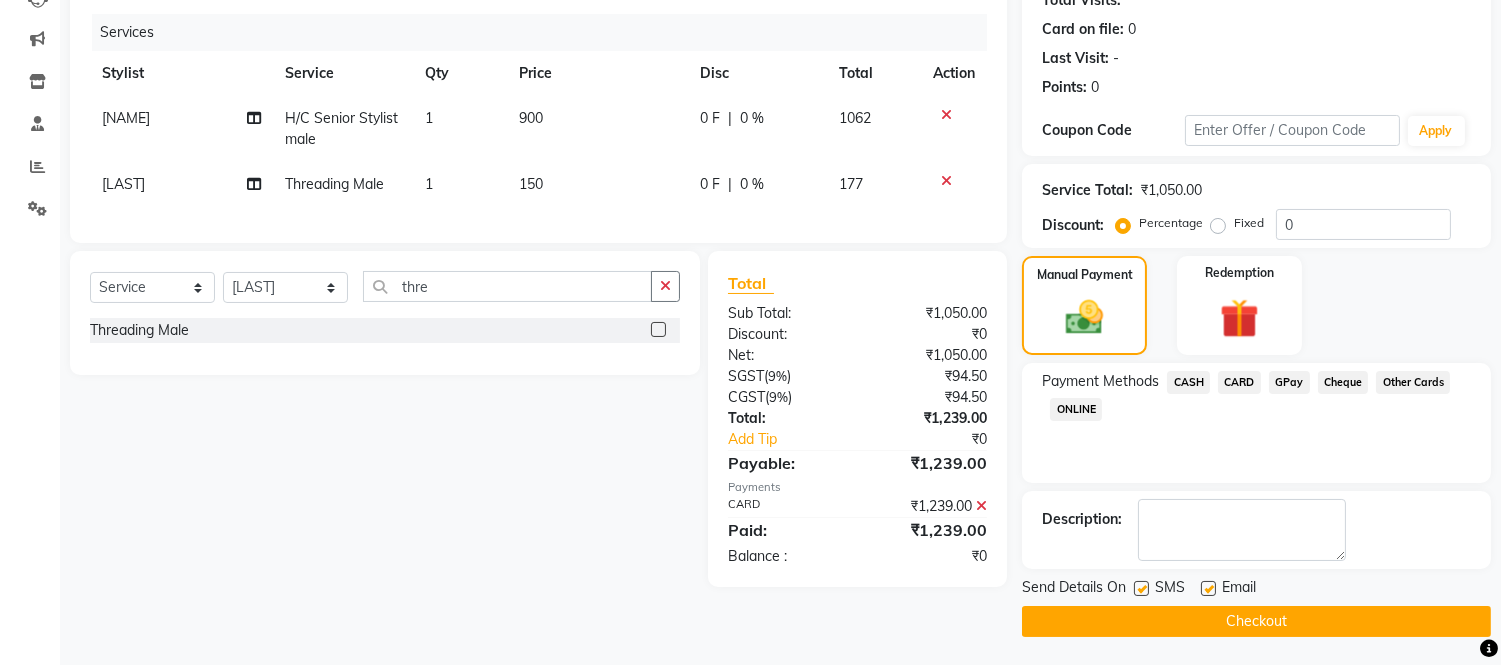 click 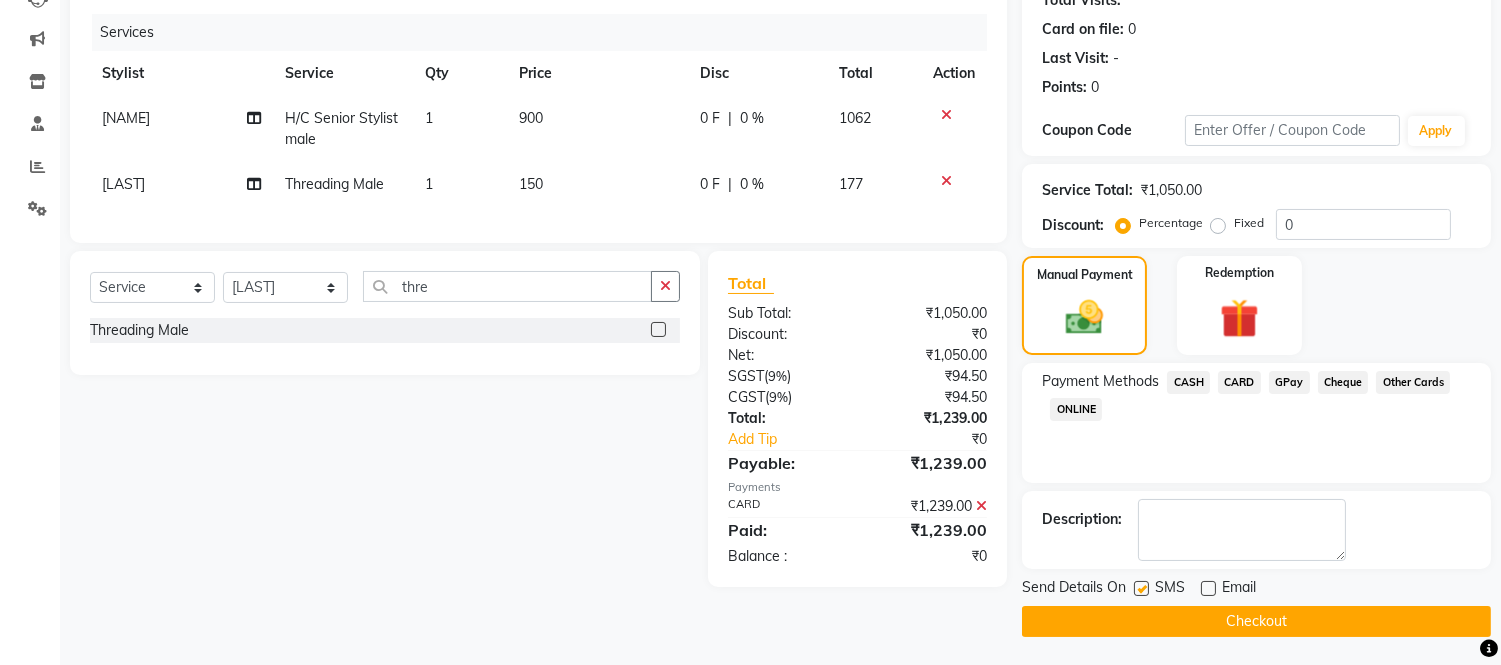 click 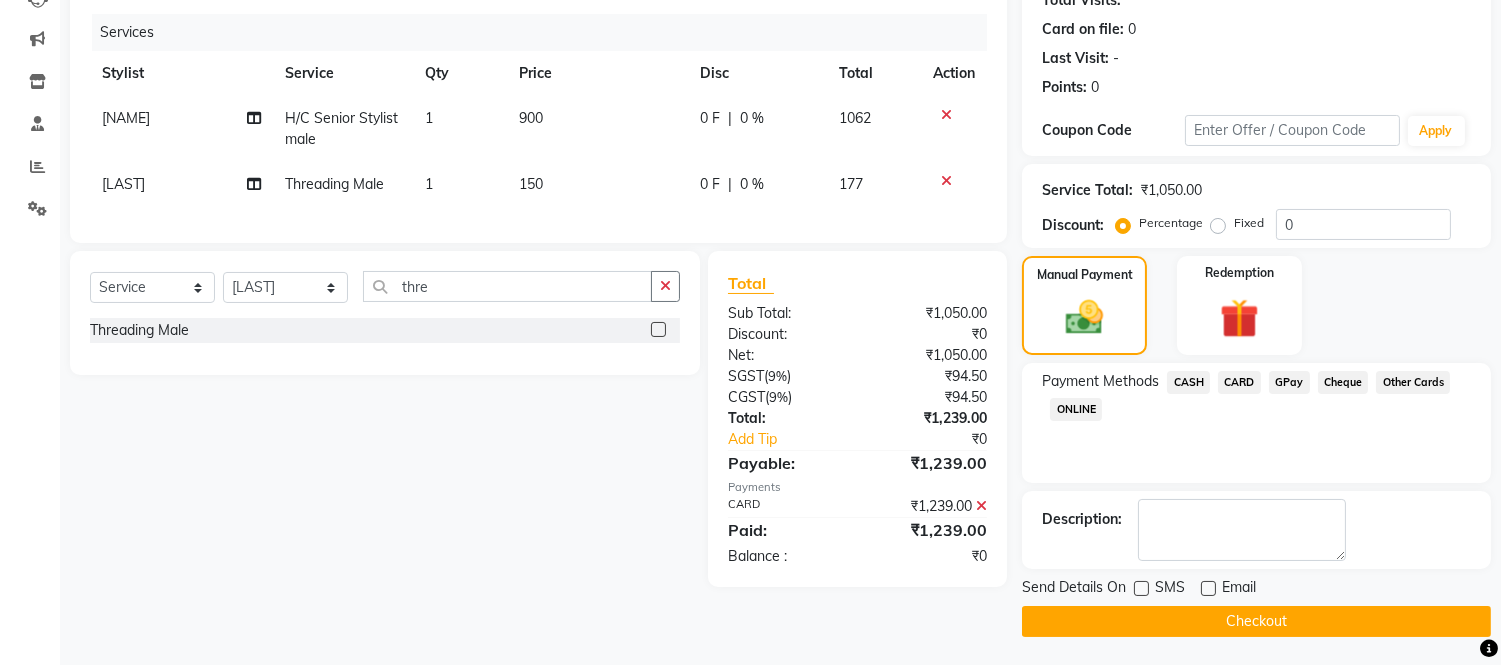 click on "Checkout" 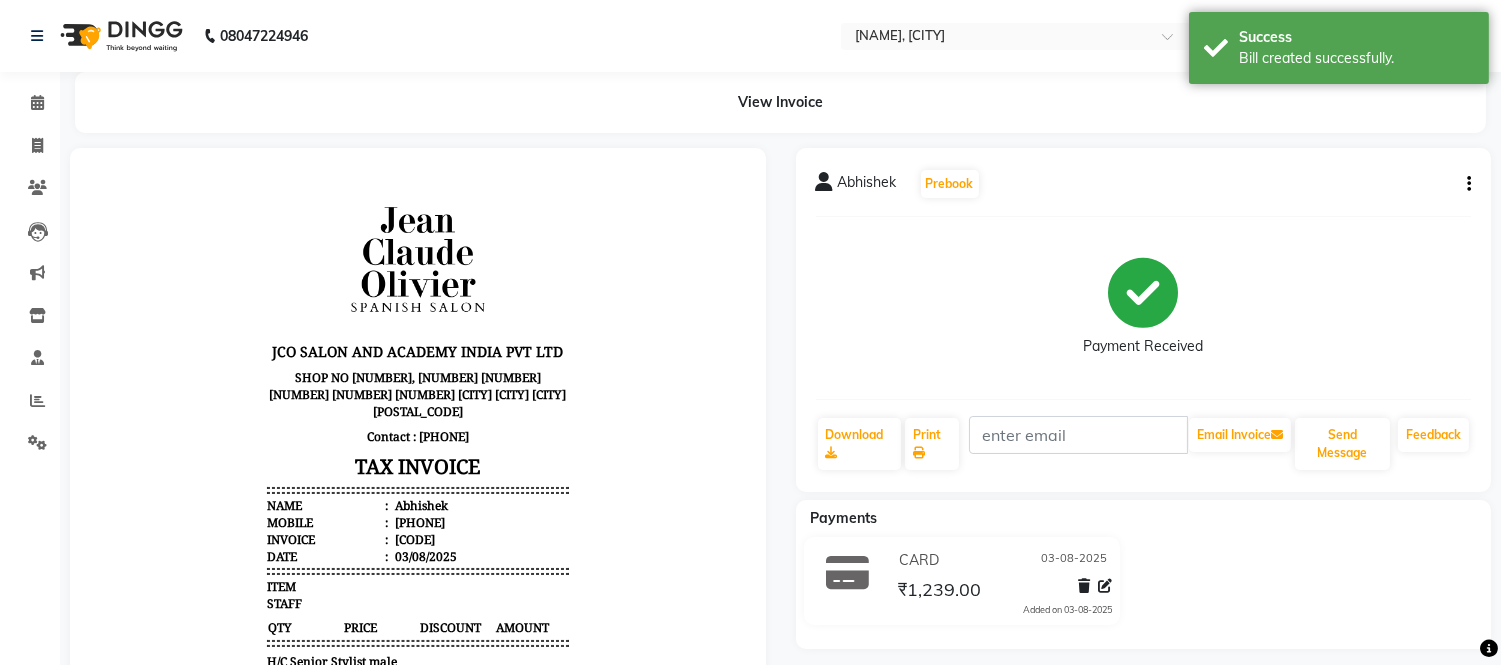 scroll, scrollTop: 0, scrollLeft: 0, axis: both 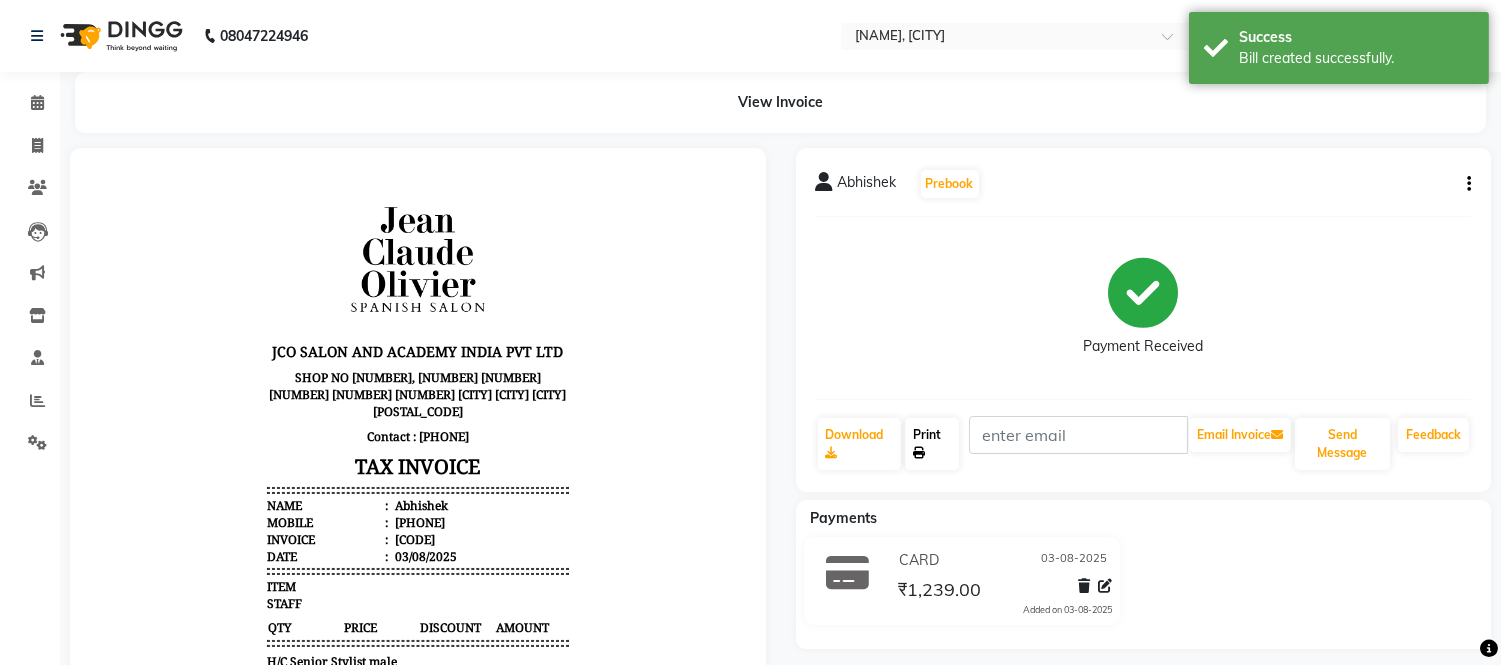 click 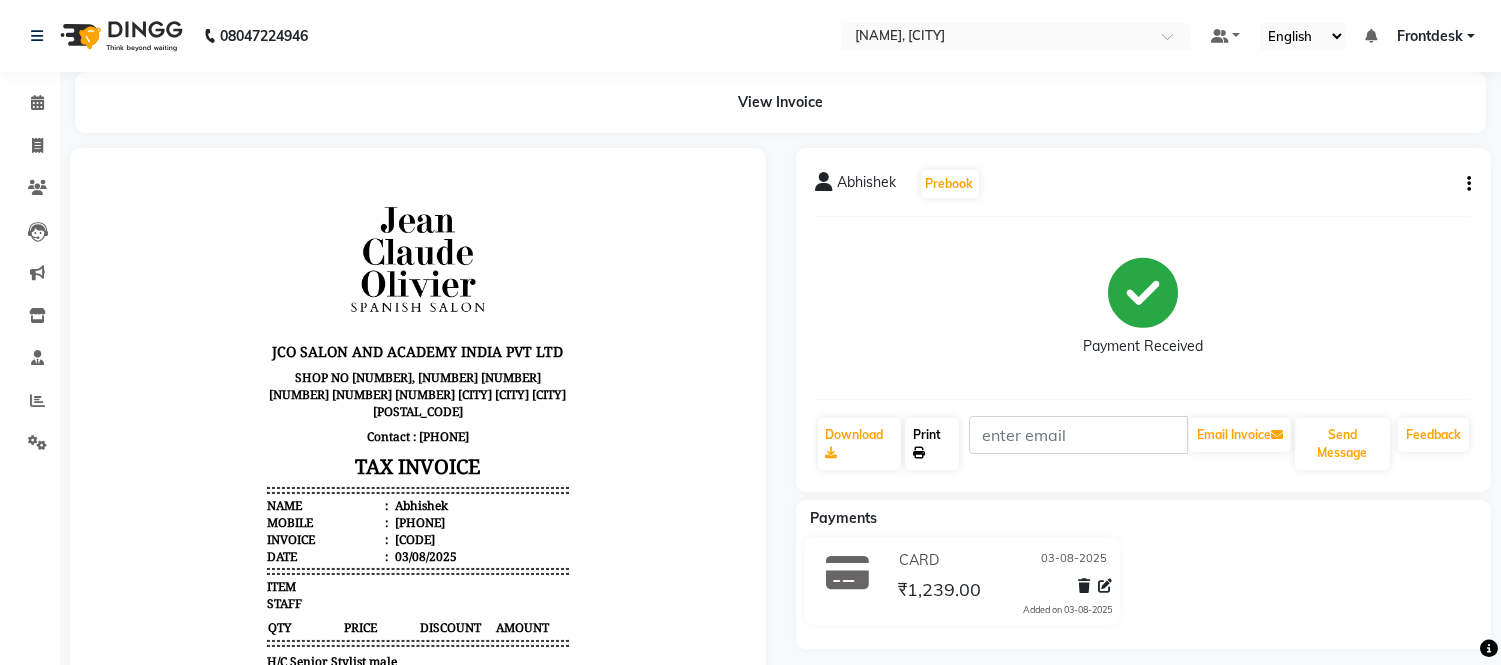 click on "Print" 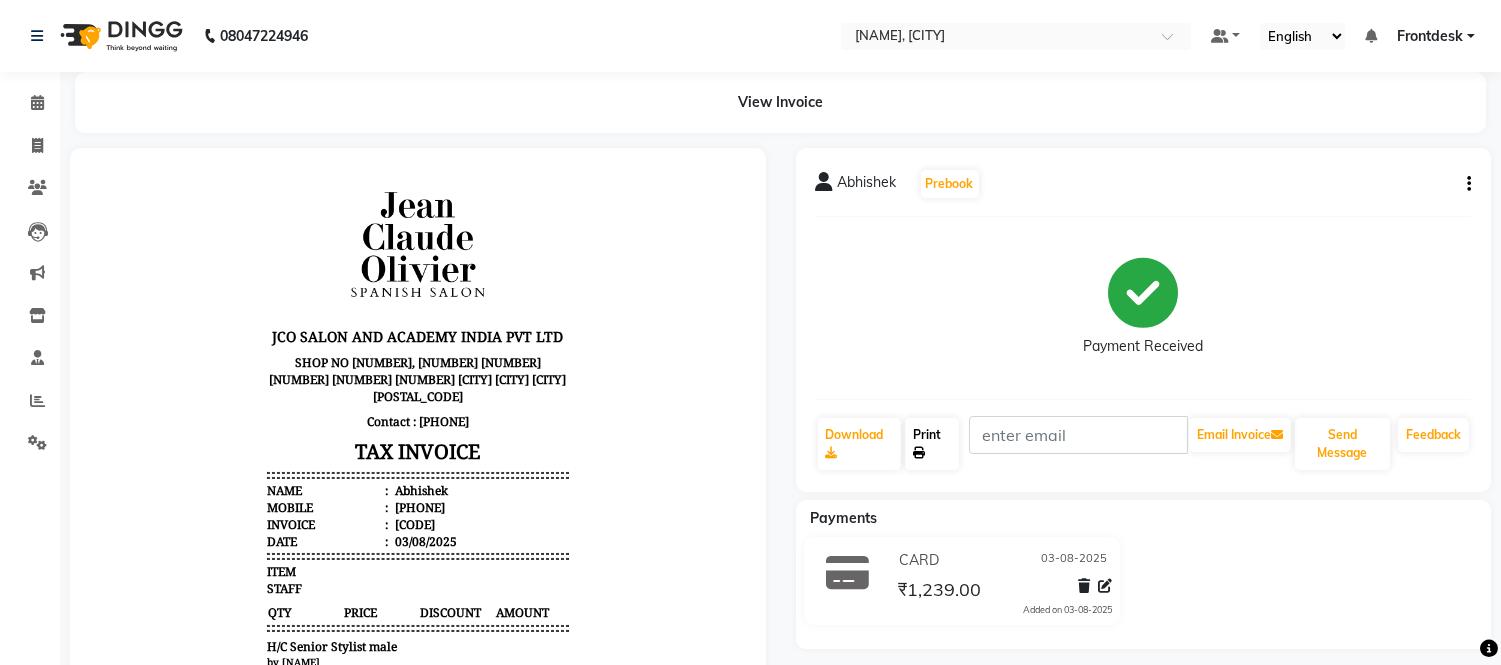 scroll, scrollTop: 0, scrollLeft: 0, axis: both 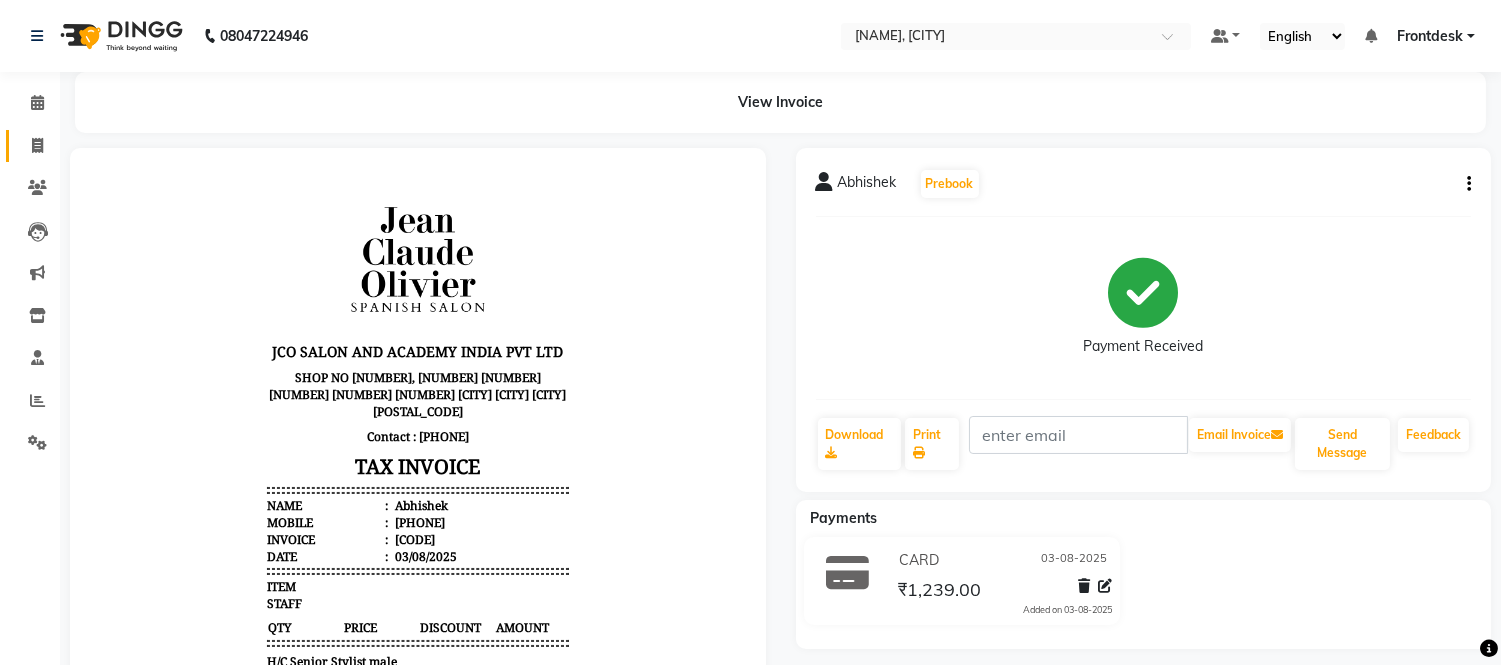 click 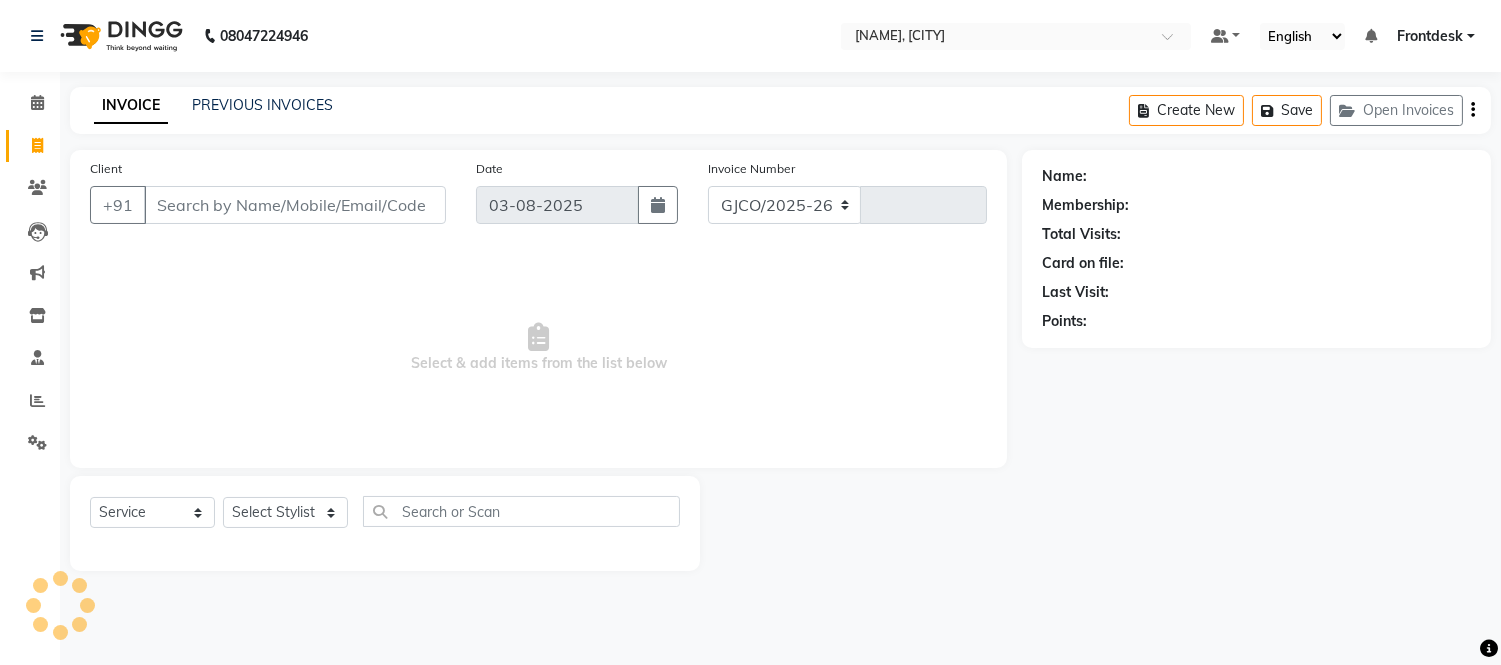 select on "8000" 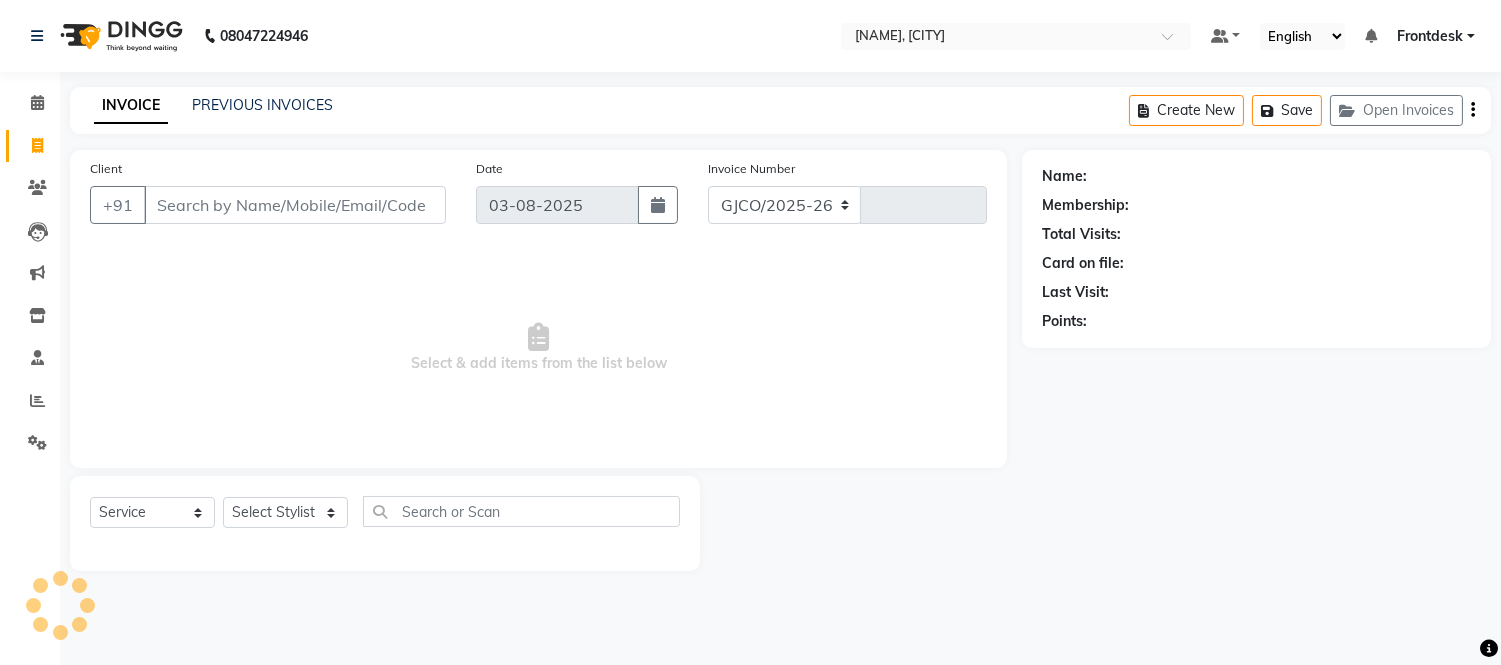 type on "0353" 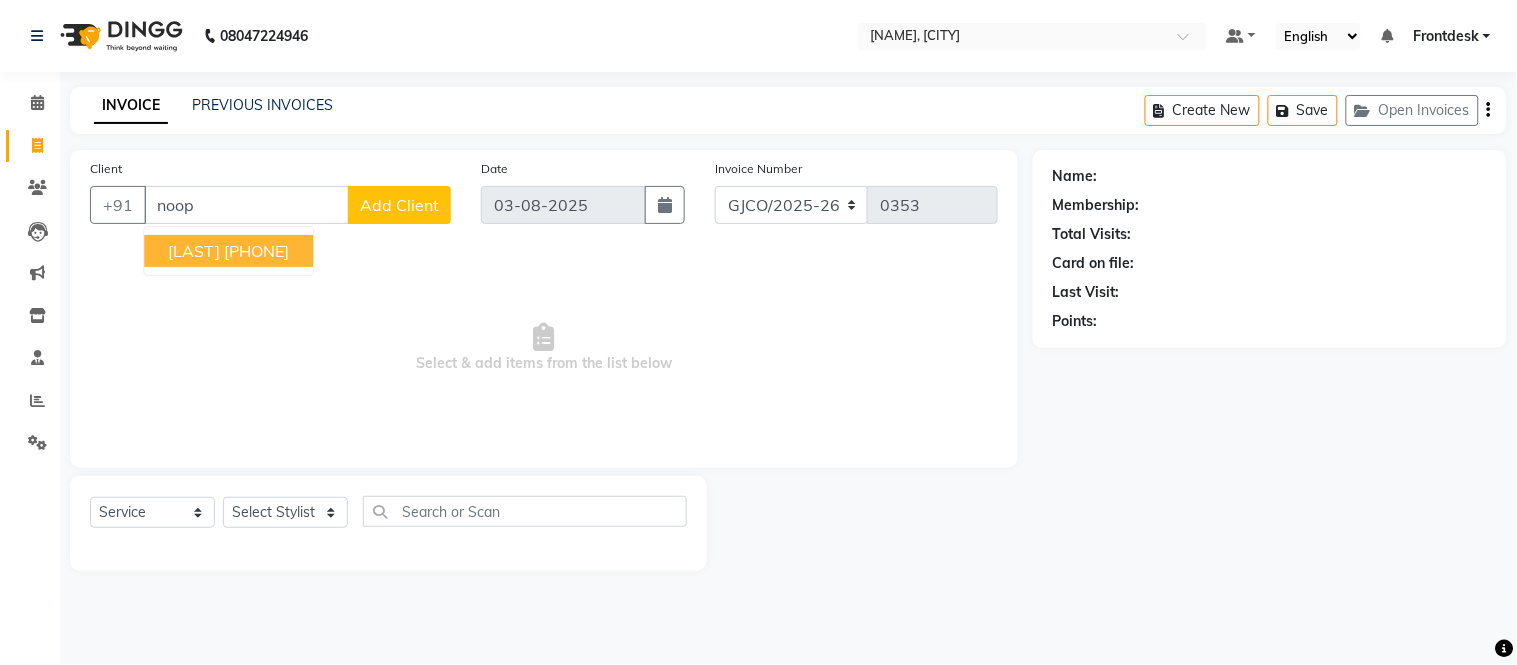 click on "[PHONE]" at bounding box center (256, 251) 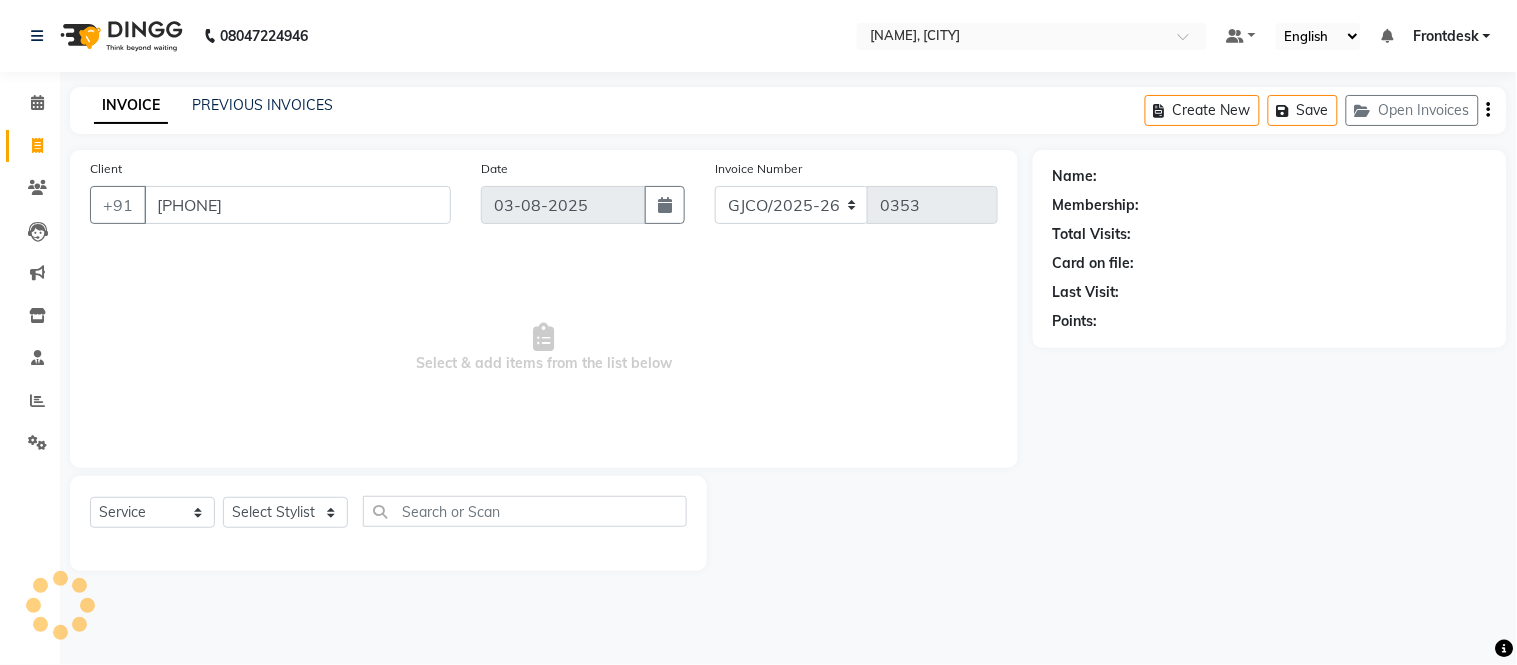 type on "[PHONE]" 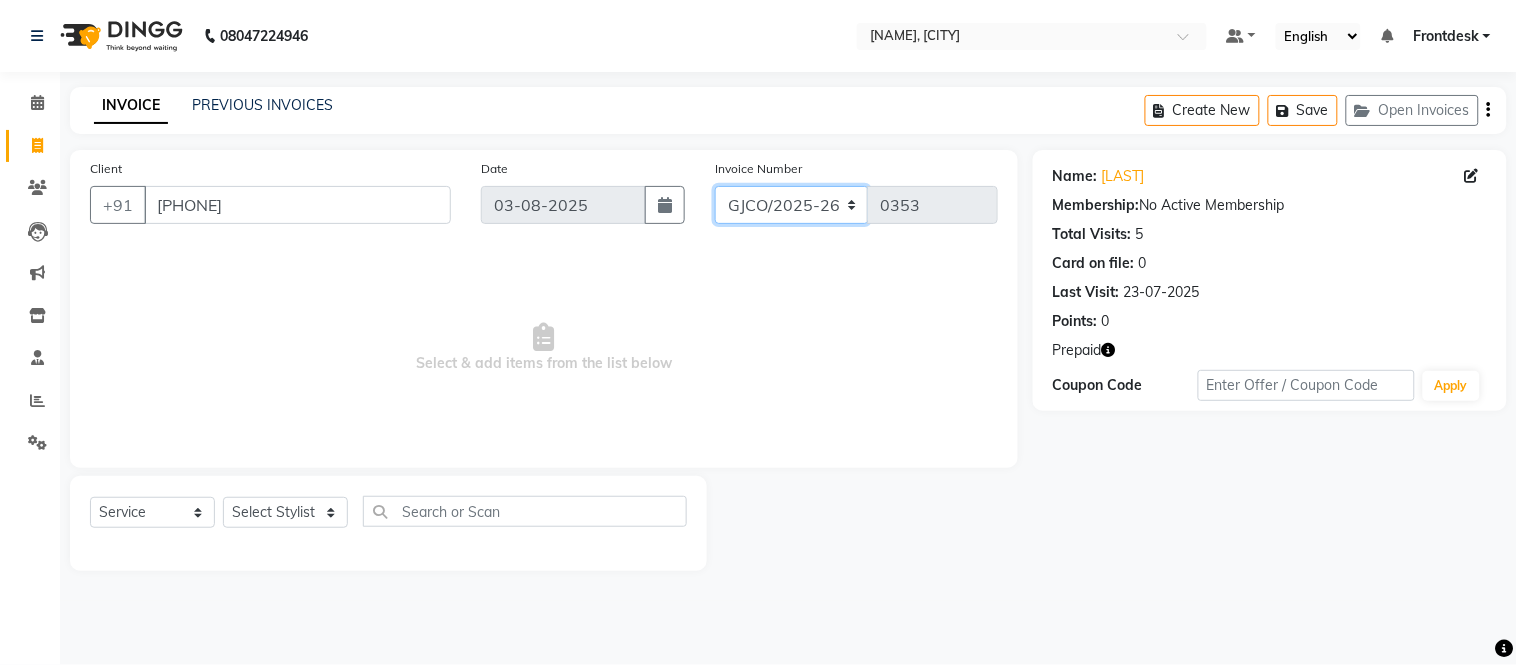 click on "GJCO/2025-26 SCG/2025-26 Gpre/2025-26" 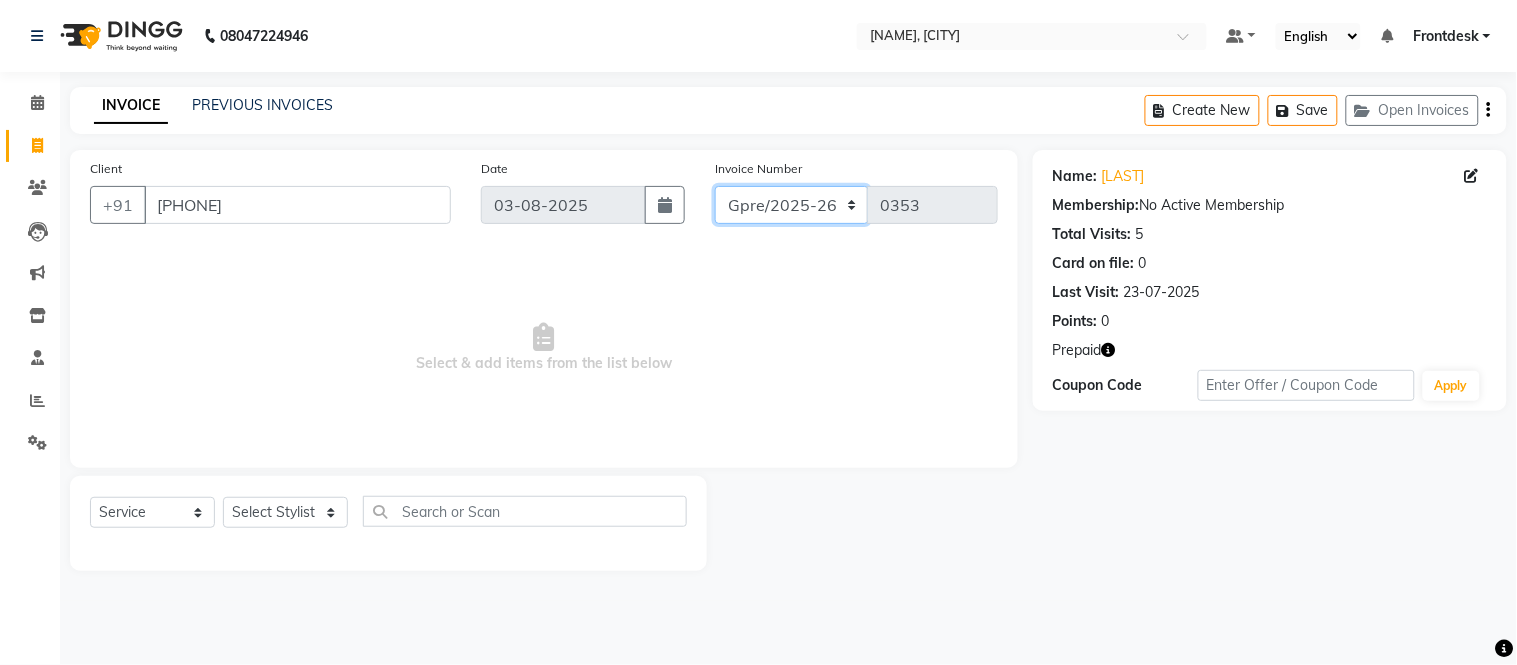 click on "GJCO/2025-26 SCG/2025-26 Gpre/2025-26" 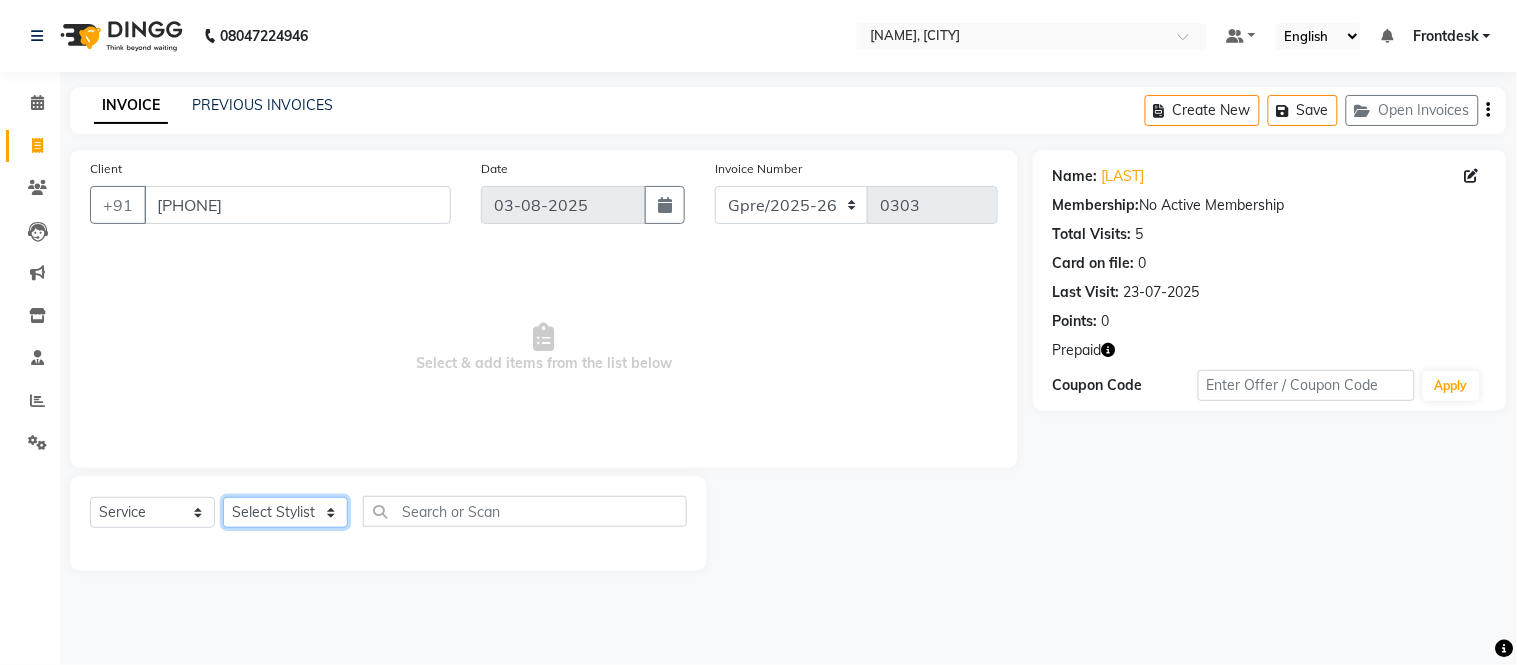click on "Services Stylist Service Qty Price Disc Total Action  [NAME]  [NAME]    [LAST]    [NAME]   [NAME]   [NAME]   [NAME]   [NAME]   [NAME]   Frontdesk   [NAME]   [NAME]   [NAME]   [LAST]   [NAME]   [NAME]   [NAME]   [NAME]   [NAME]   [LAST]   [FIRST] [LAST]   [NAME]   [NAME]   [NAME]   [NAME]   [NAME]   [NAME]   [NAME] as [LAST]   [NAME]   [NAME]    H/C Art Director Female  x H/C Art Director Male  H/C Art Director Female  H/C Stlye Director male  H/C Stlye Director female  H/C Senior Stylist Female H/C Senior Stylist male H/C Stylist Male  H/C Stylist Female H/C Child M- below 12 H/C Child  F - below 12 H/C - Fringes/Locks  PQ Hair Wash Male +Styling Wash & Blow Dry short Wash & Blow Dry medium  Wash & Blow Dry long Wash & Paddle Dry Wash & Blast Dry  Shampoo & conditioner  Add on Mask/ Deep Conditioning Extension Wash (onwards) Blow Dry  Hair Ironing Short Hair Tong (Onwards)  Hair do (Onwards)  Crimping /Braiding(Onwards) Up Style (Onwards) Hair Braid ( onwards) 1" 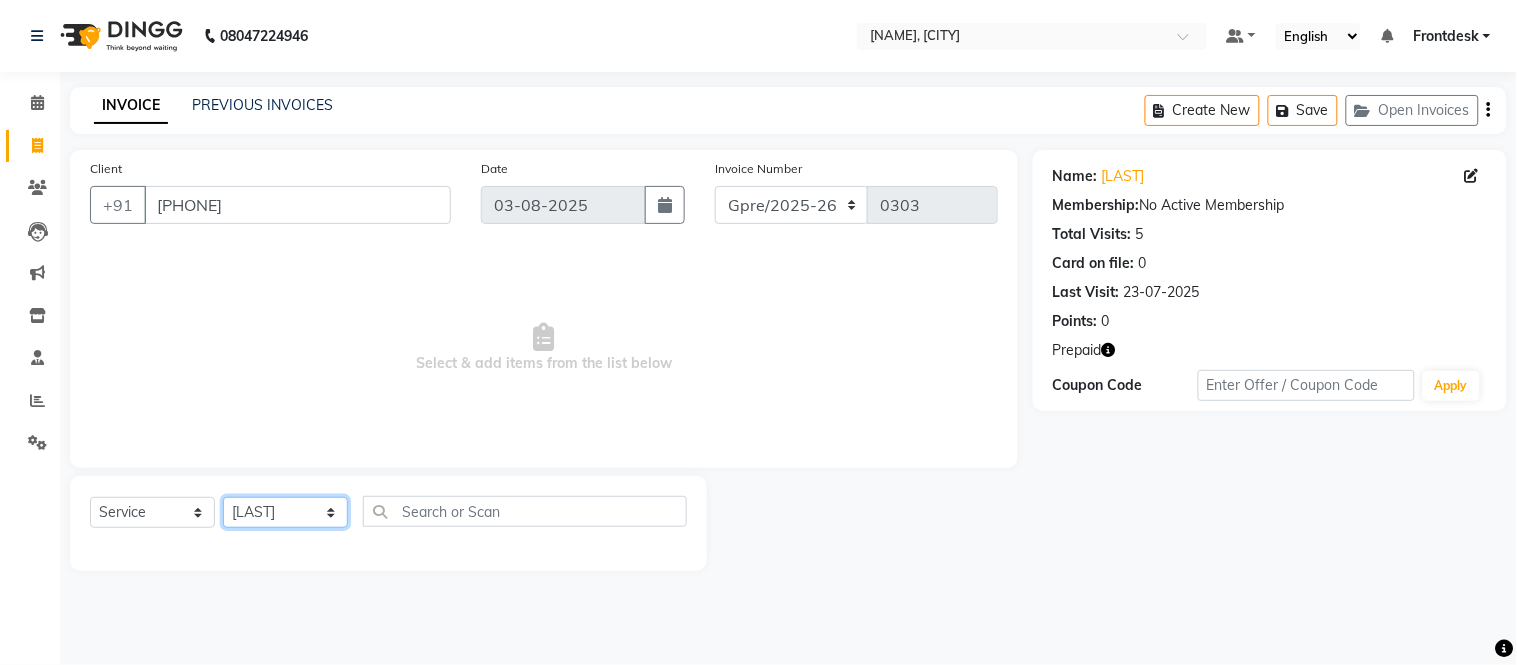 click on "Services Stylist Service Qty Price Disc Total Action  [NAME]  [NAME]    [LAST]    [NAME]   [NAME]   [NAME]   [NAME]   [NAME]   [NAME]   Frontdesk   [NAME]   [NAME]   [NAME]   [LAST]   [NAME]   [NAME]   [NAME]   [NAME]   [NAME]   [LAST]   [FIRST] [LAST]   [NAME]   [NAME]   [NAME]   [NAME]   [NAME]   [NAME]   [NAME] as [LAST]   [NAME]   [NAME]    H/C Art Director Female  x H/C Art Director Male  H/C Art Director Female  H/C Stlye Director male  H/C Stlye Director female  H/C Senior Stylist Female H/C Senior Stylist male H/C Stylist Male  H/C Stylist Female H/C Child M- below 12 H/C Child  F - below 12 H/C - Fringes/Locks  PQ Hair Wash Male +Styling Wash & Blow Dry short Wash & Blow Dry medium  Wash & Blow Dry long Wash & Paddle Dry Wash & Blast Dry  Shampoo & conditioner  Add on Mask/ Deep Conditioning Extension Wash (onwards) Blow Dry  Hair Ironing Short Hair Tong (Onwards)  Hair do (Onwards)  Crimping /Braiding(Onwards) Up Style (Onwards) Hair Braid ( onwards) 1" 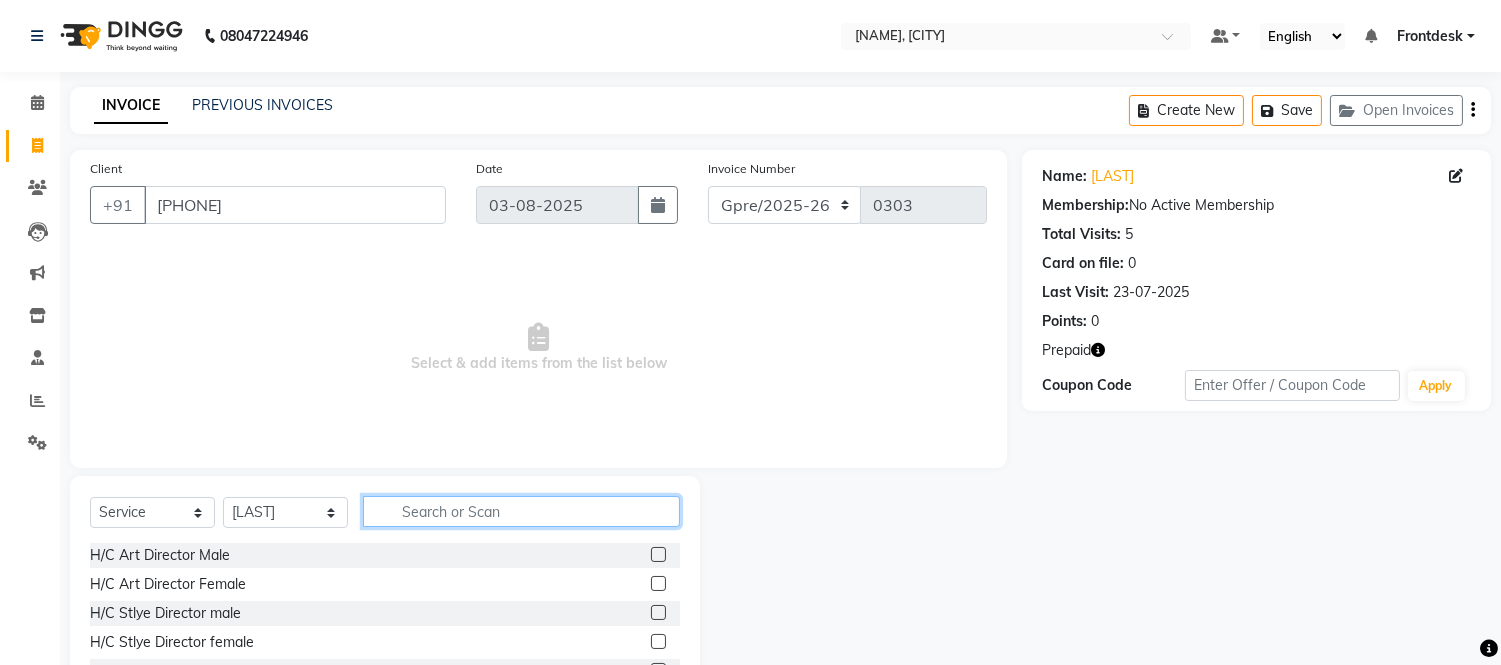 click 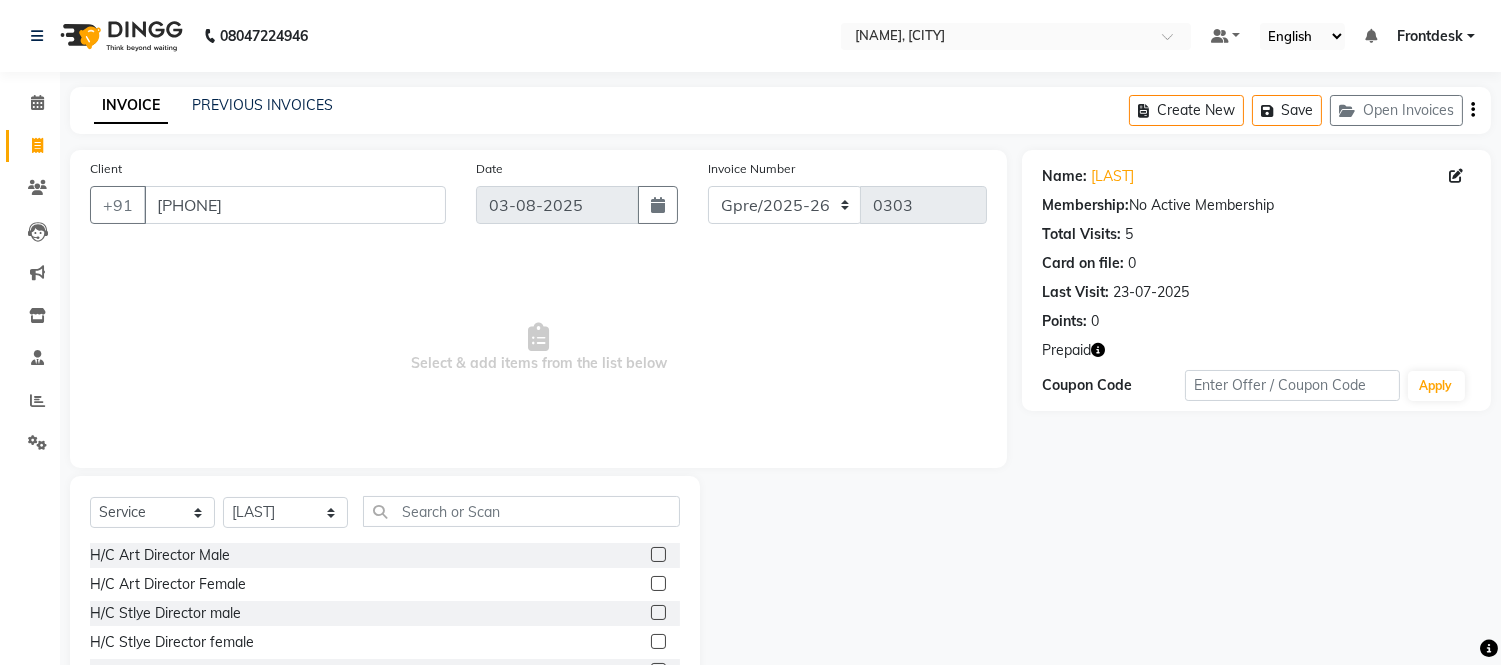 click 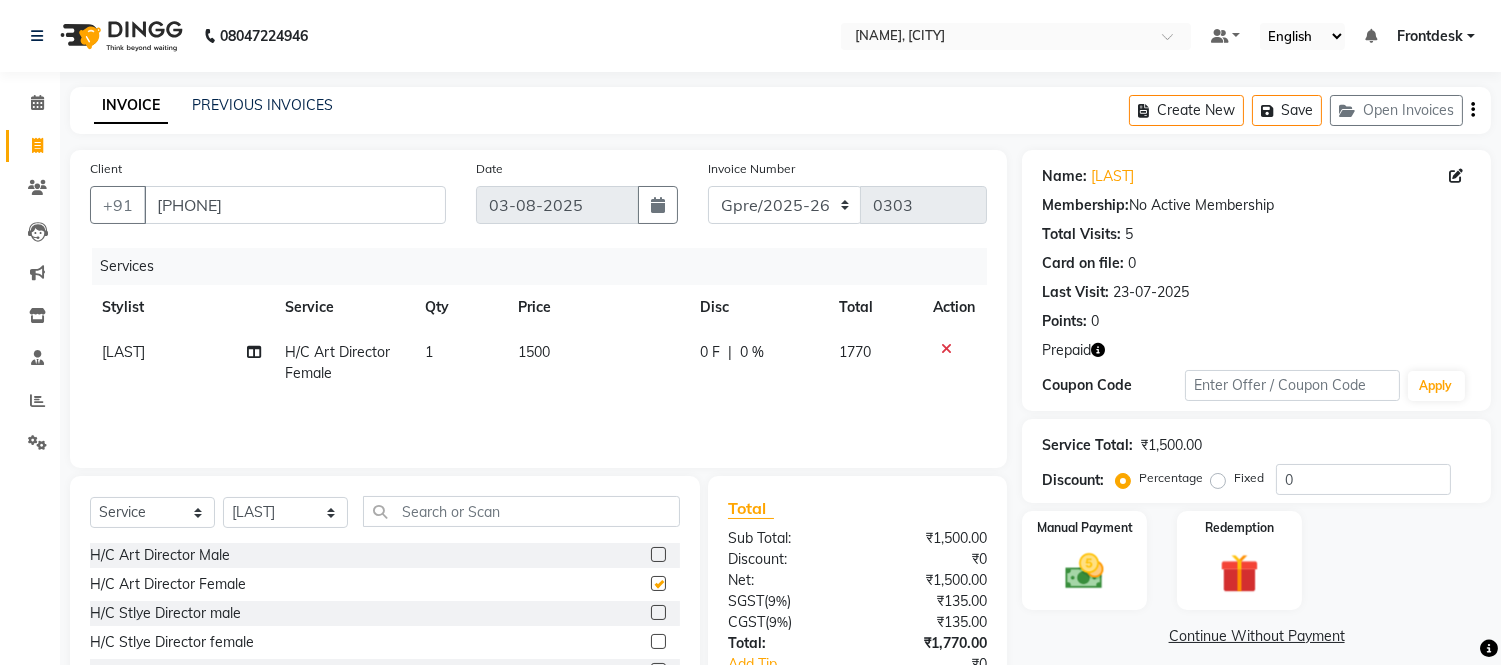 checkbox on "false" 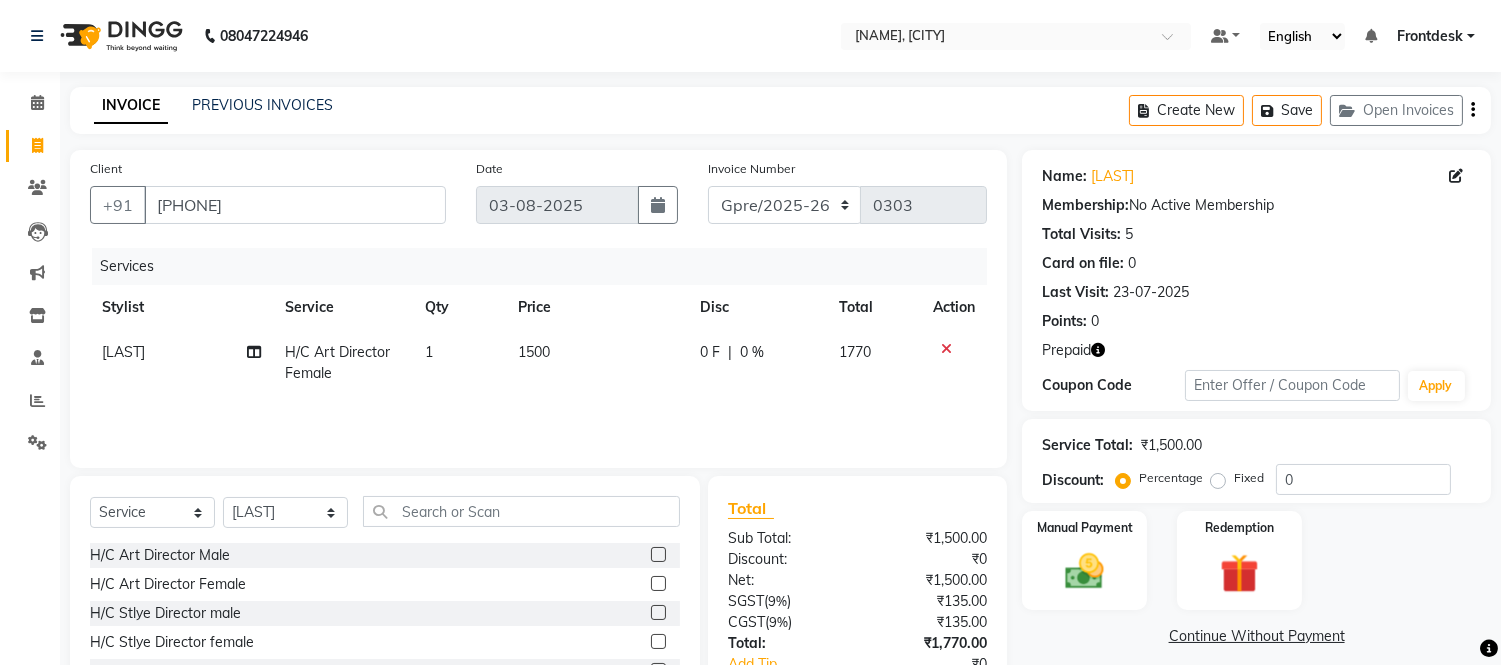 click on "1500" 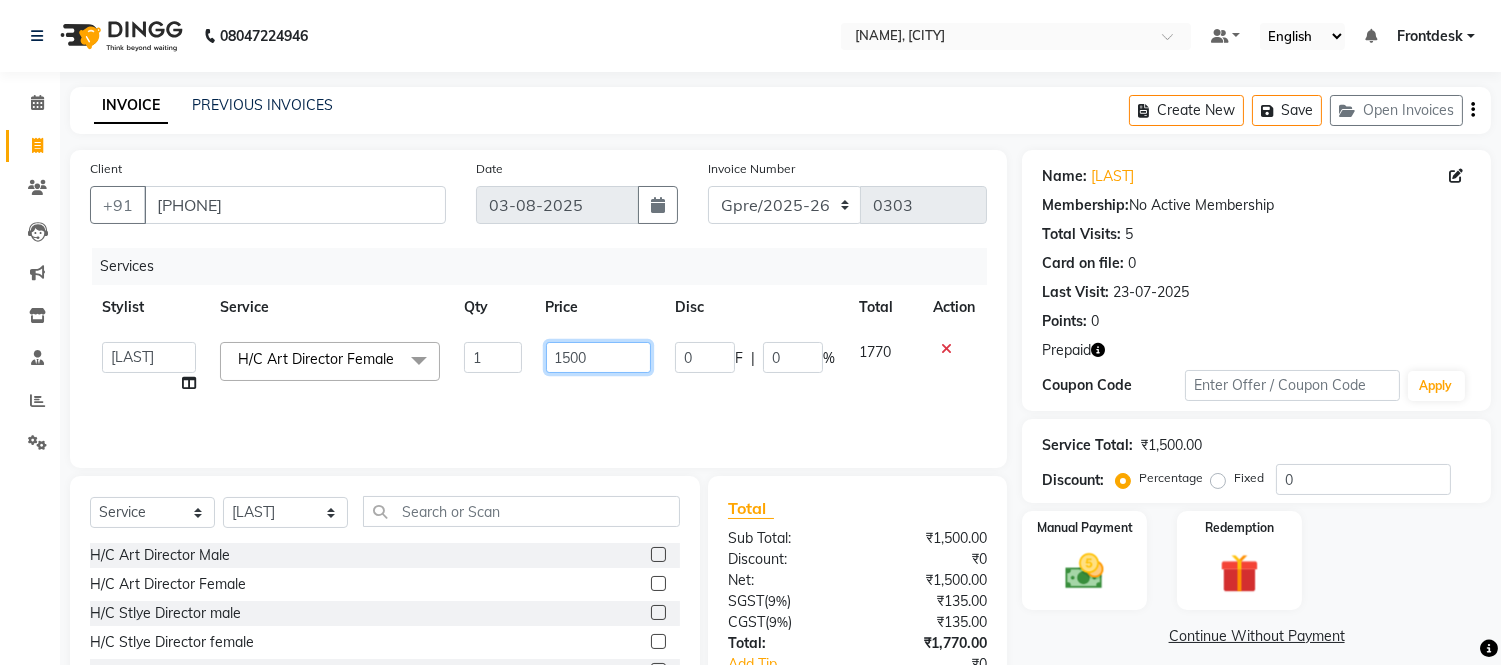 click on "1500" 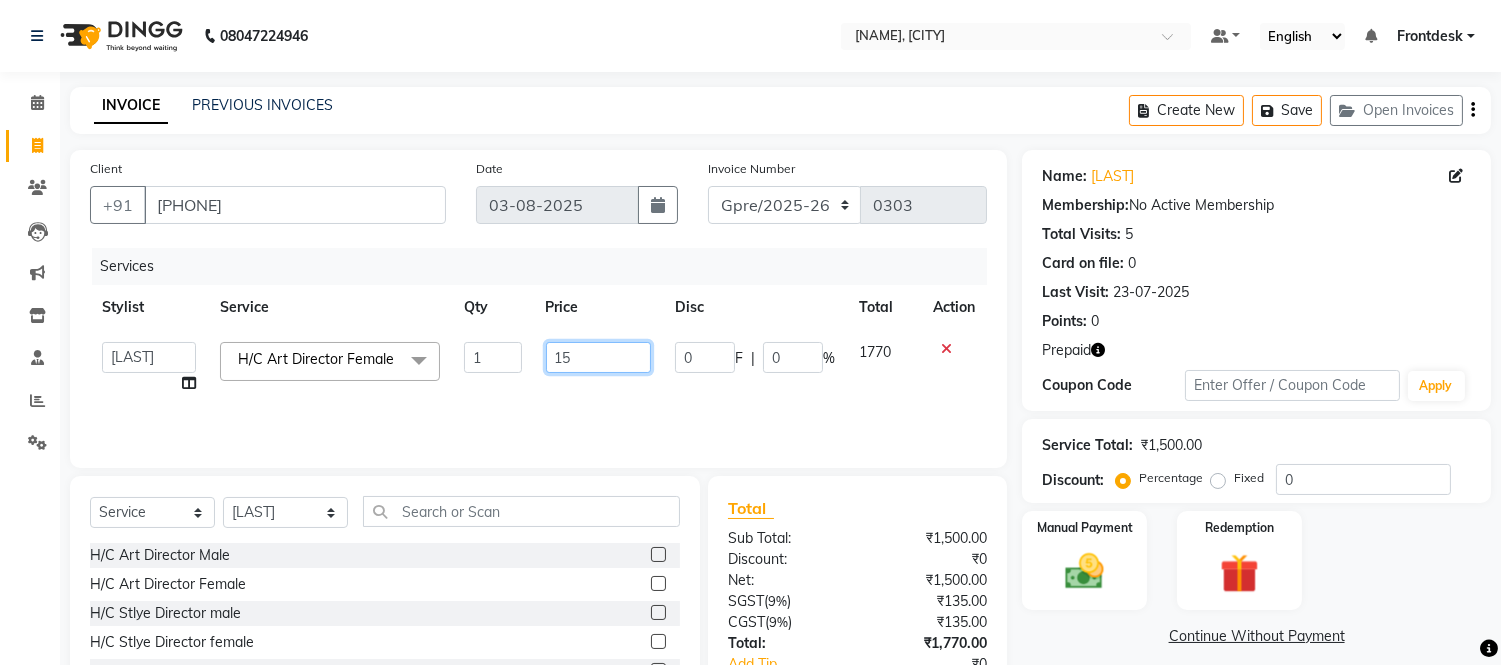 type on "1" 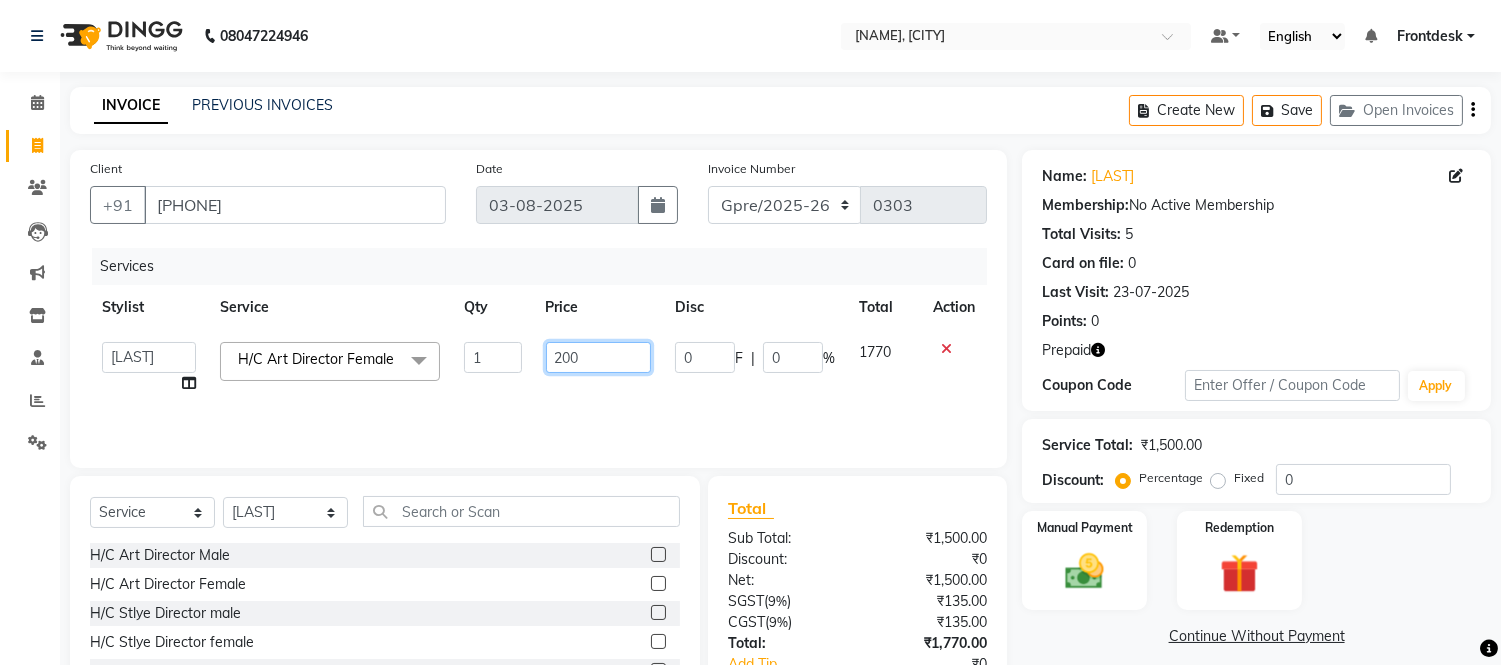 type on "2000" 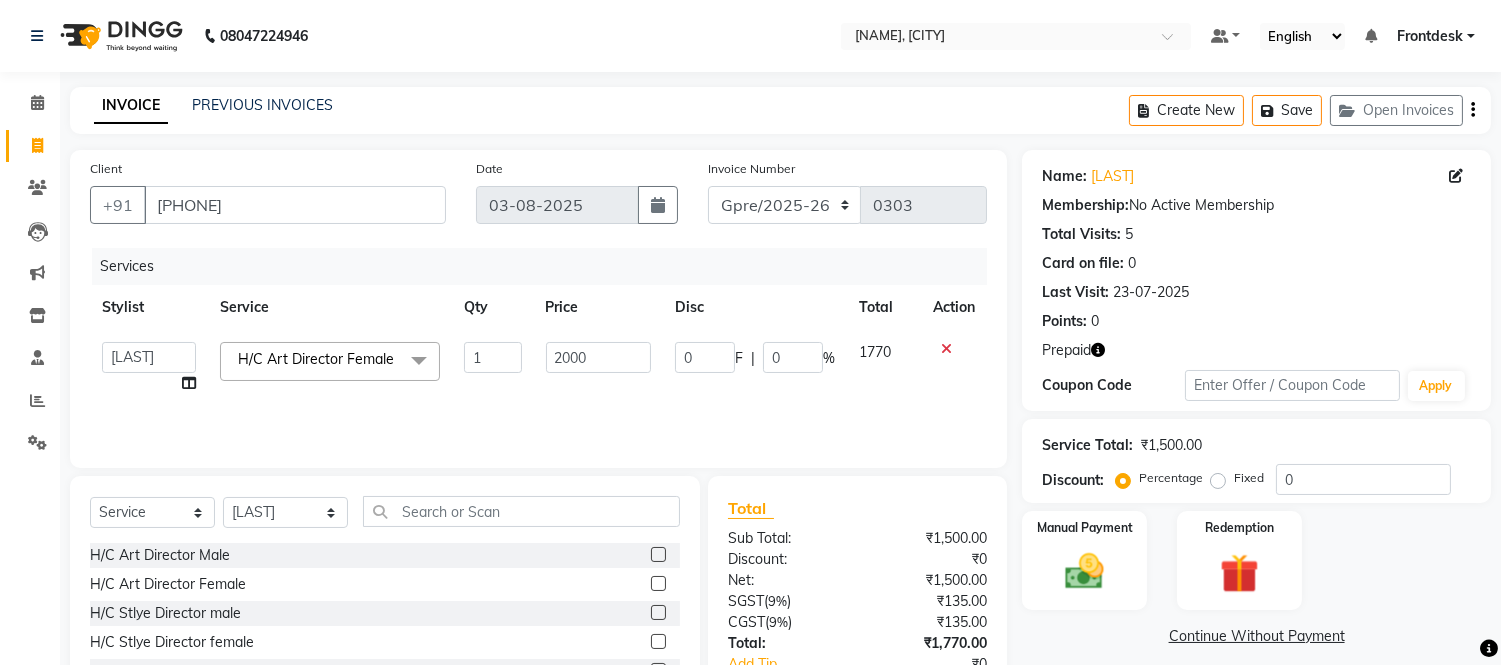 click on "Services Stylist Service Qty Price Disc Total Action  [NAME]  [NAME]    [LAST]    [NAME]   [NAME]   [NAME]   [NAME]   [NAME]   [NAME]   Frontdesk   [NAME]   [NAME]   [NAME]   [LAST]   [NAME]   [NAME]   [NAME]   [NAME]   [NAME]   [LAST]   [FIRST] [LAST]   [NAME]   [NAME]   [NAME]   [NAME]   [NAME]   [NAME]   [NAME] as [LAST]   [NAME]   [NAME]    H/C Art Director Female  x H/C Art Director Male  H/C Art Director Female  H/C Stlye Director male  H/C Stlye Director female  H/C Senior Stylist Female H/C Senior Stylist male H/C Stylist Male  H/C Stylist Female H/C Child M- below 12 H/C Child  F - below 12 H/C - Fringes/Locks  PQ Hair Wash Male +Styling Wash & Blow Dry short Wash & Blow Dry medium  Wash & Blow Dry long Wash & Paddle Dry Wash & Blast Dry  Shampoo & conditioner  Add on Mask/ Deep Conditioning Extension Wash (onwards) Blow Dry  Hair Ironing Short Hair Tong (Onwards)  Hair do (Onwards)  Crimping /Braiding(Onwards) Up Style (Onwards) Hair Braid ( onwards) 1" 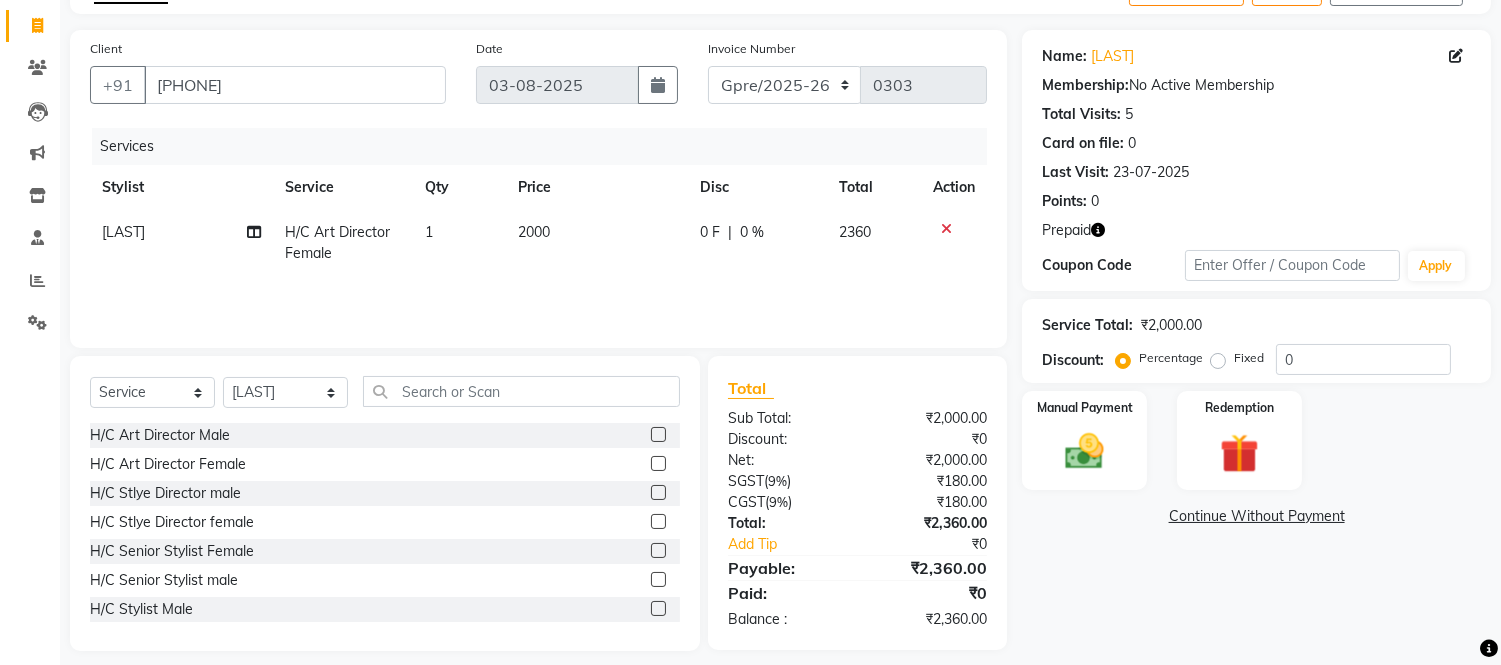 scroll, scrollTop: 123, scrollLeft: 0, axis: vertical 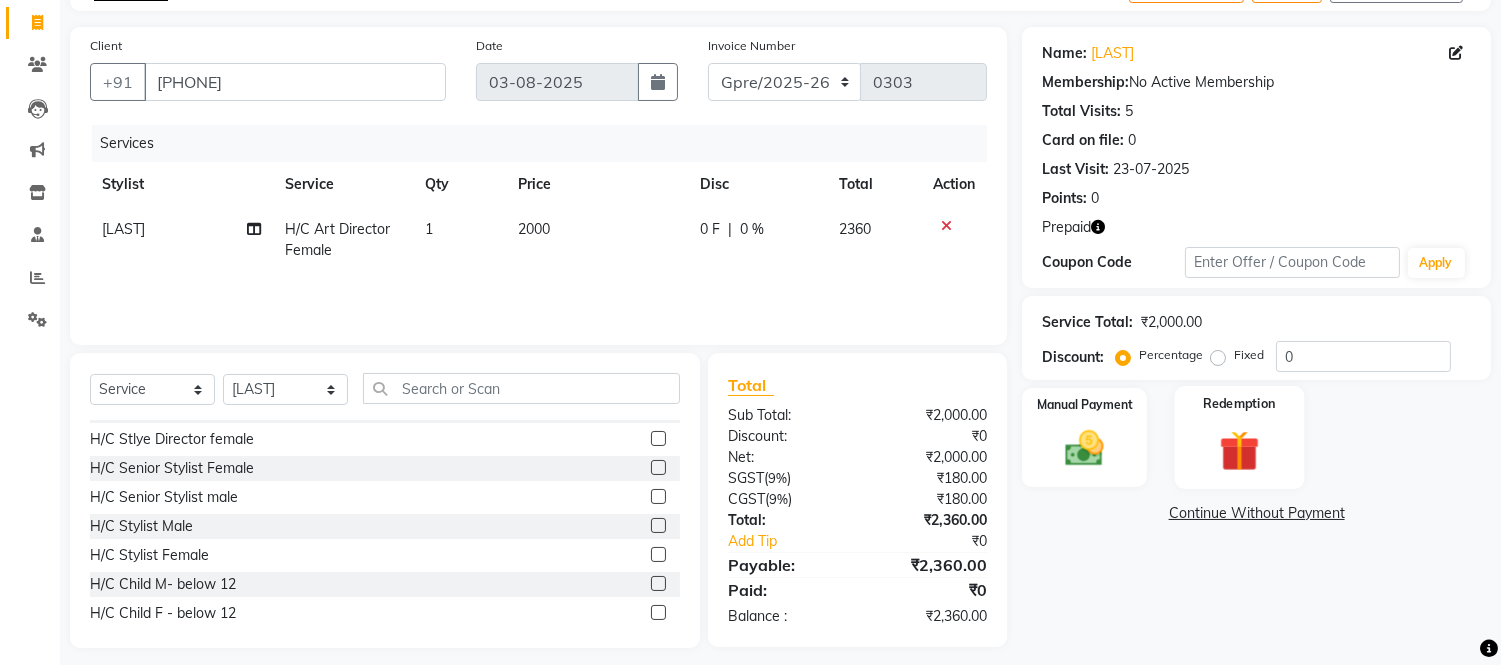 click 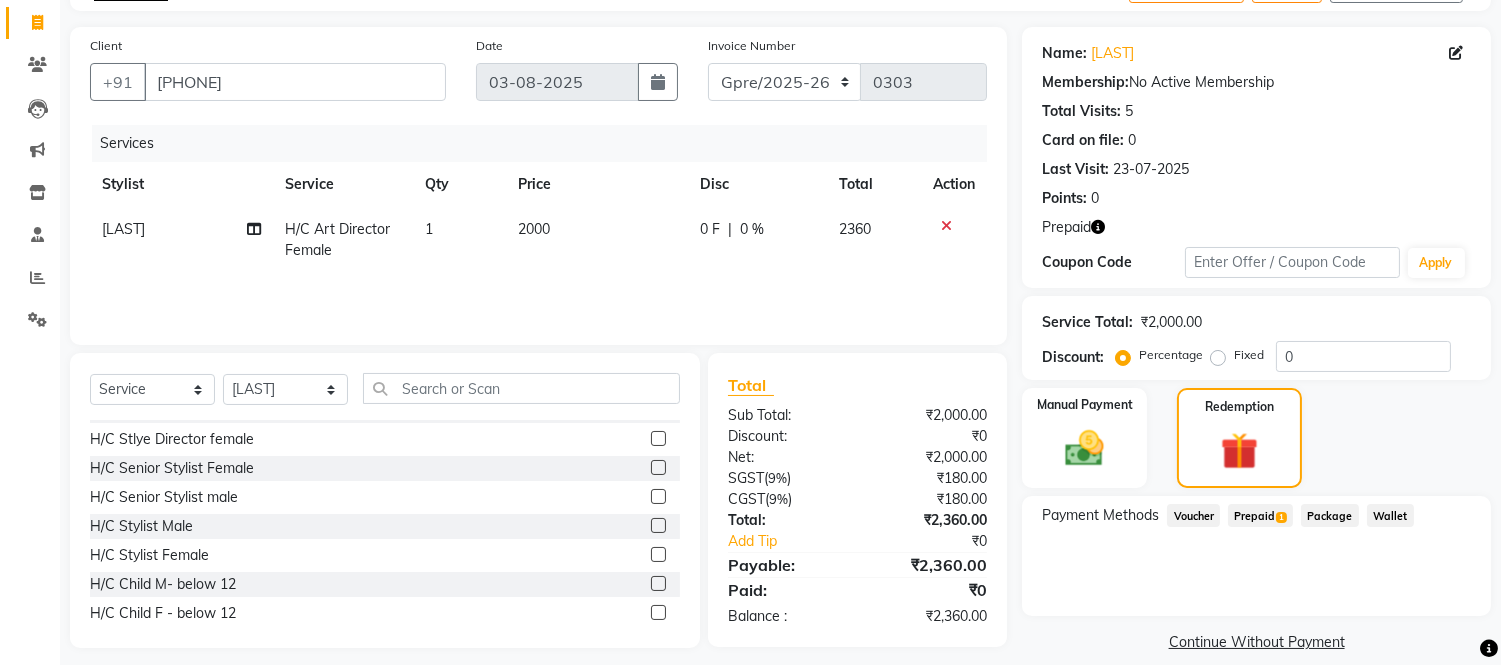 click on "Prepaid  1" 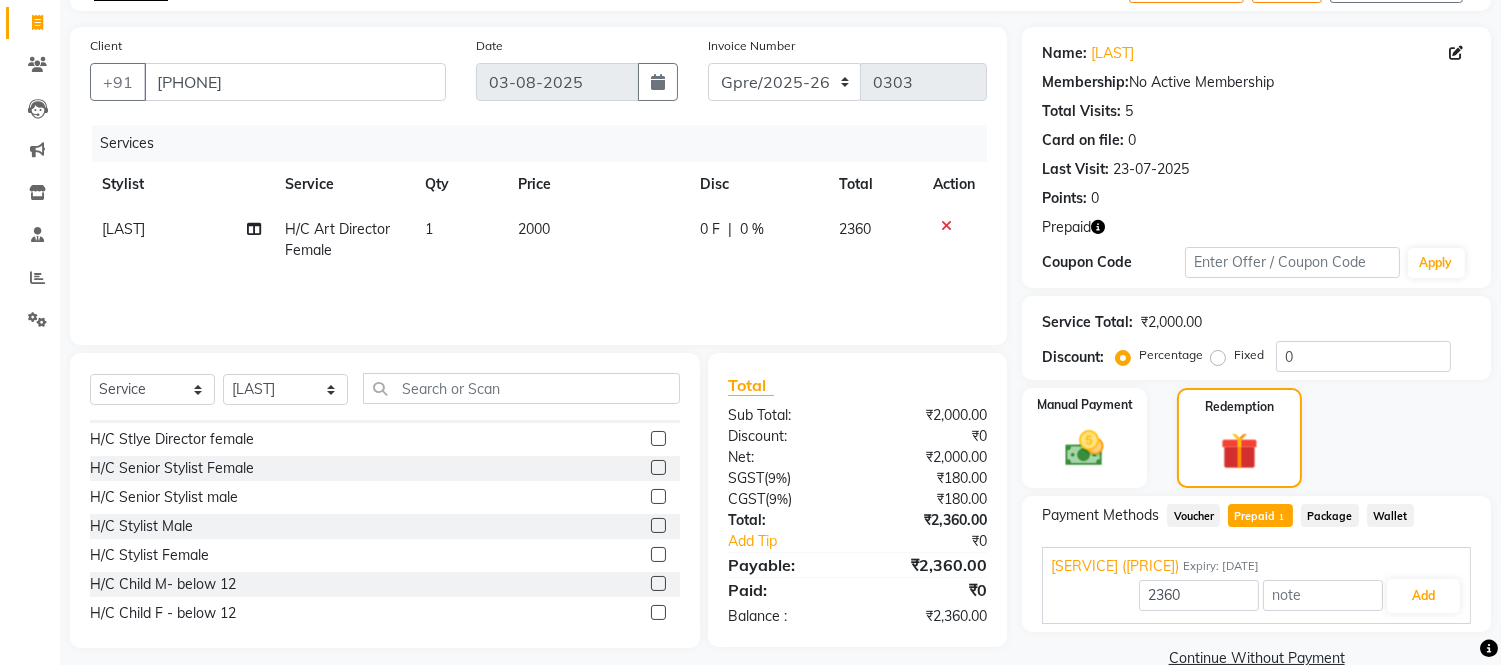 scroll, scrollTop: 160, scrollLeft: 0, axis: vertical 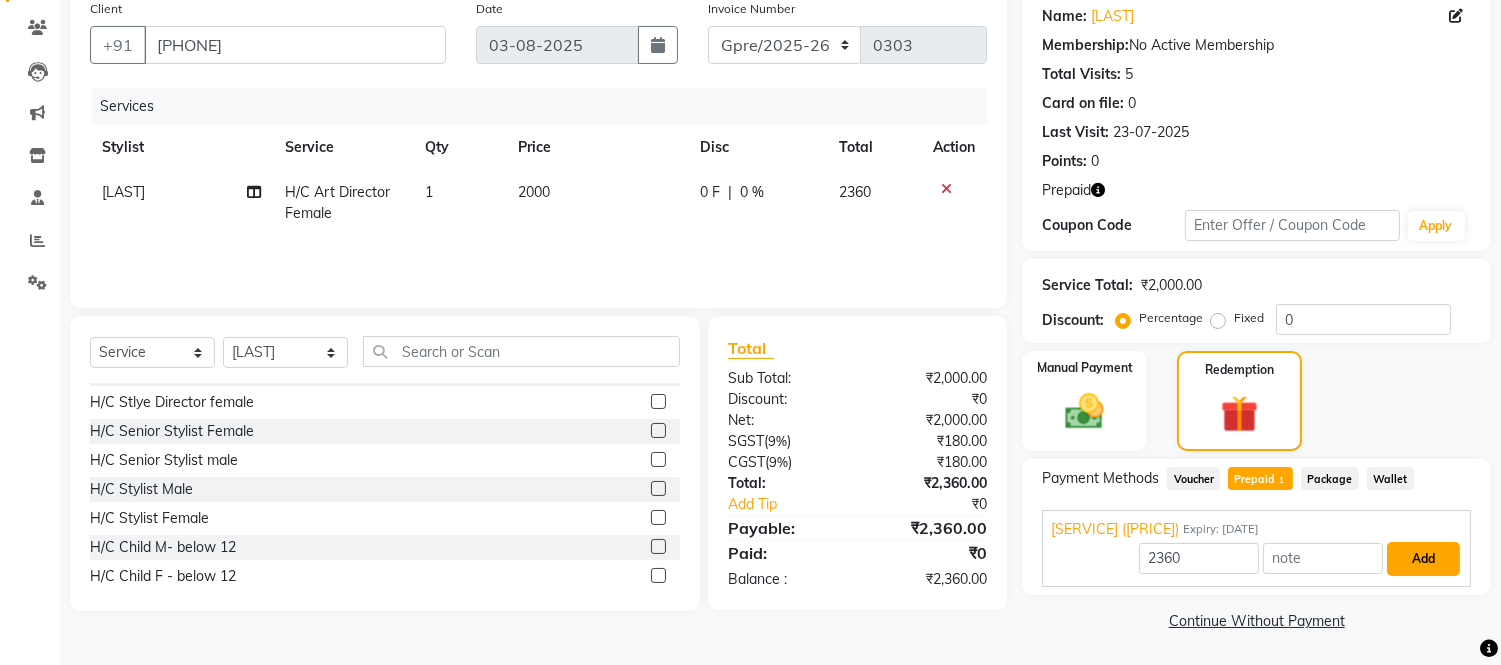 click on "Add" at bounding box center [1423, 559] 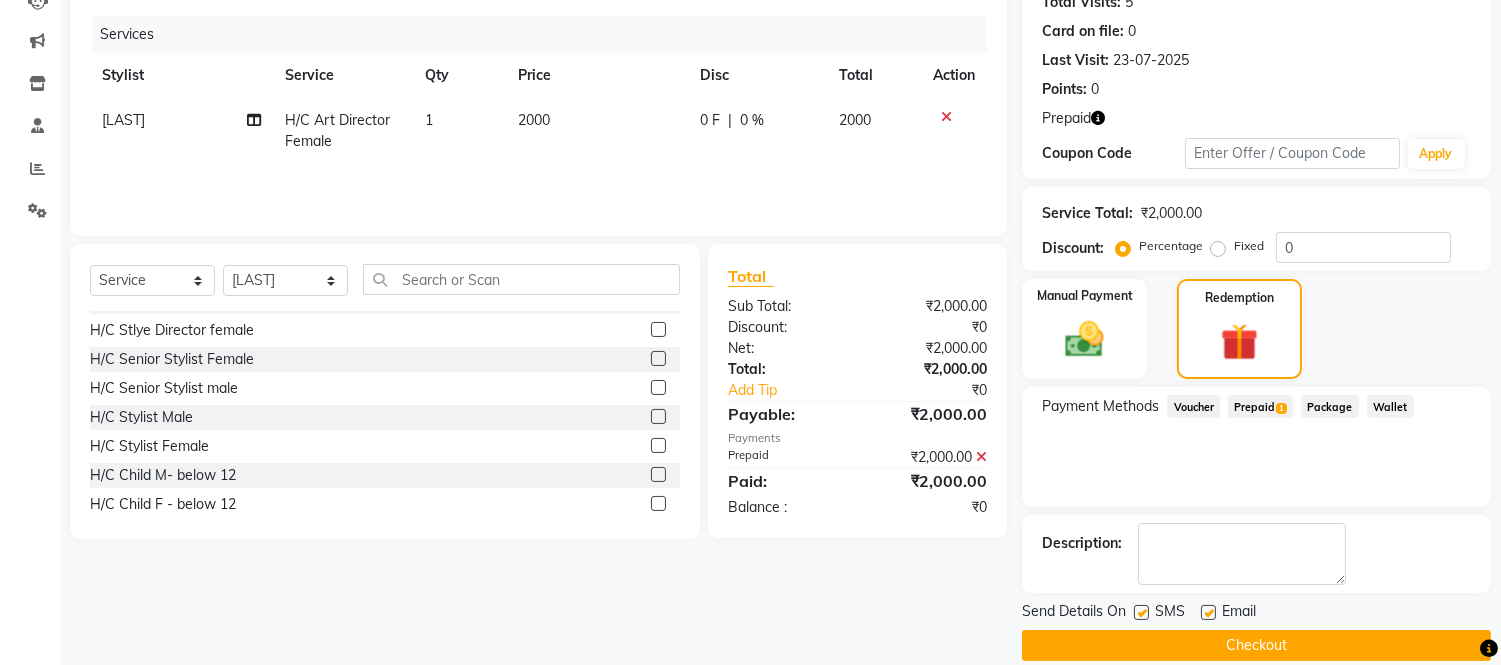 scroll, scrollTop: 256, scrollLeft: 0, axis: vertical 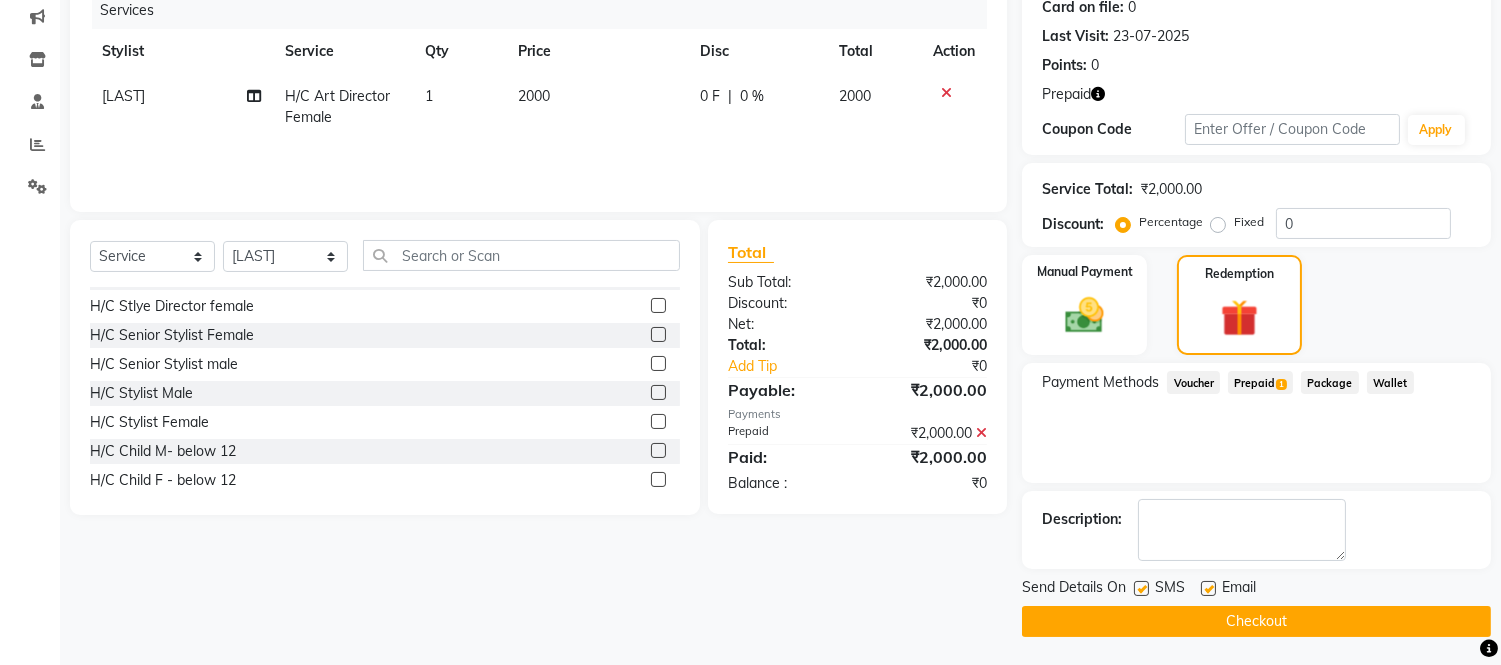 click on "Checkout" 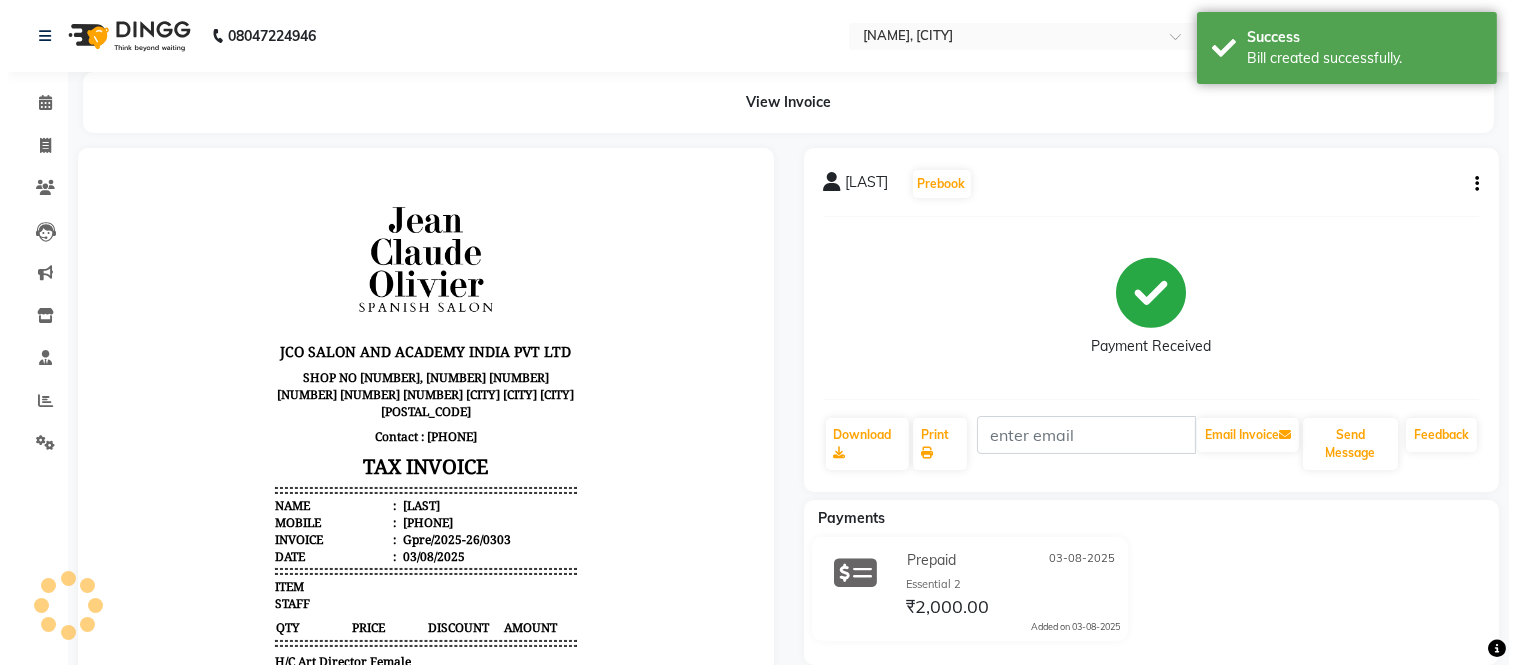scroll, scrollTop: 0, scrollLeft: 0, axis: both 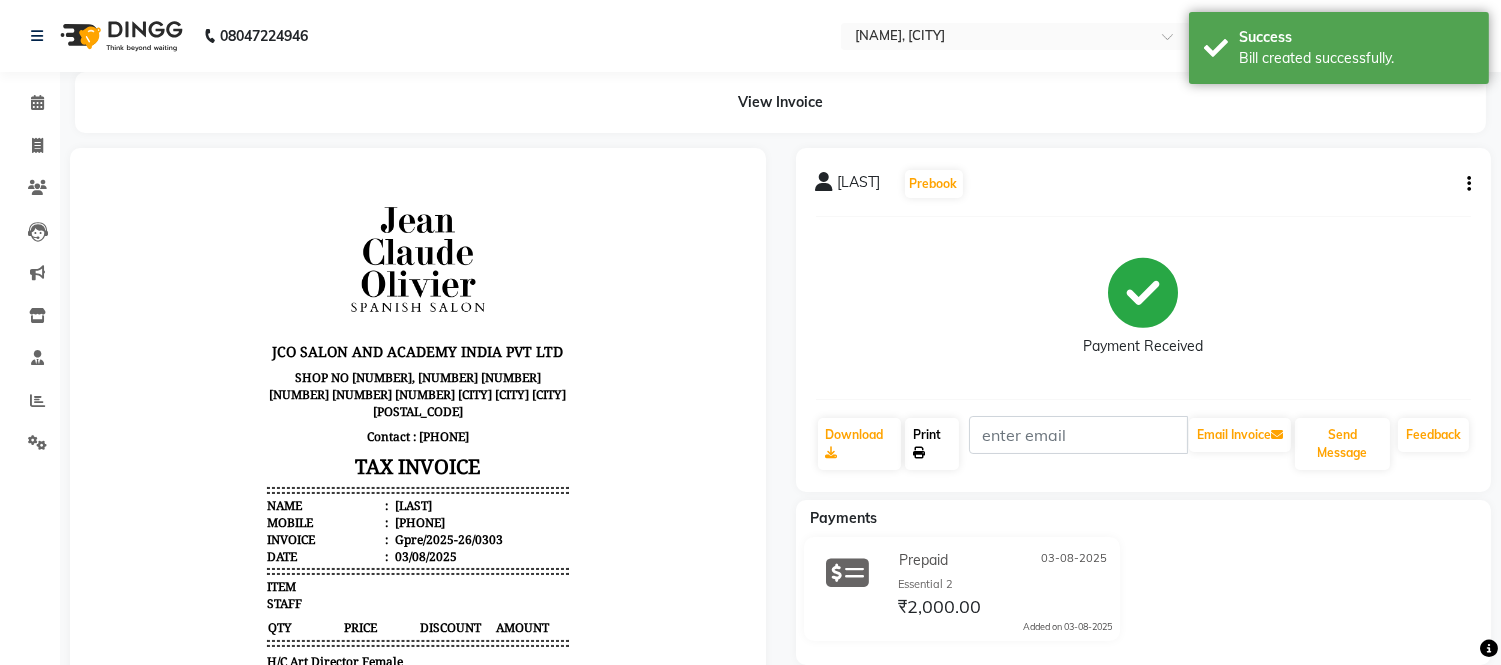 click on "Print" 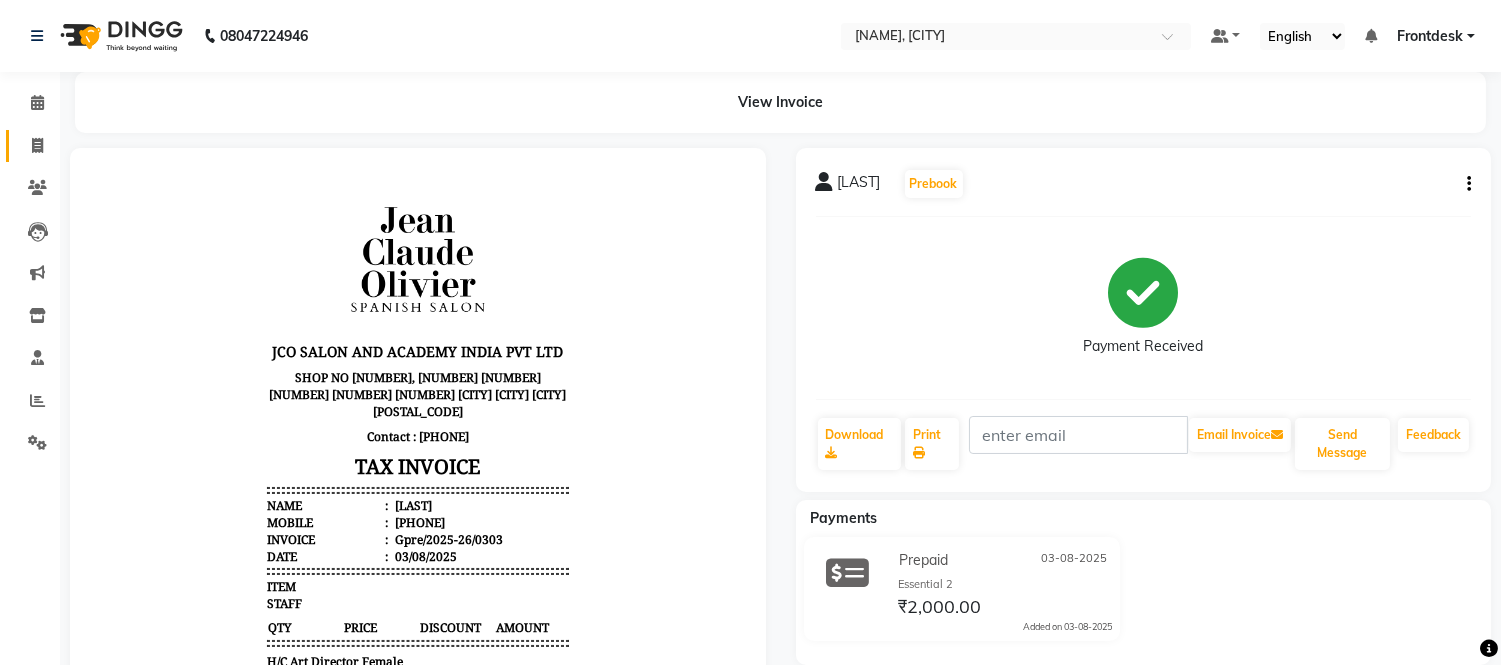 click 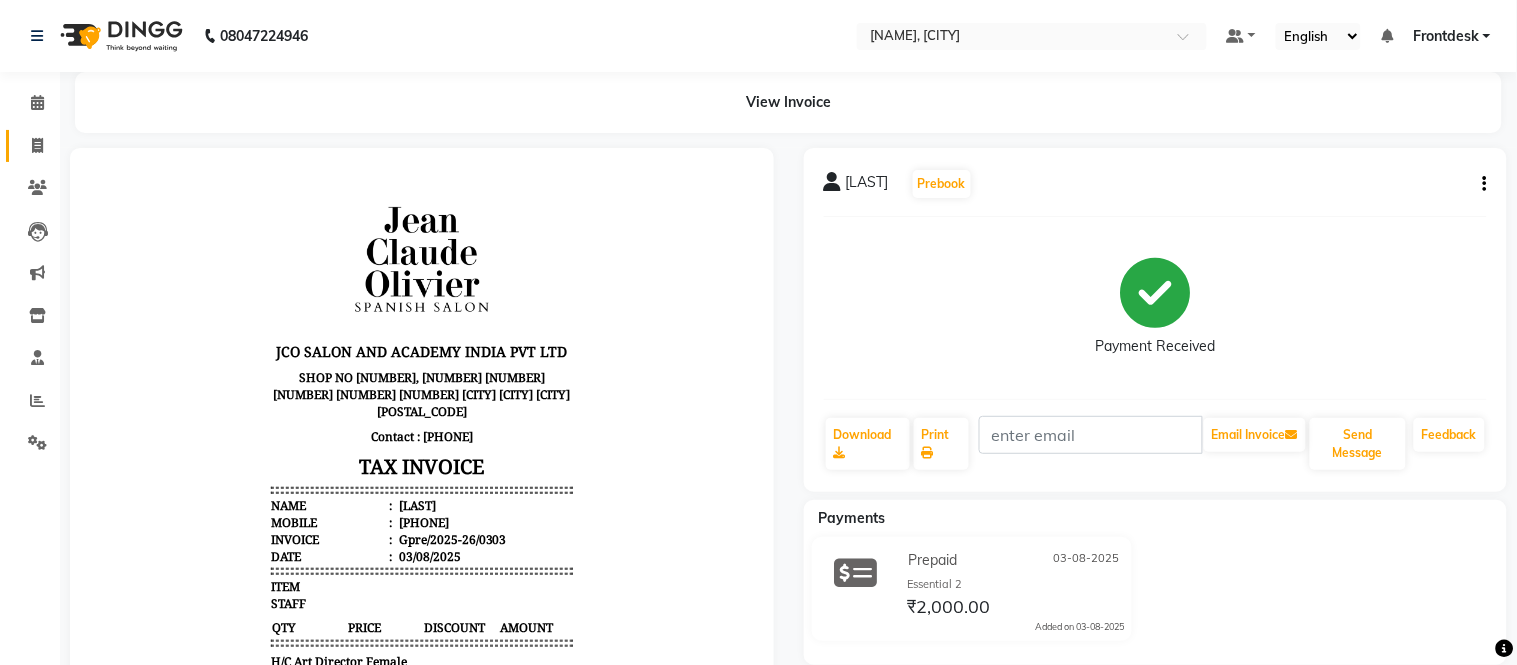select on "service" 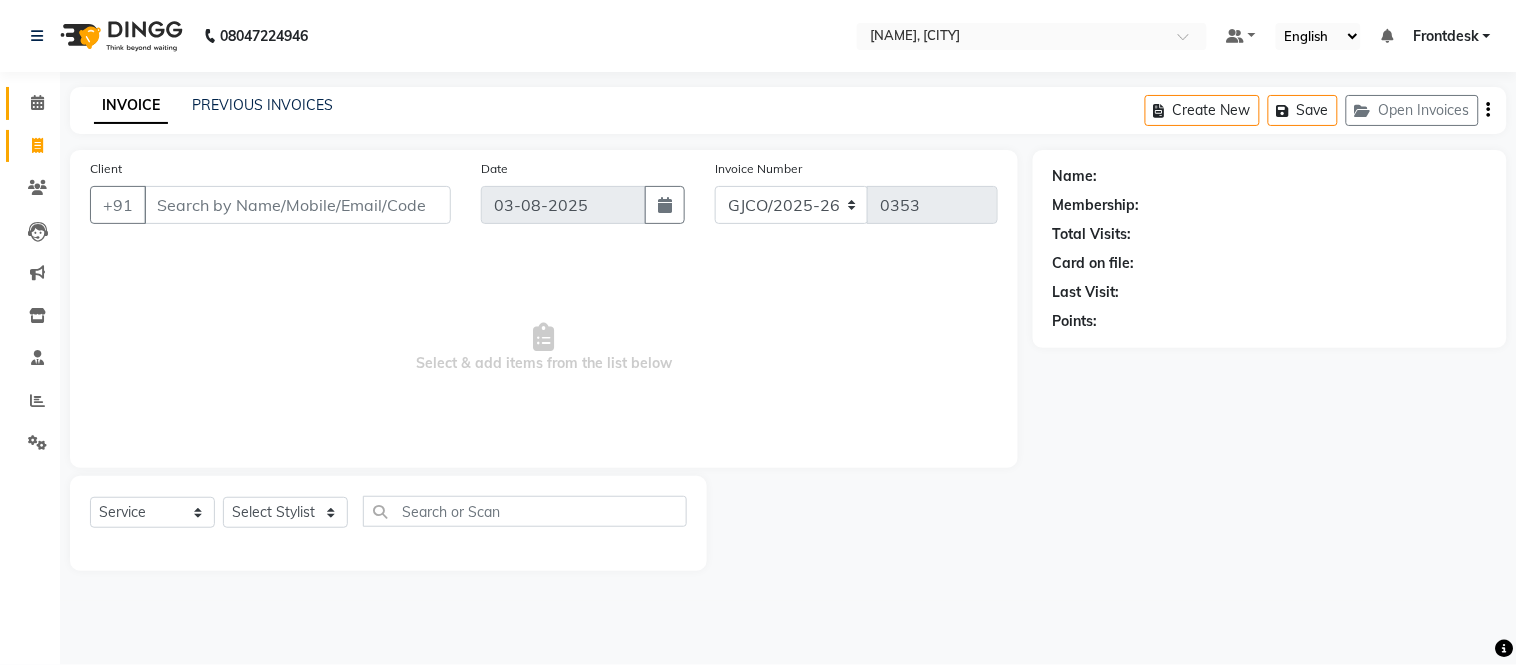 click 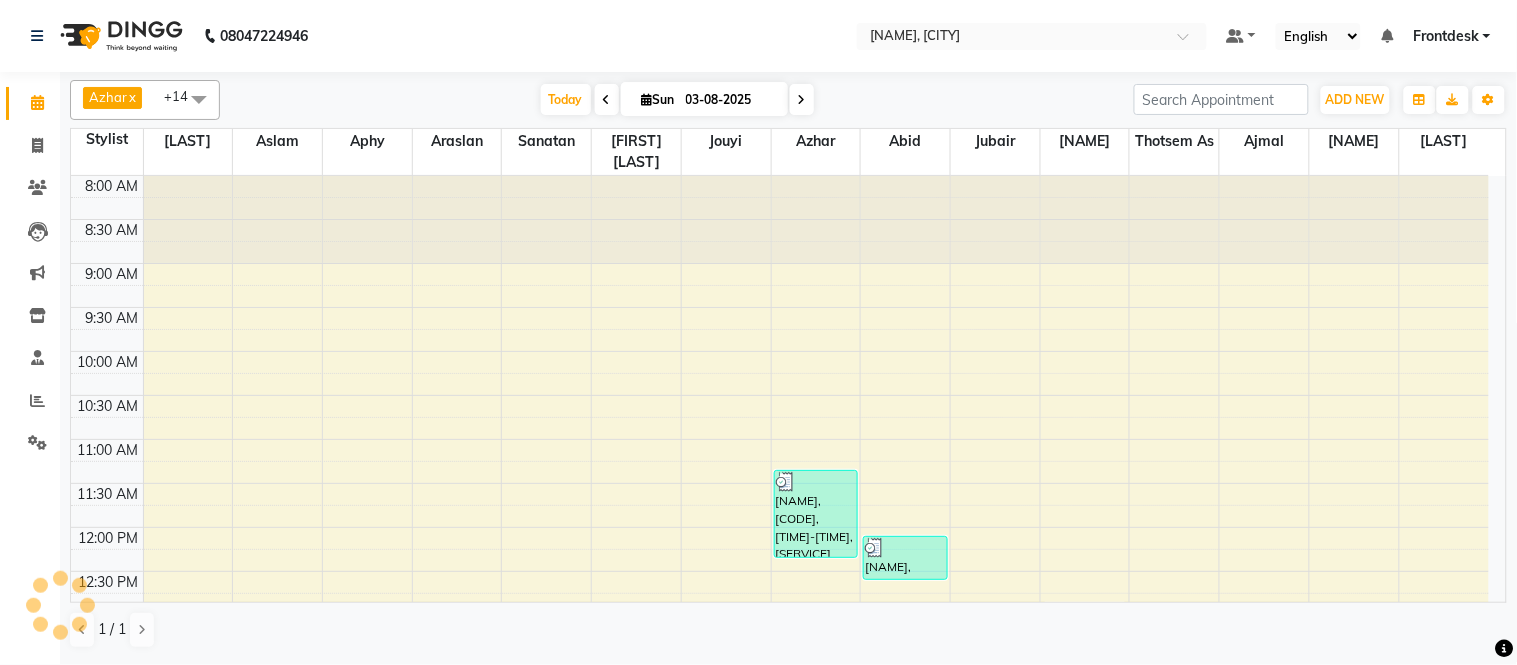 scroll, scrollTop: 705, scrollLeft: 0, axis: vertical 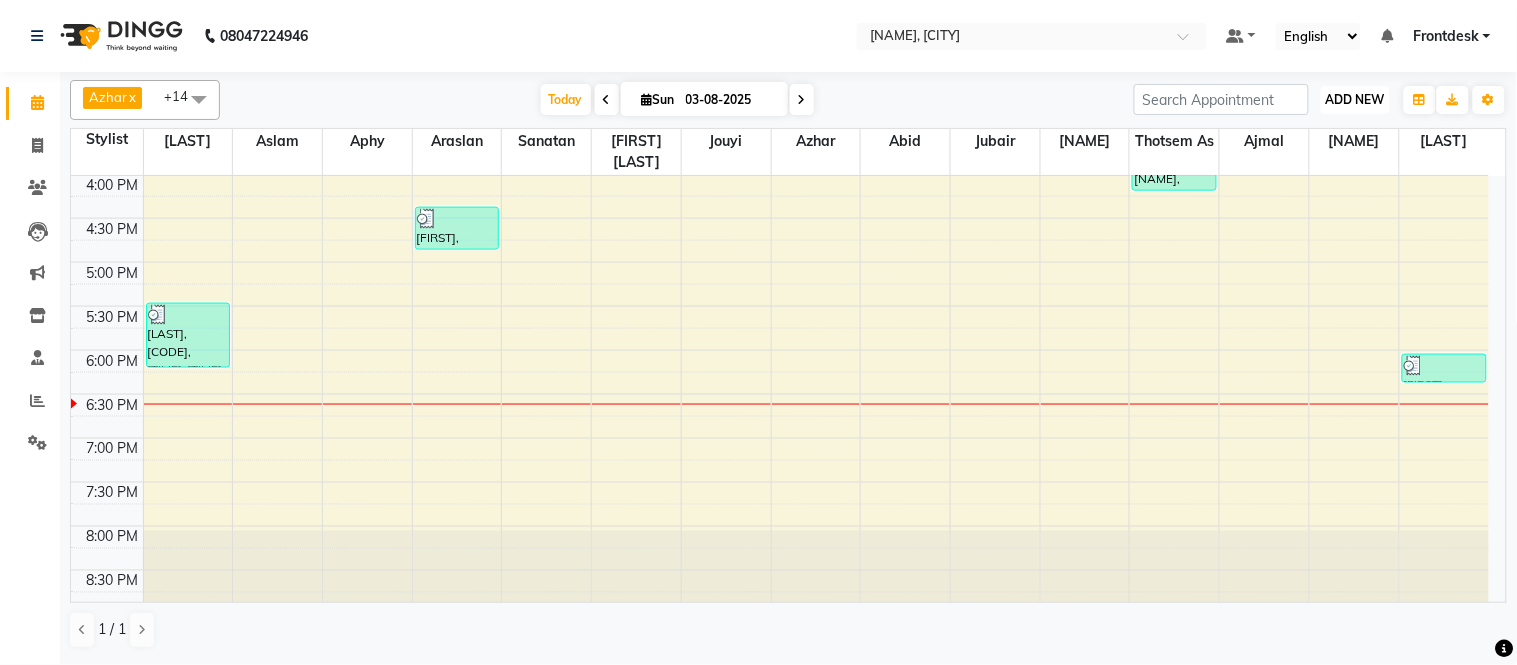 click on "ADD NEW" at bounding box center [1355, 99] 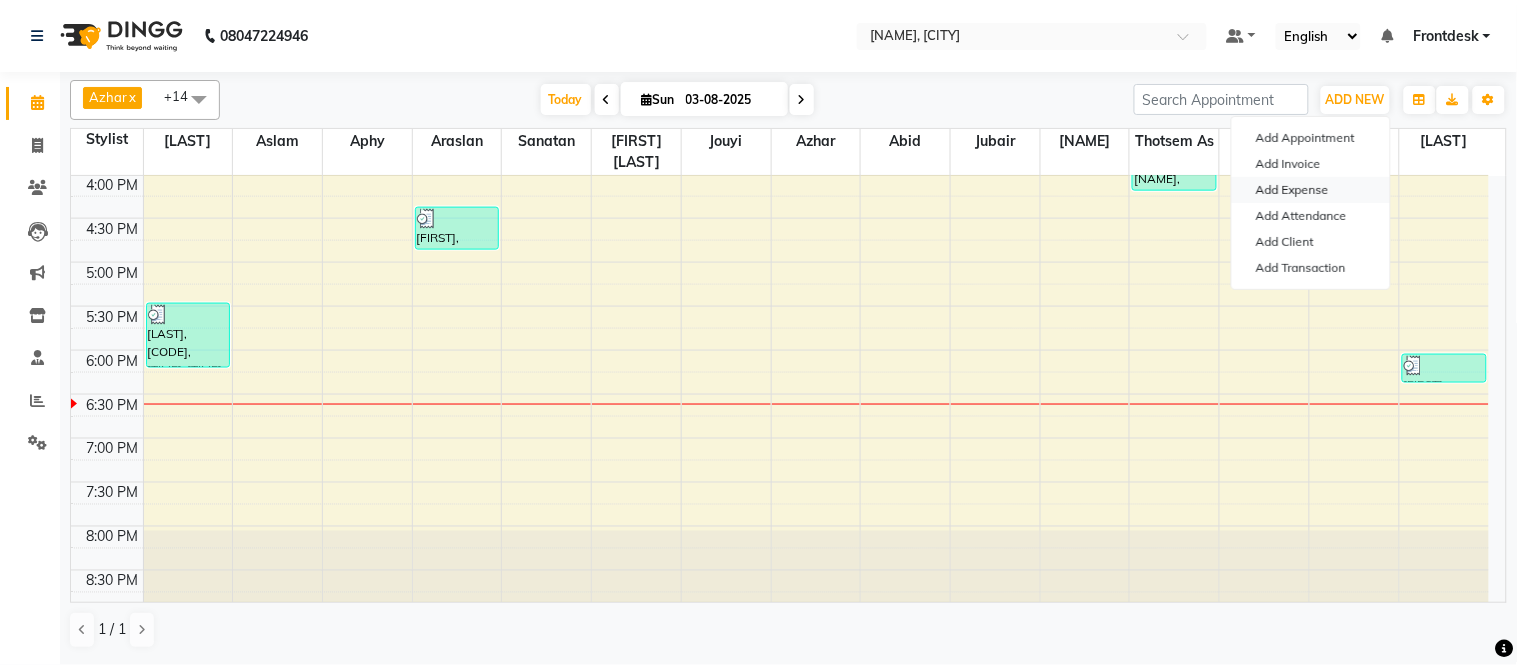click on "Add Expense" at bounding box center [1311, 190] 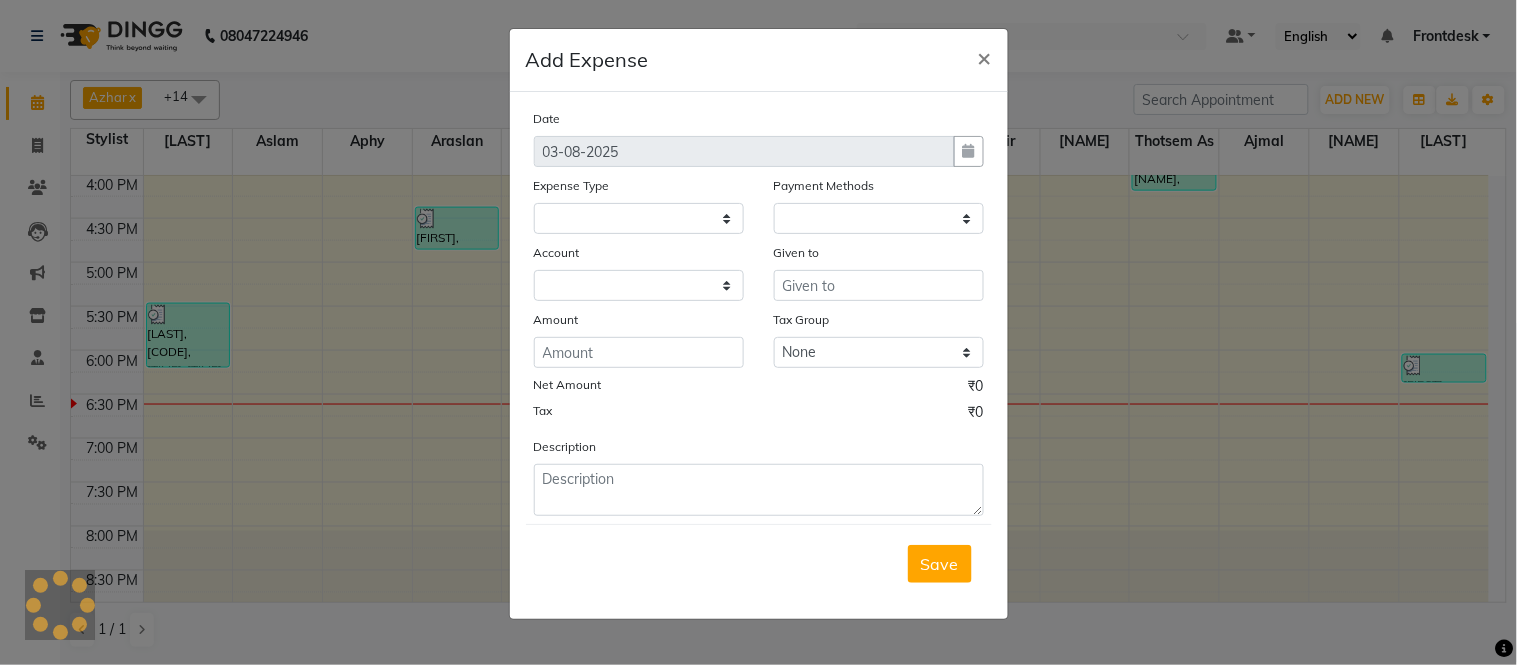select on "1" 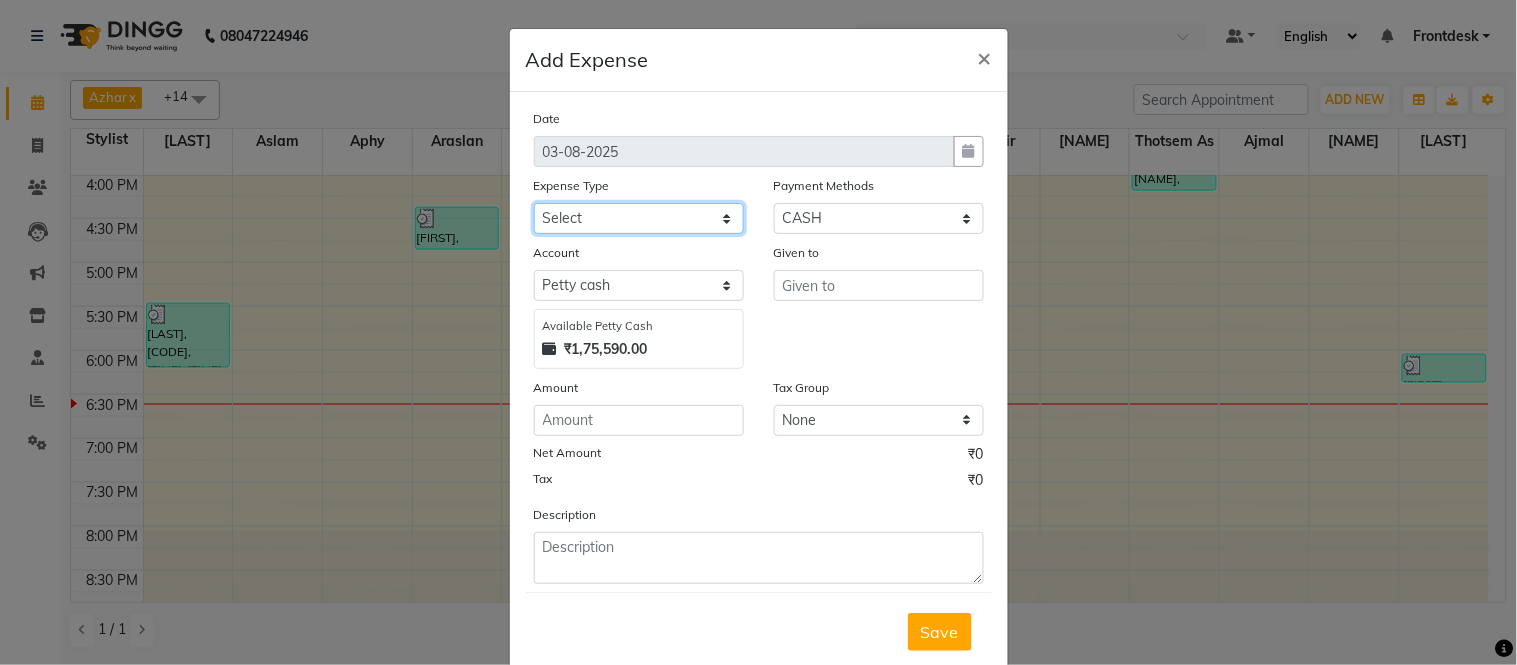 click on "Select Advance Salary Amazon B M C Cash transfer to bank Cash transfer to hub Chemist Client Snacks Clinical charges Conveyence Courier Donation Equipment free lancer commission Fuel Goregaon Salon Govt fee Incentive Laundry Loan Repayment Maintenance Make Up Products Marketing Miscellaneous Mobile Bill Other over time Pantry Product Product incentive puja items Rent Salary Staff Commission. Staff Snacks Stationery Tax Tea & Refreshment Telephone Tips Travelling allowance Utilities W Fast" 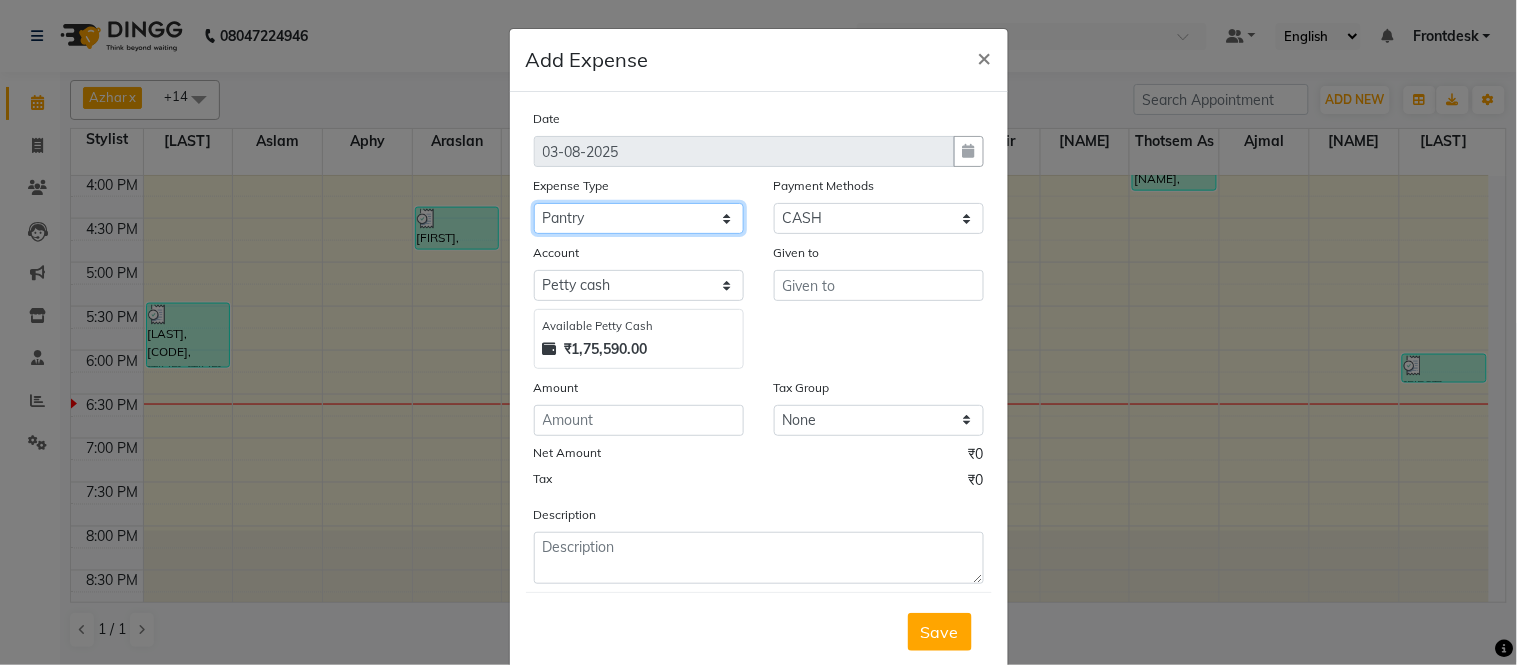 click on "Select Advance Salary Amazon B M C Cash transfer to bank Cash transfer to hub Chemist Client Snacks Clinical charges Conveyence Courier Donation Equipment free lancer commission Fuel Goregaon Salon Govt fee Incentive Laundry Loan Repayment Maintenance Make Up Products Marketing Miscellaneous Mobile Bill Other over time Pantry Product Product incentive puja items Rent Salary Staff Commission. Staff Snacks Stationery Tax Tea & Refreshment Telephone Tips Travelling allowance Utilities W Fast" 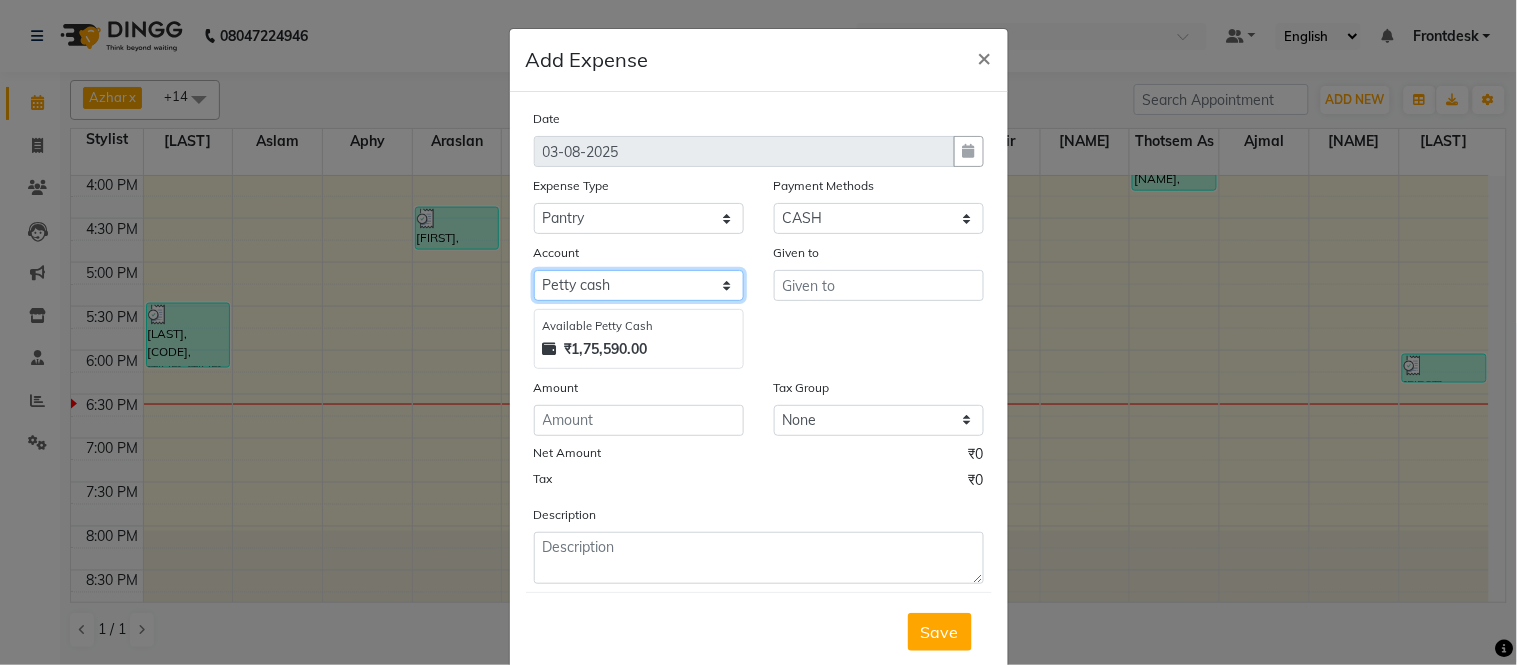 click on "Select Petty cash Default account" 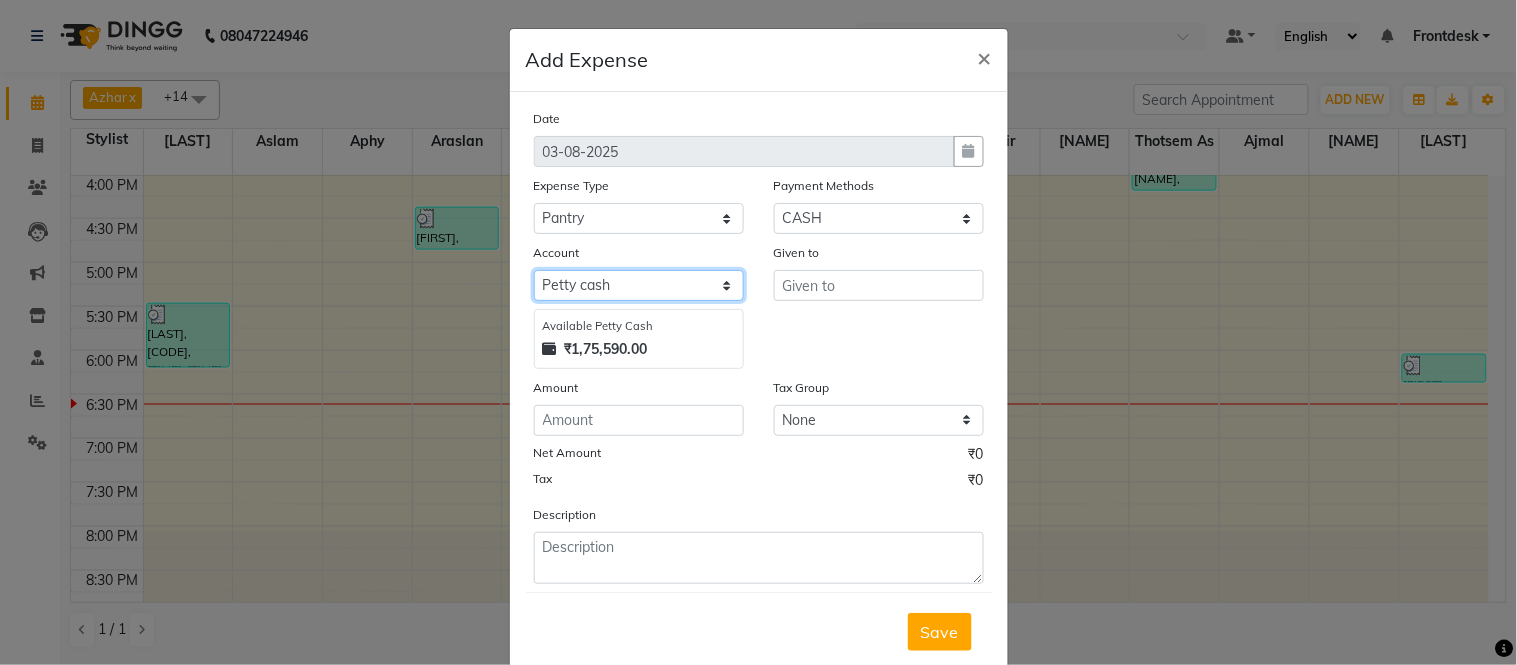 select on "6847" 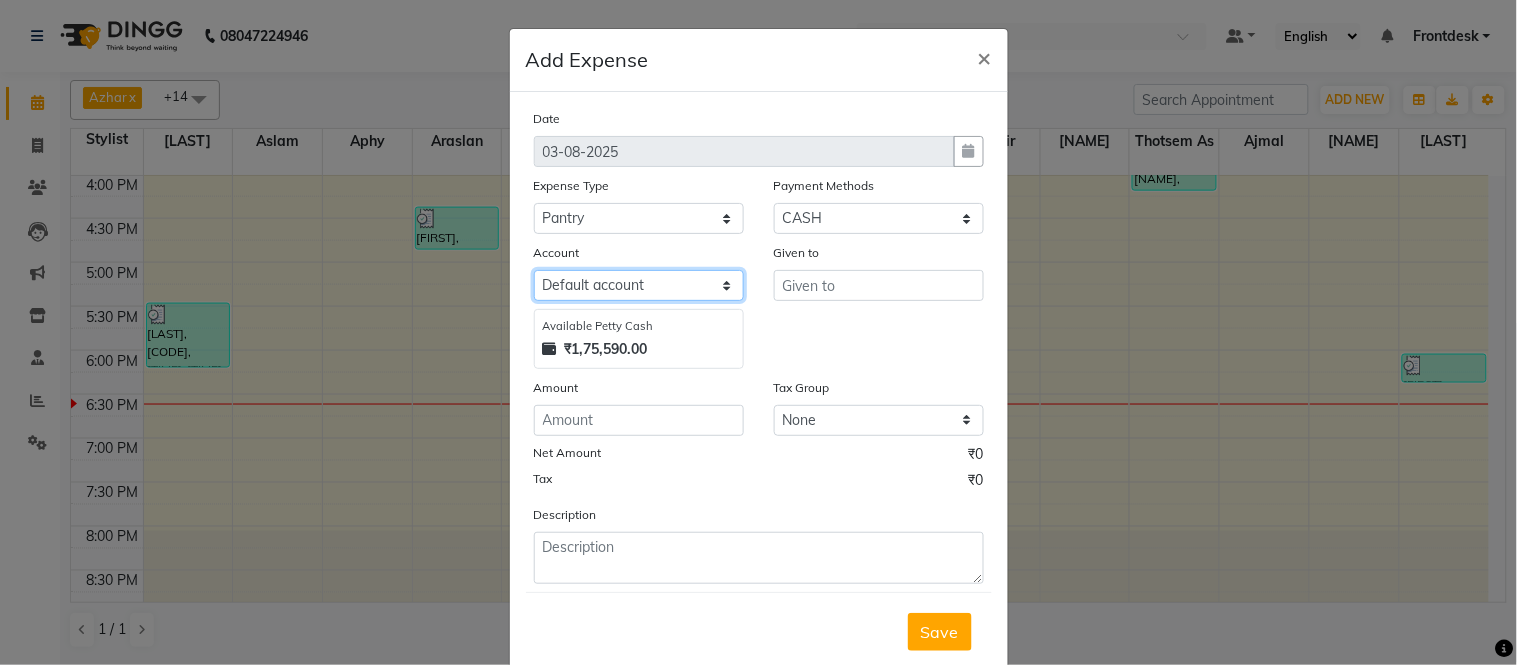 click on "Select Petty cash Default account" 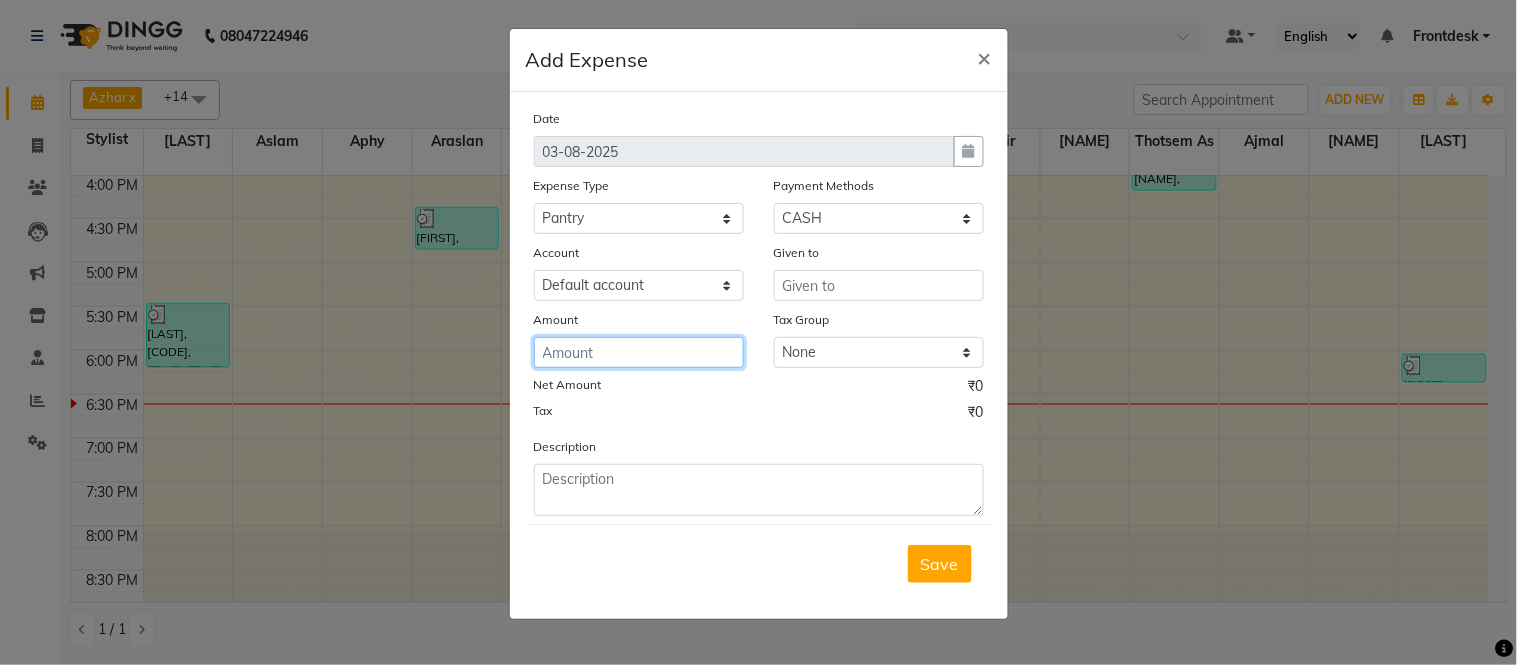 click 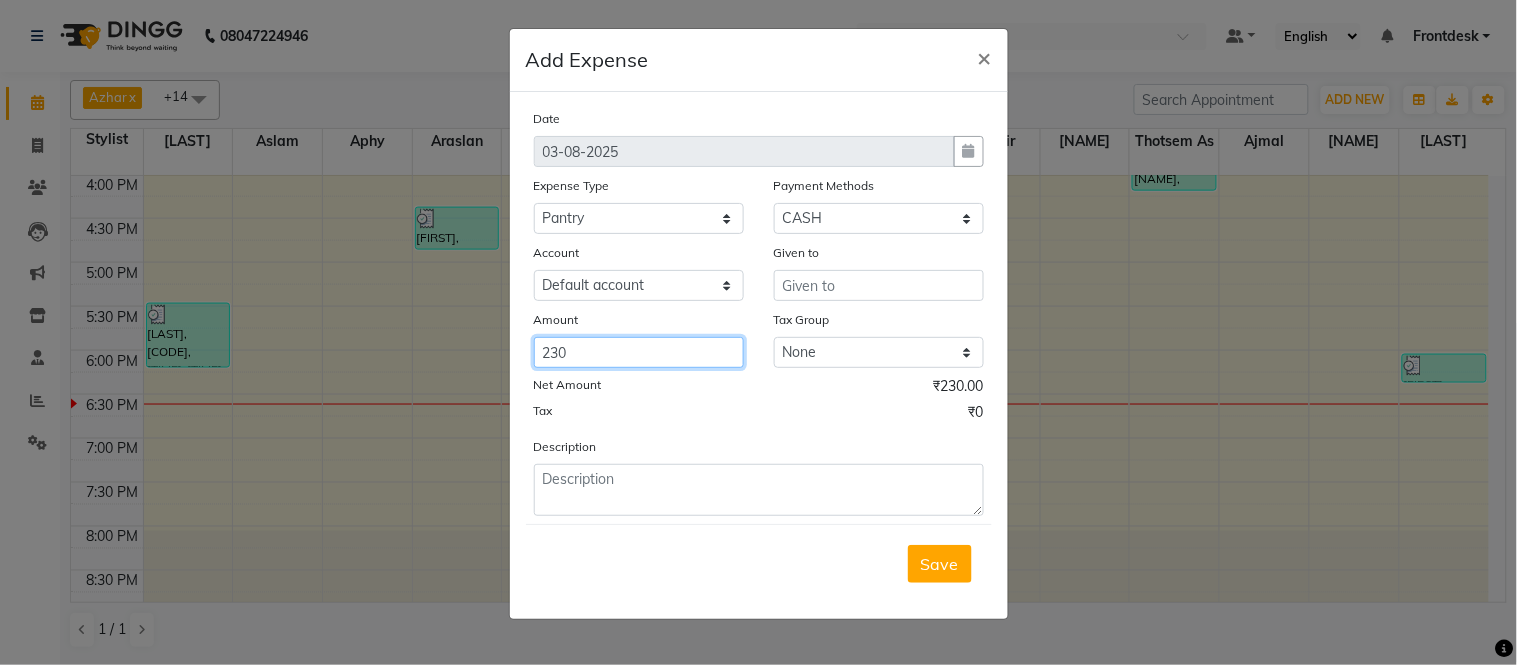 type on "230" 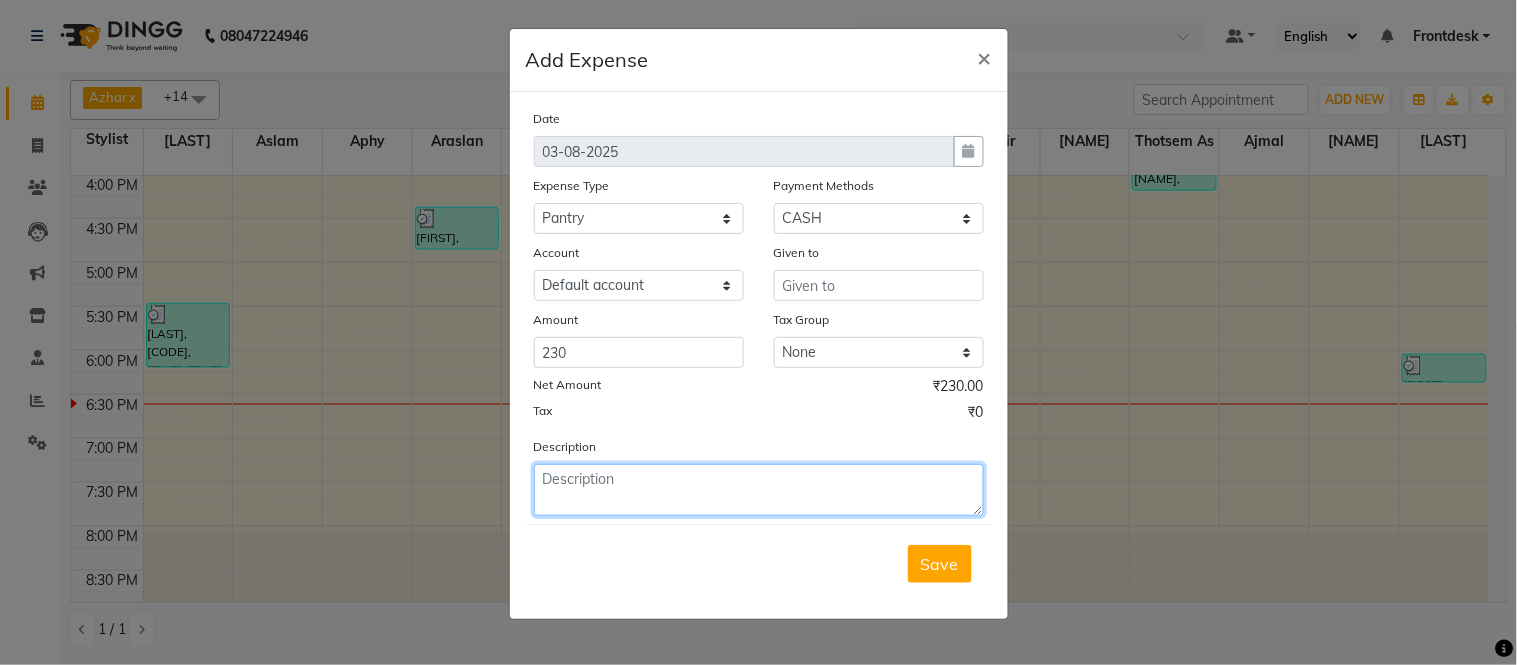 click 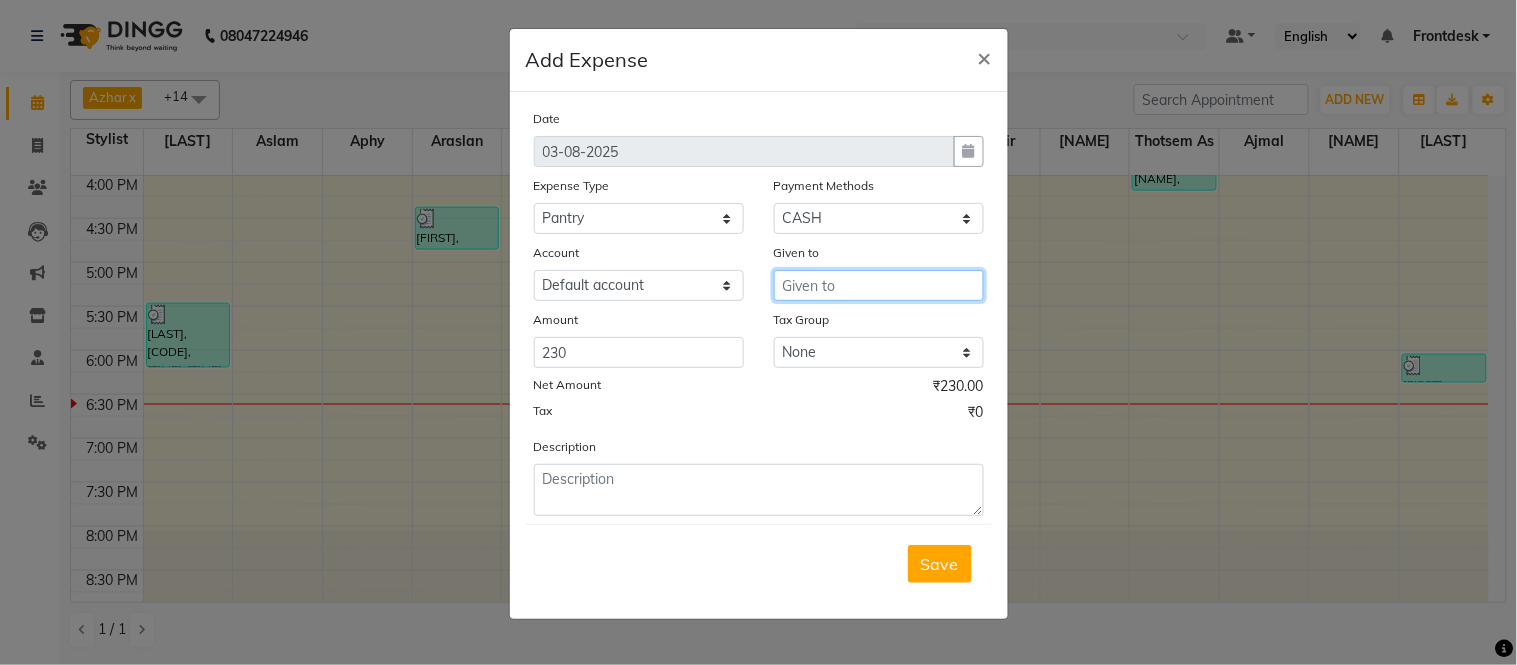 click at bounding box center (879, 285) 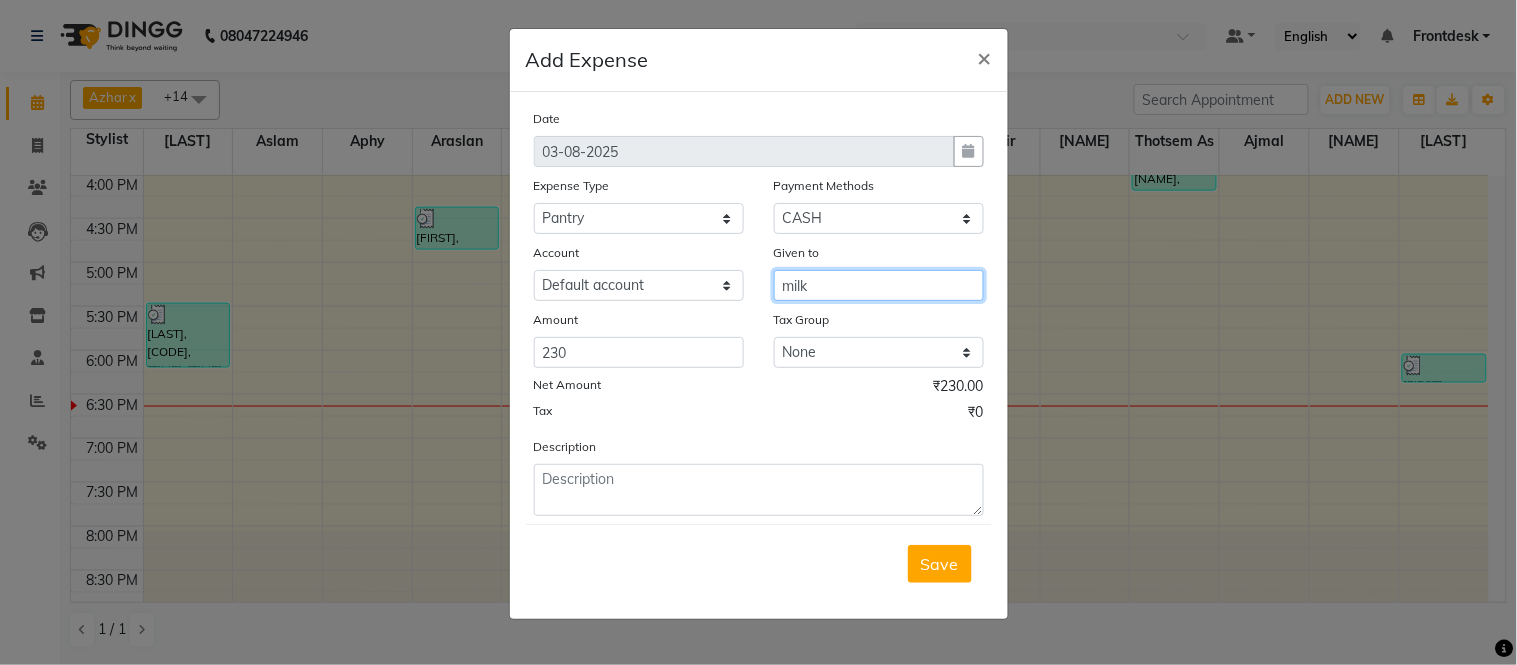 type on "milk" 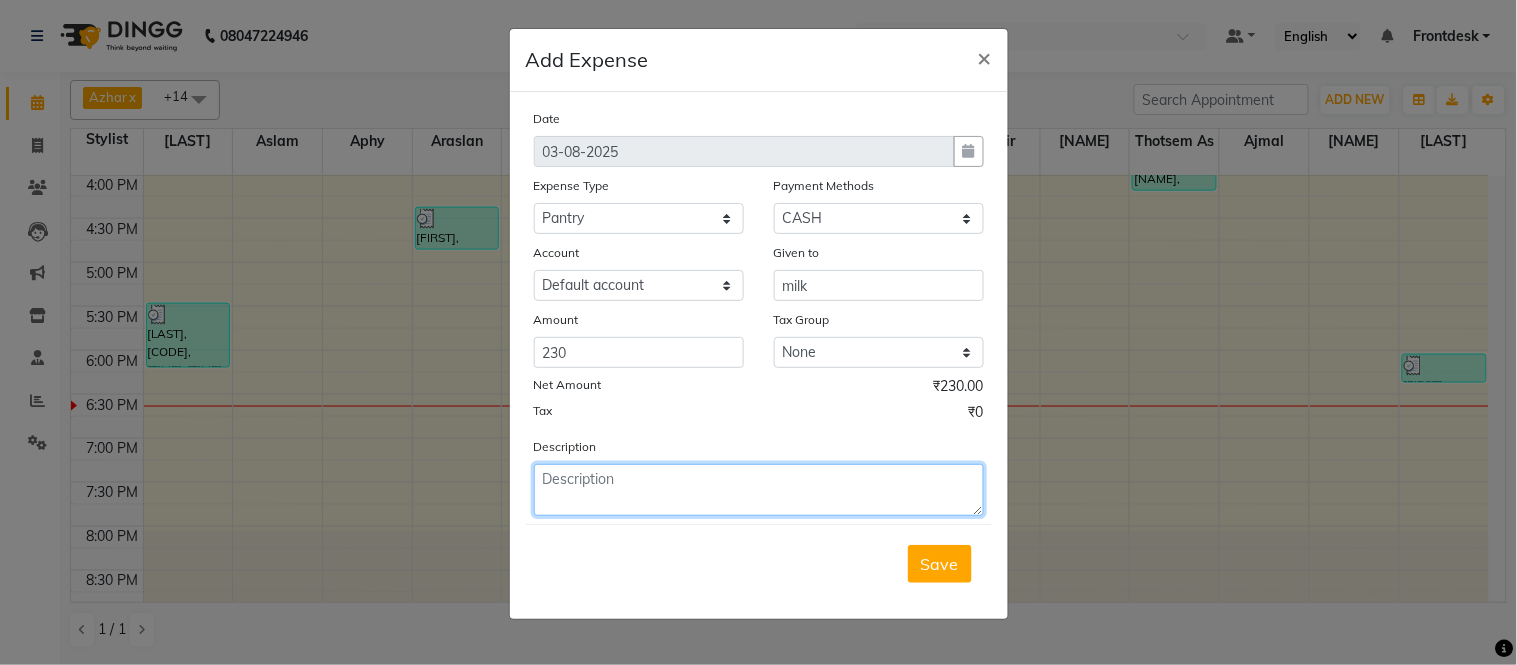 click 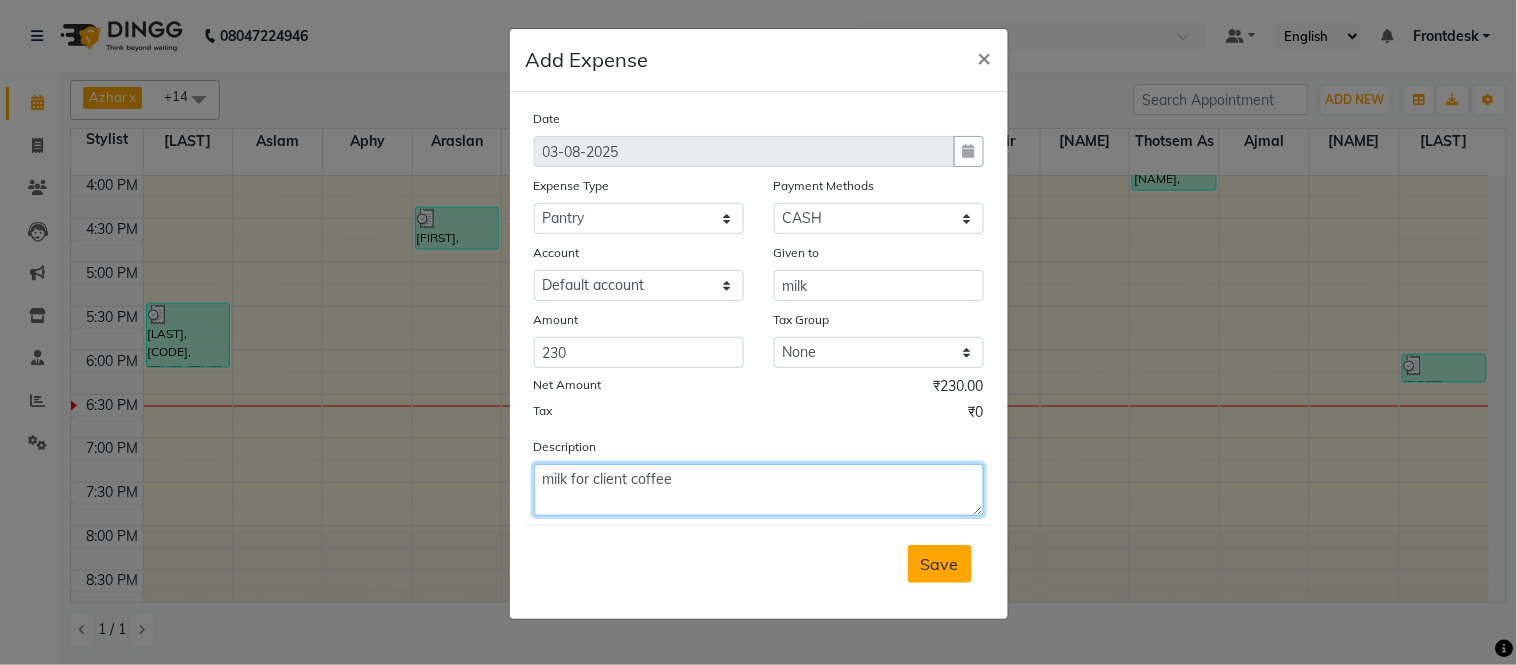type on "milk for client coffee" 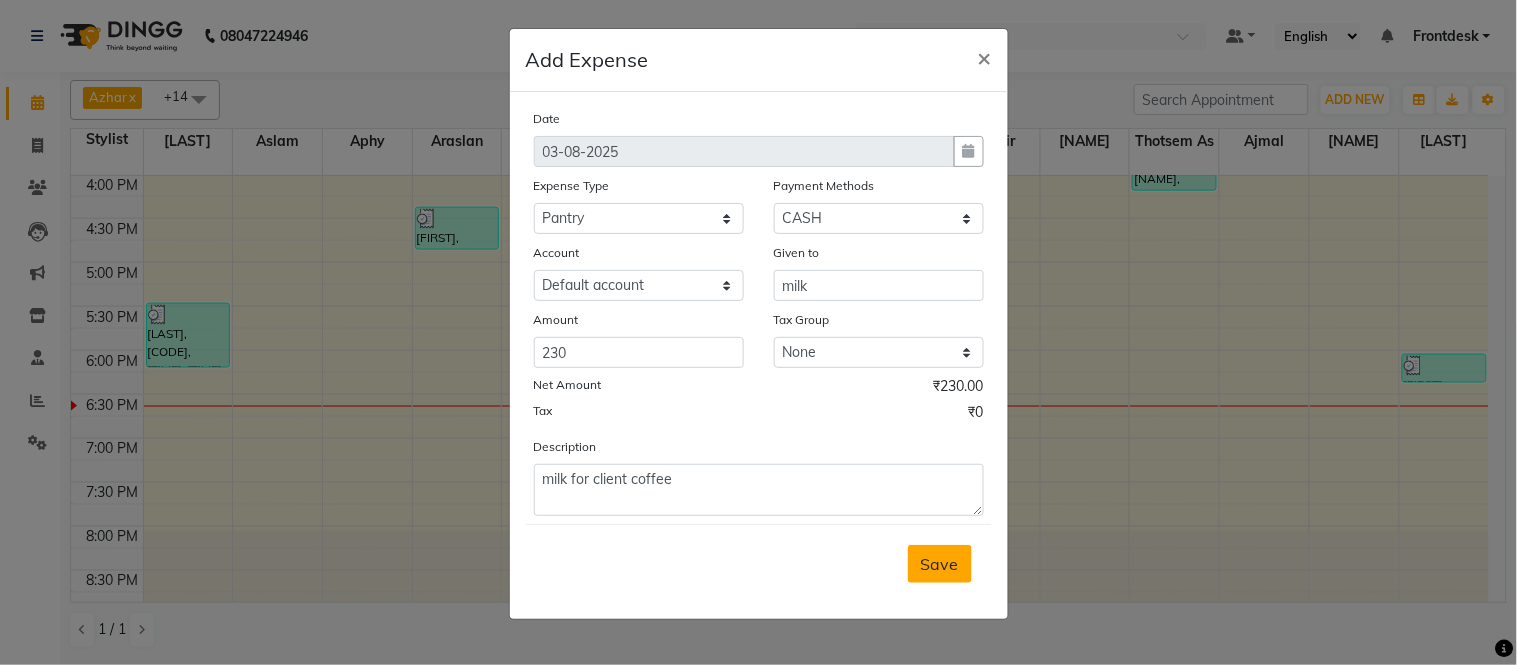 click on "Save" at bounding box center [940, 564] 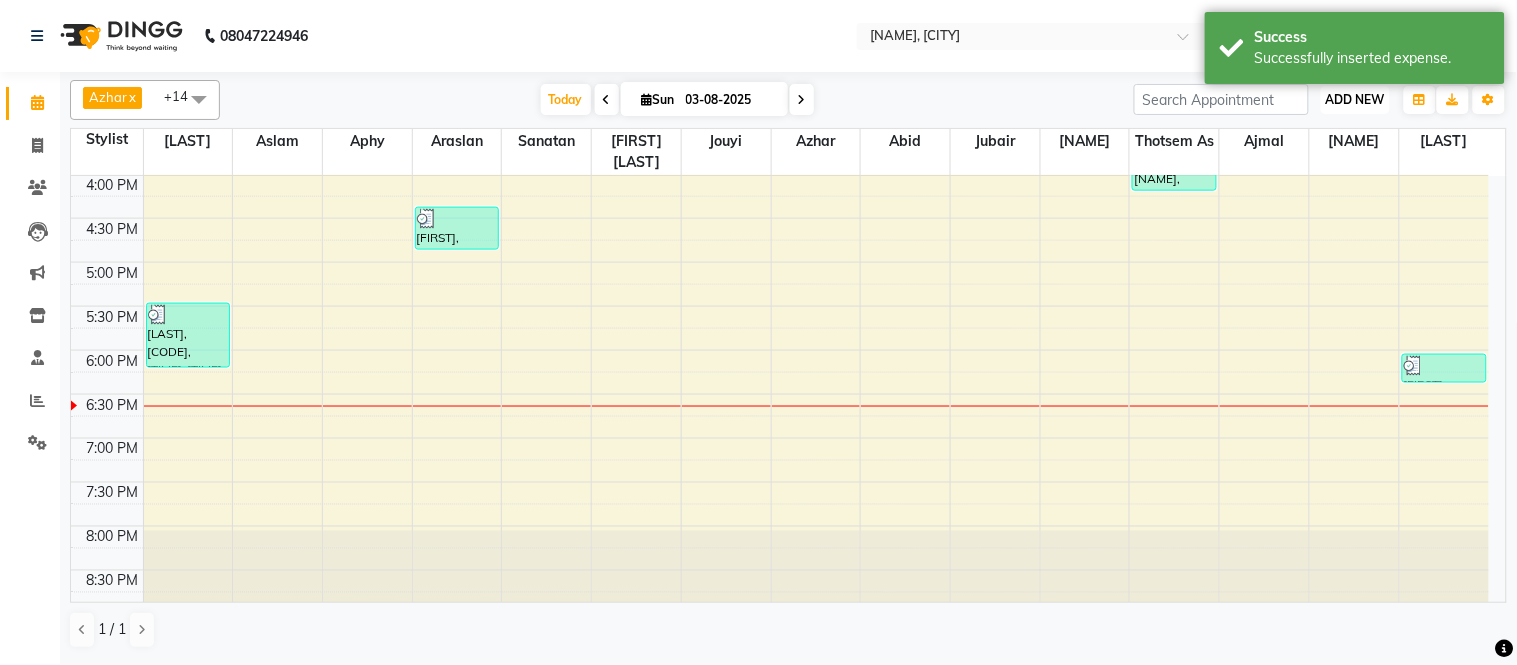 click on "ADD NEW" at bounding box center [1355, 99] 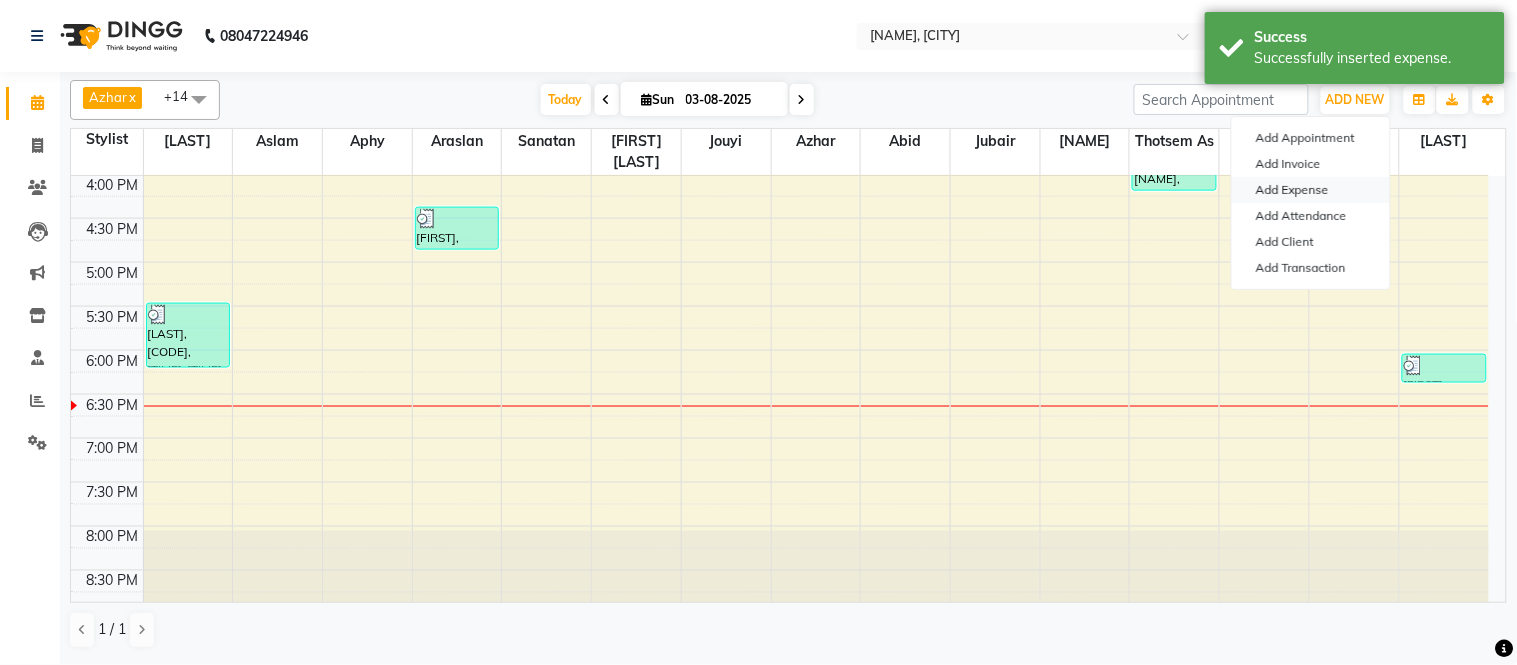 click on "Add Expense" at bounding box center [1311, 190] 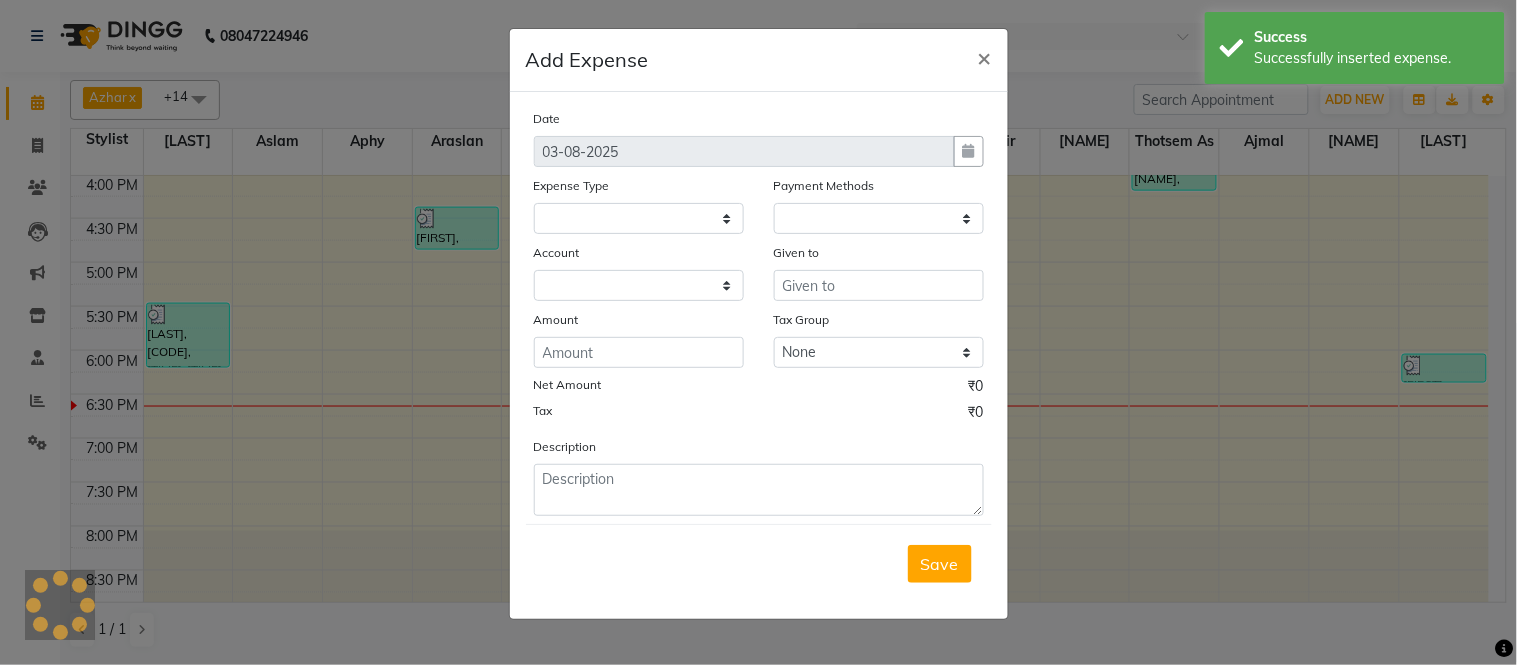 select 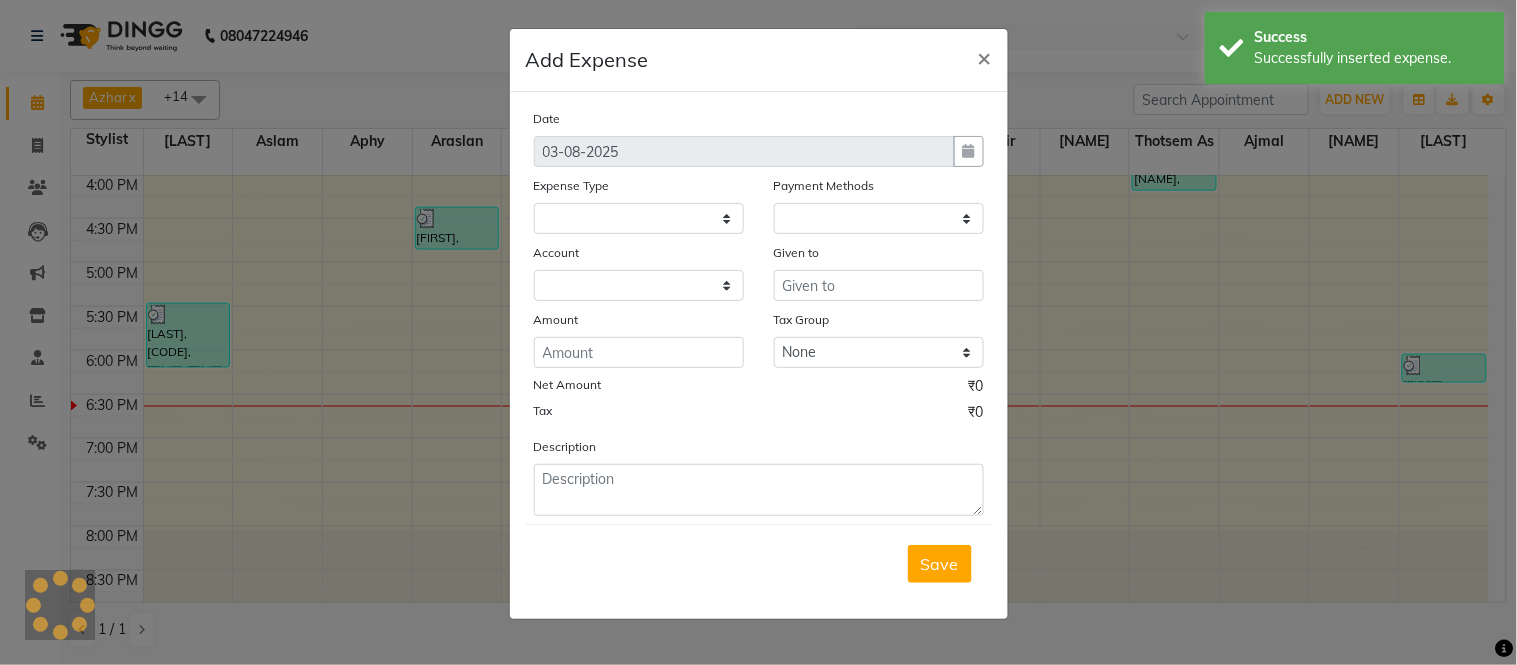 select on "1" 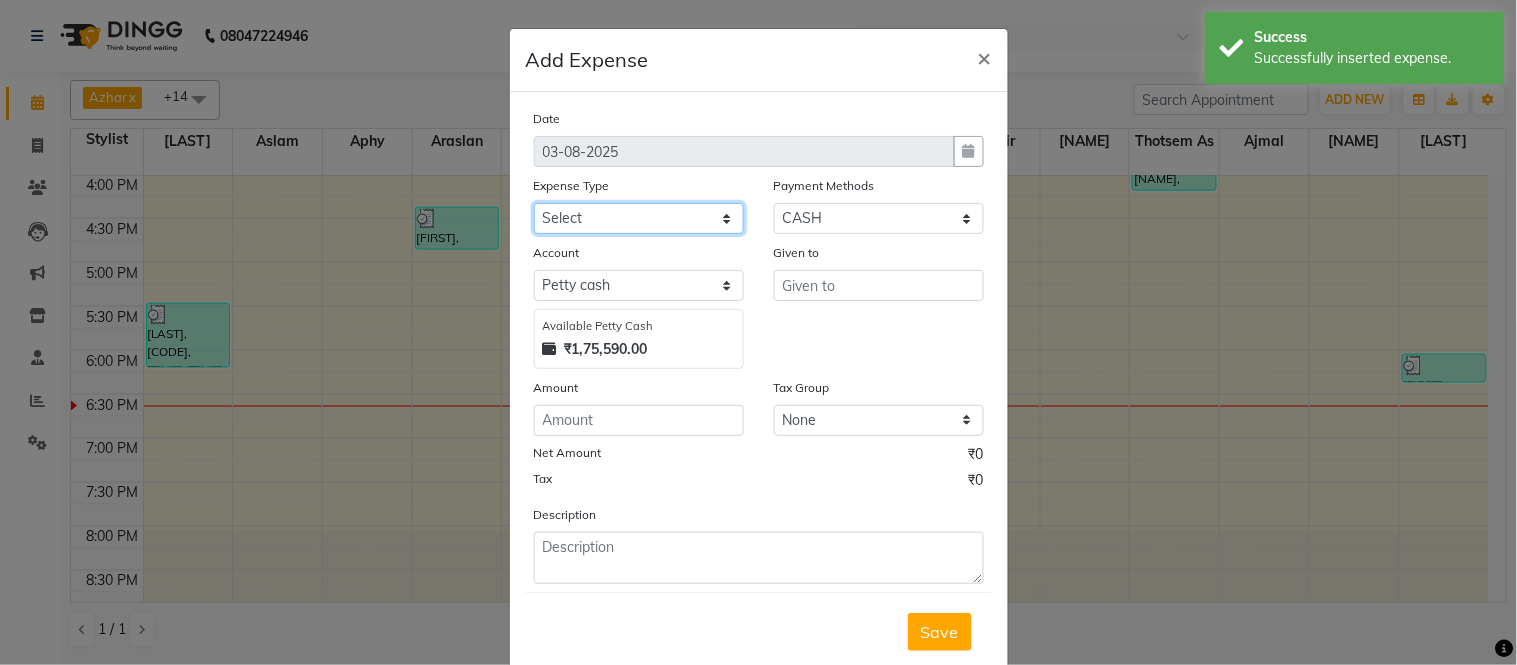 click on "Select Advance Salary Amazon B M C Cash transfer to bank Cash transfer to hub Chemist Client Snacks Clinical charges Conveyence Courier Donation Equipment free lancer commission Fuel Goregaon Salon Govt fee Incentive Laundry Loan Repayment Maintenance Make Up Products Marketing Miscellaneous Mobile Bill Other over time Pantry Product Product incentive puja items Rent Salary Staff Commission. Staff Snacks Stationery Tax Tea & Refreshment Telephone Tips Travelling allowance Utilities W Fast" 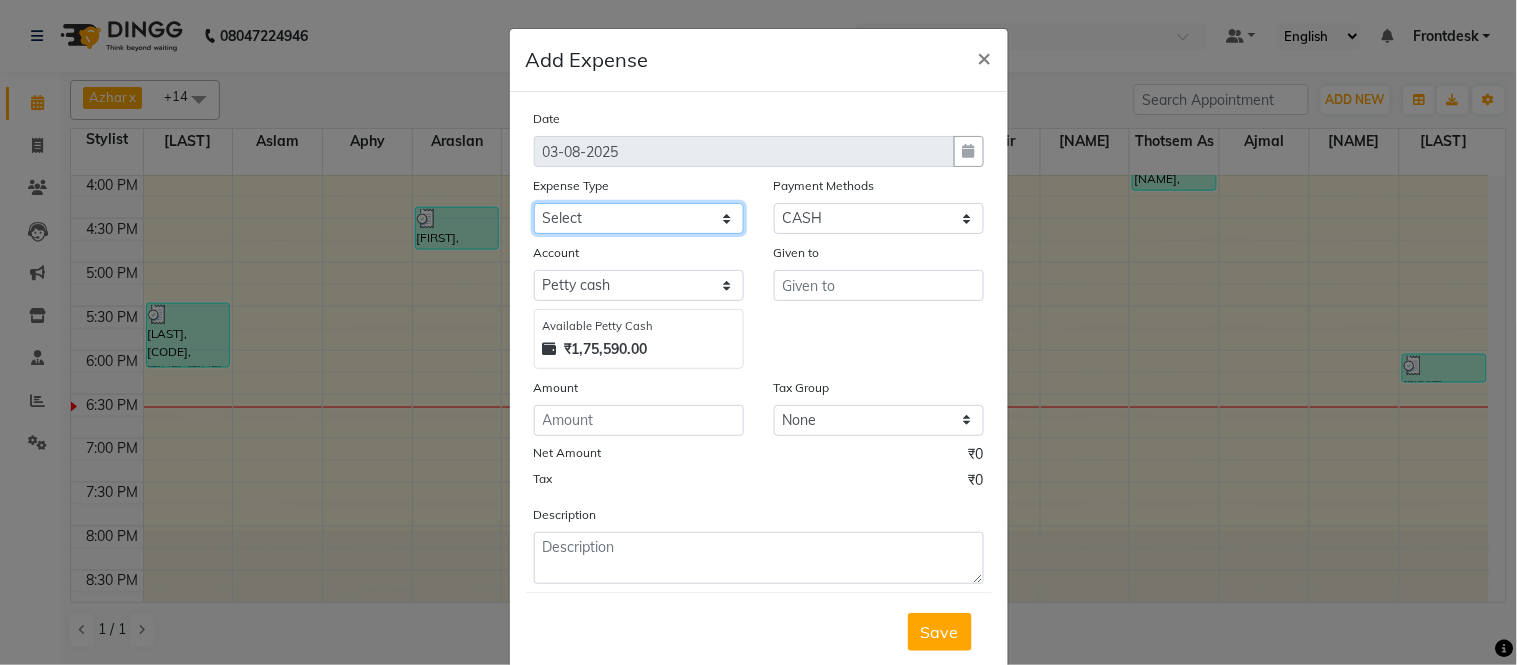 select on "507" 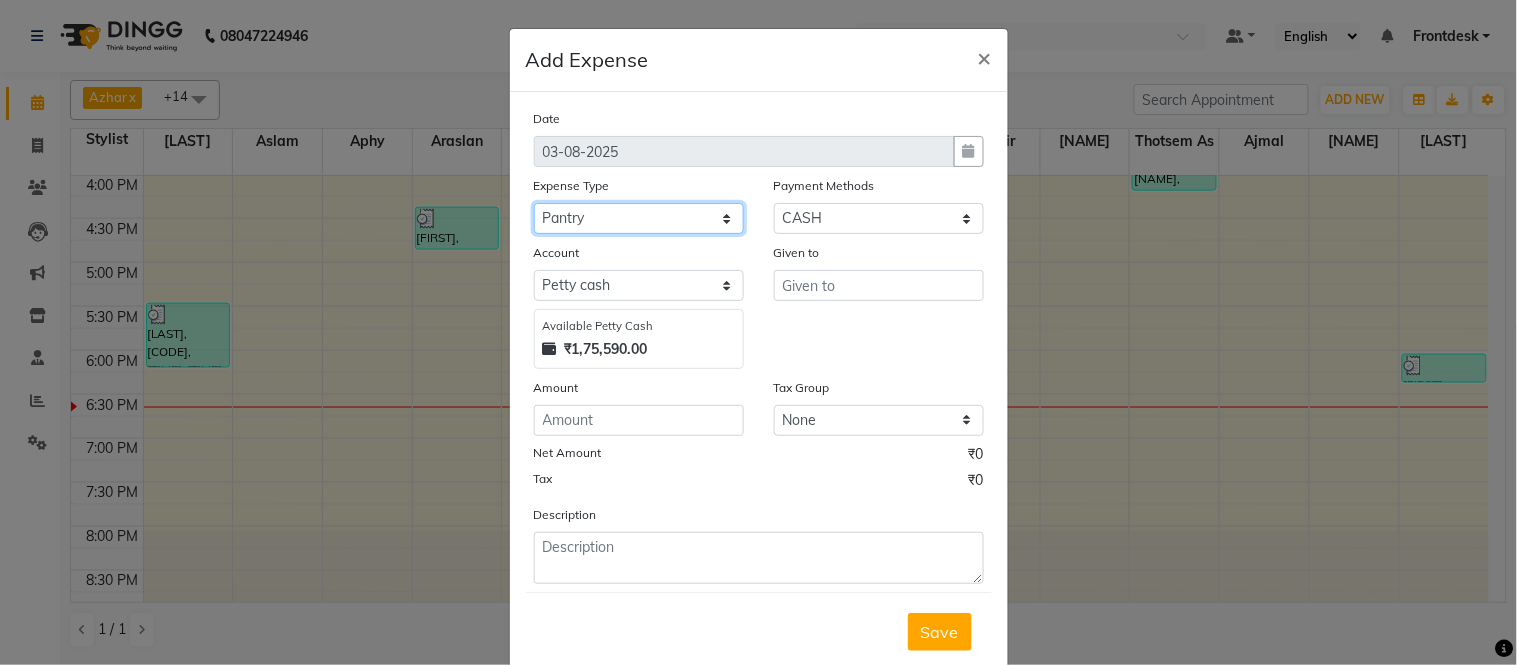 click on "Select Advance Salary Amazon B M C Cash transfer to bank Cash transfer to hub Chemist Client Snacks Clinical charges Conveyence Courier Donation Equipment free lancer commission Fuel Goregaon Salon Govt fee Incentive Laundry Loan Repayment Maintenance Make Up Products Marketing Miscellaneous Mobile Bill Other over time Pantry Product Product incentive puja items Rent Salary Staff Commission. Staff Snacks Stationery Tax Tea & Refreshment Telephone Tips Travelling allowance Utilities W Fast" 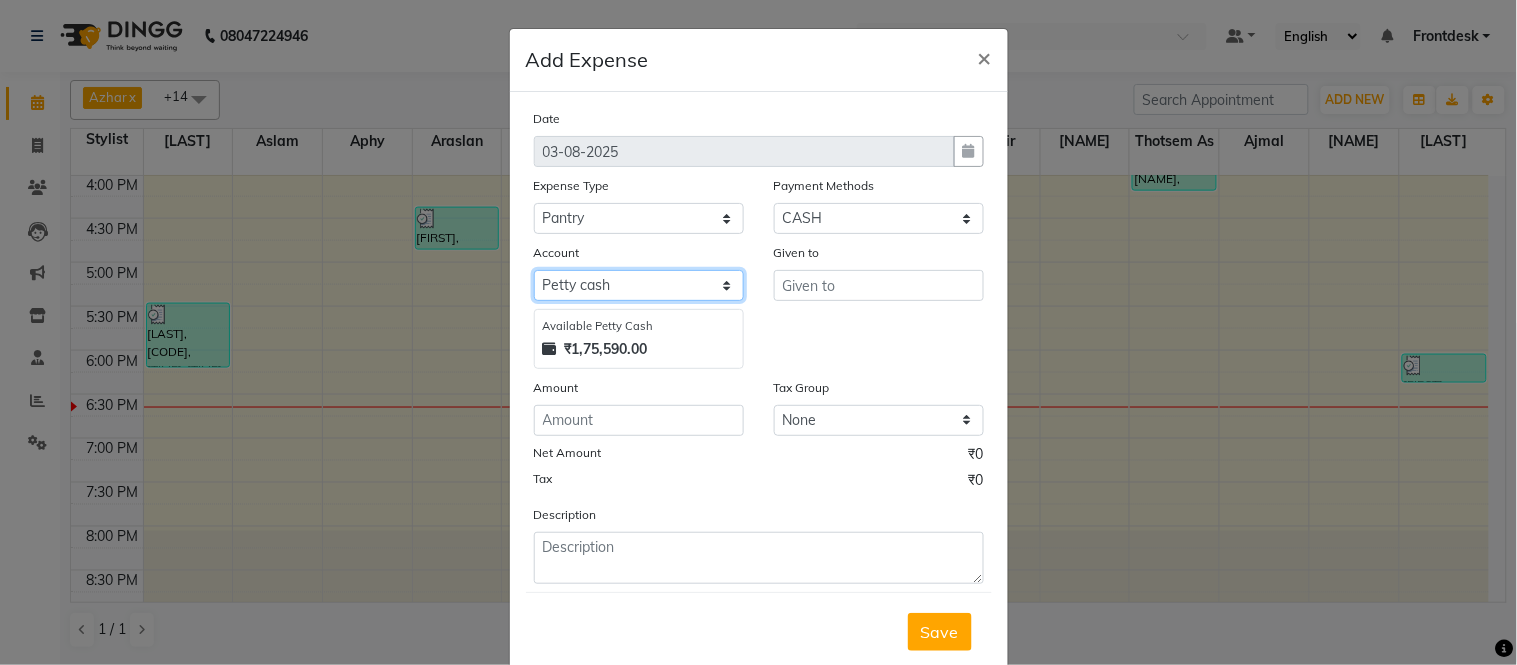 click on "Select Petty cash Default account" 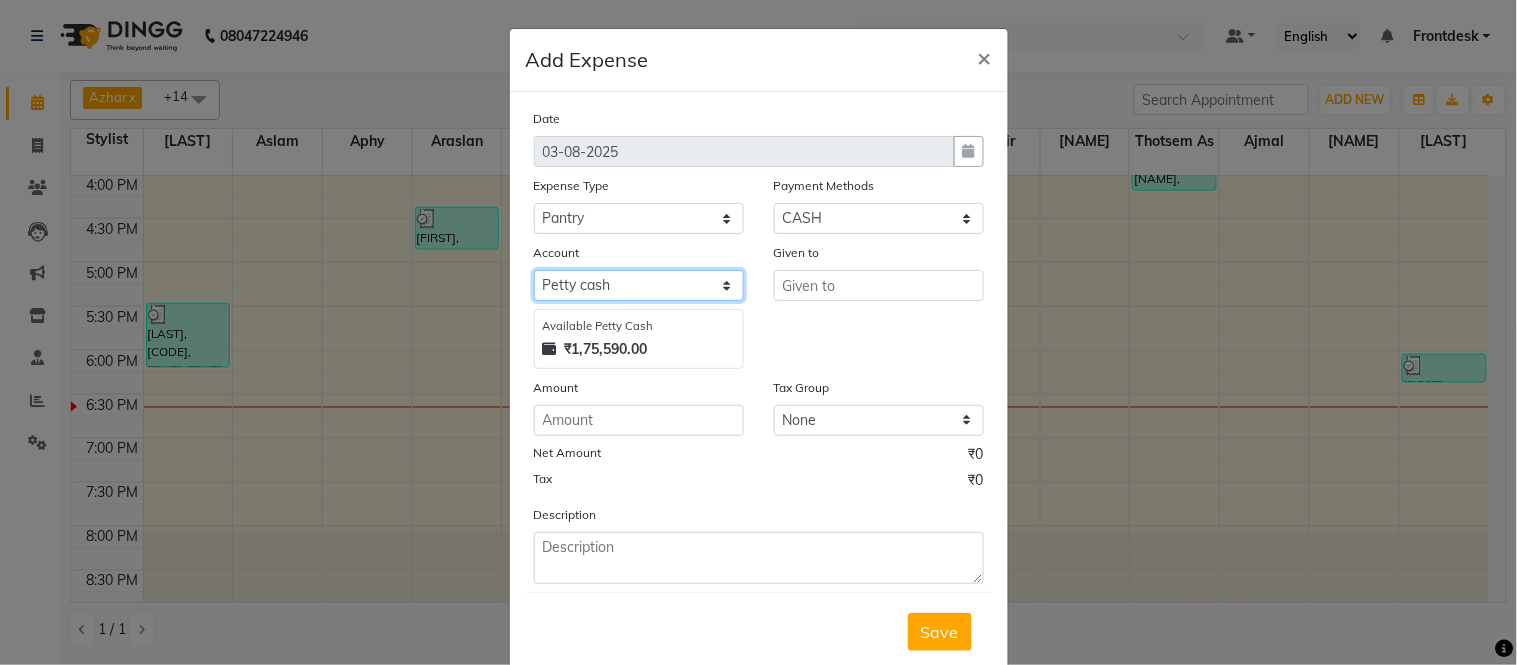 select on "6847" 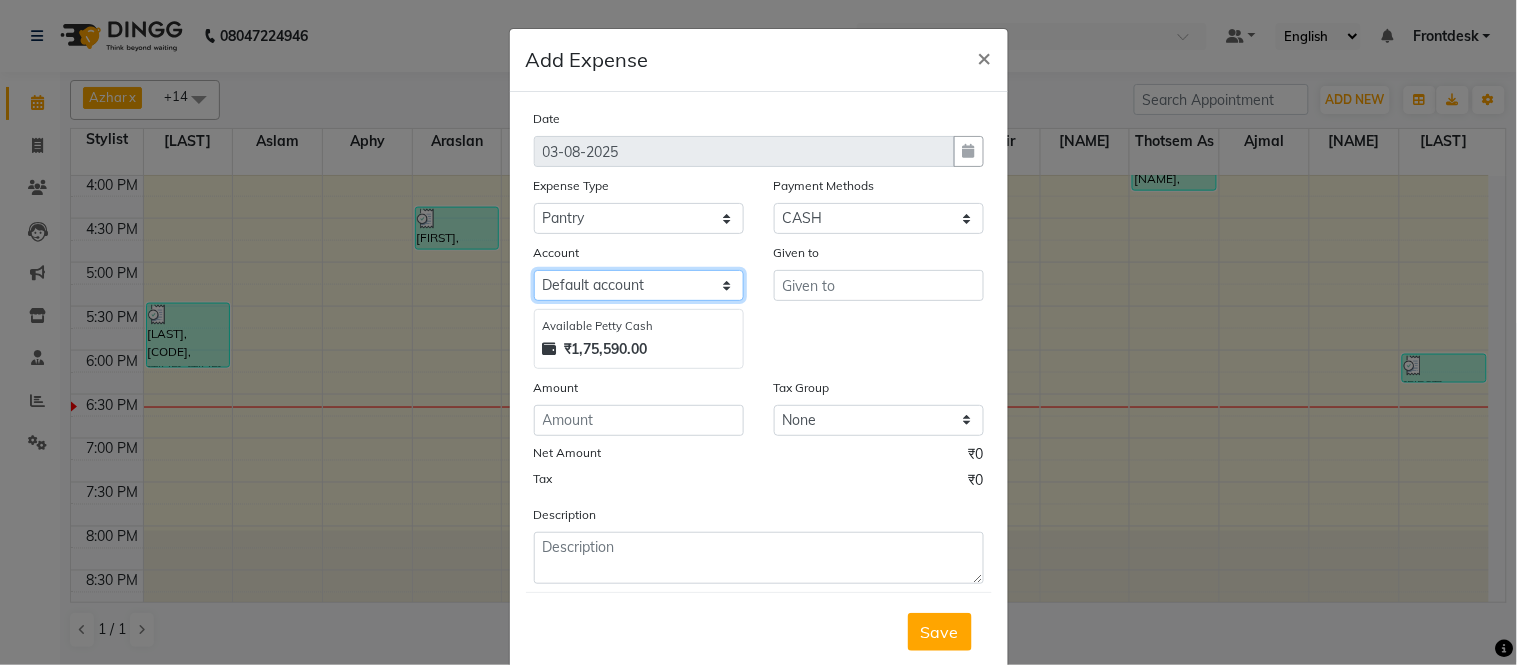 click on "Select Petty cash Default account" 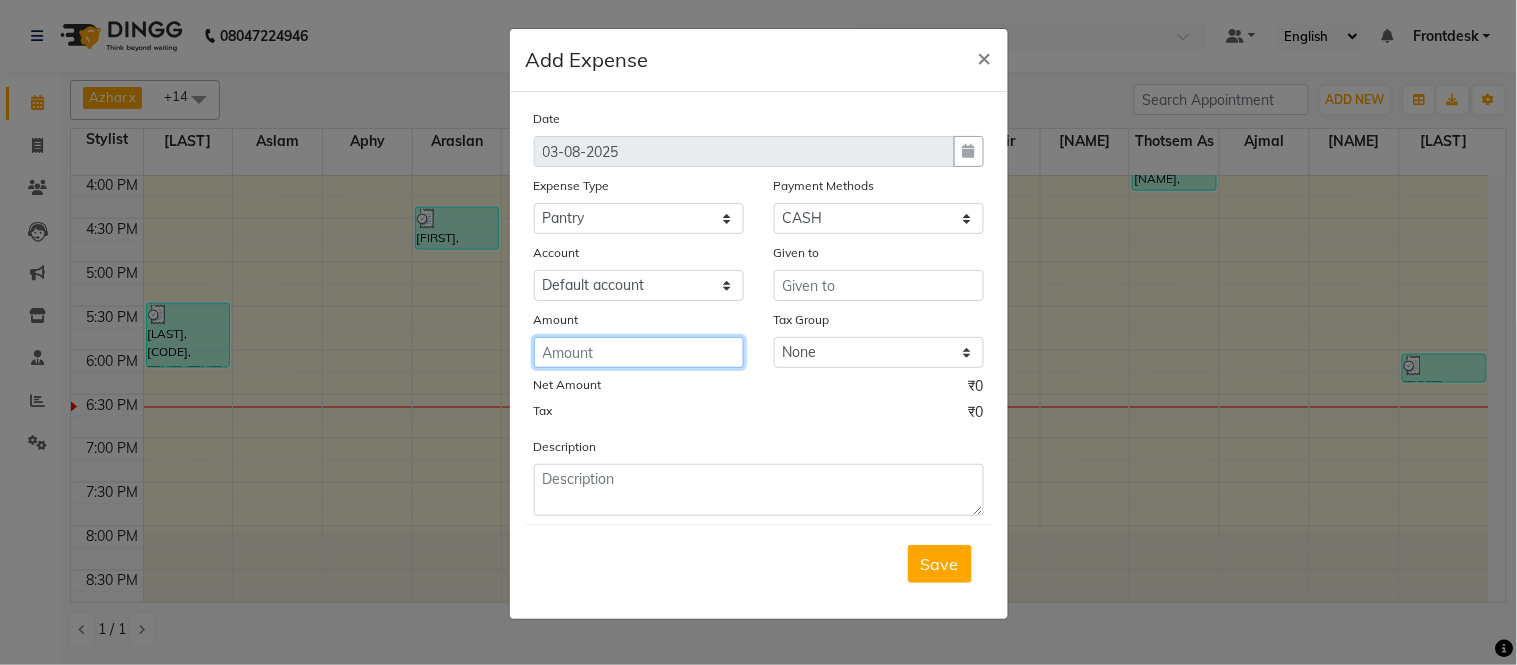 click 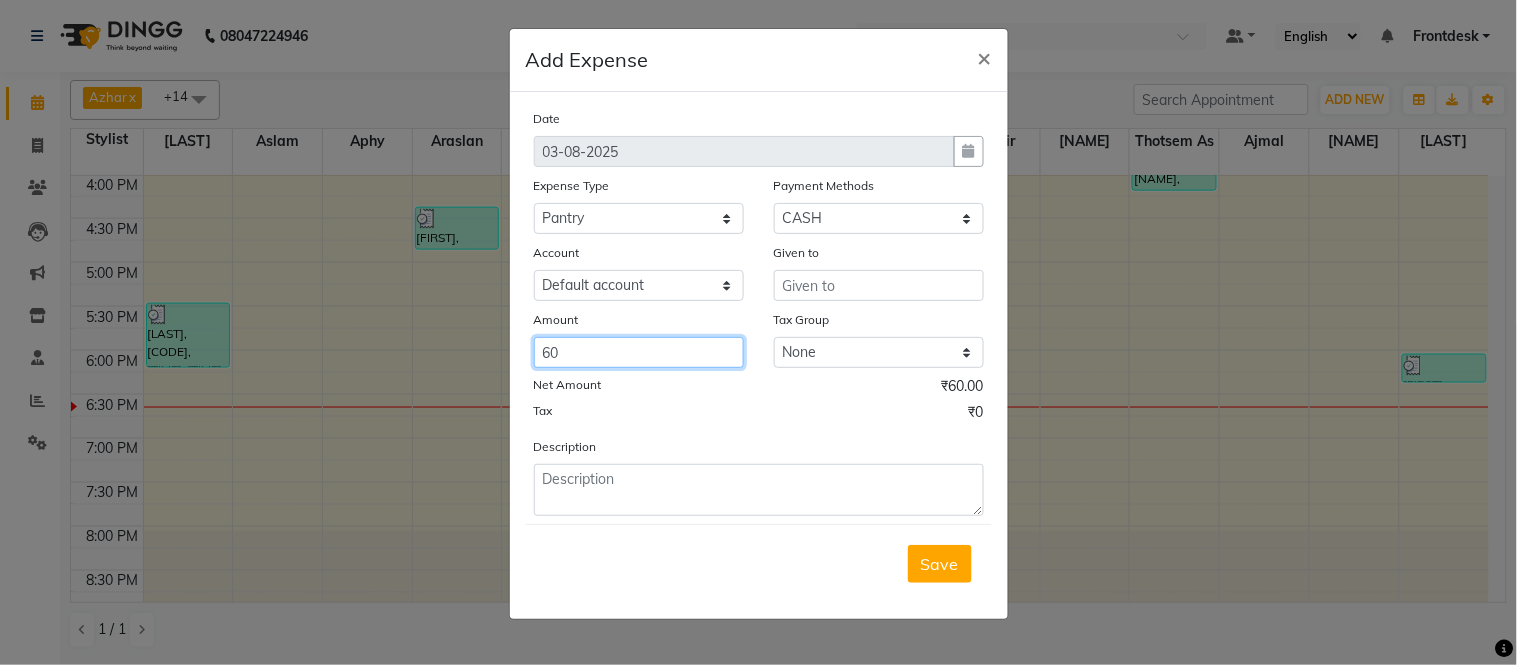 type on "60" 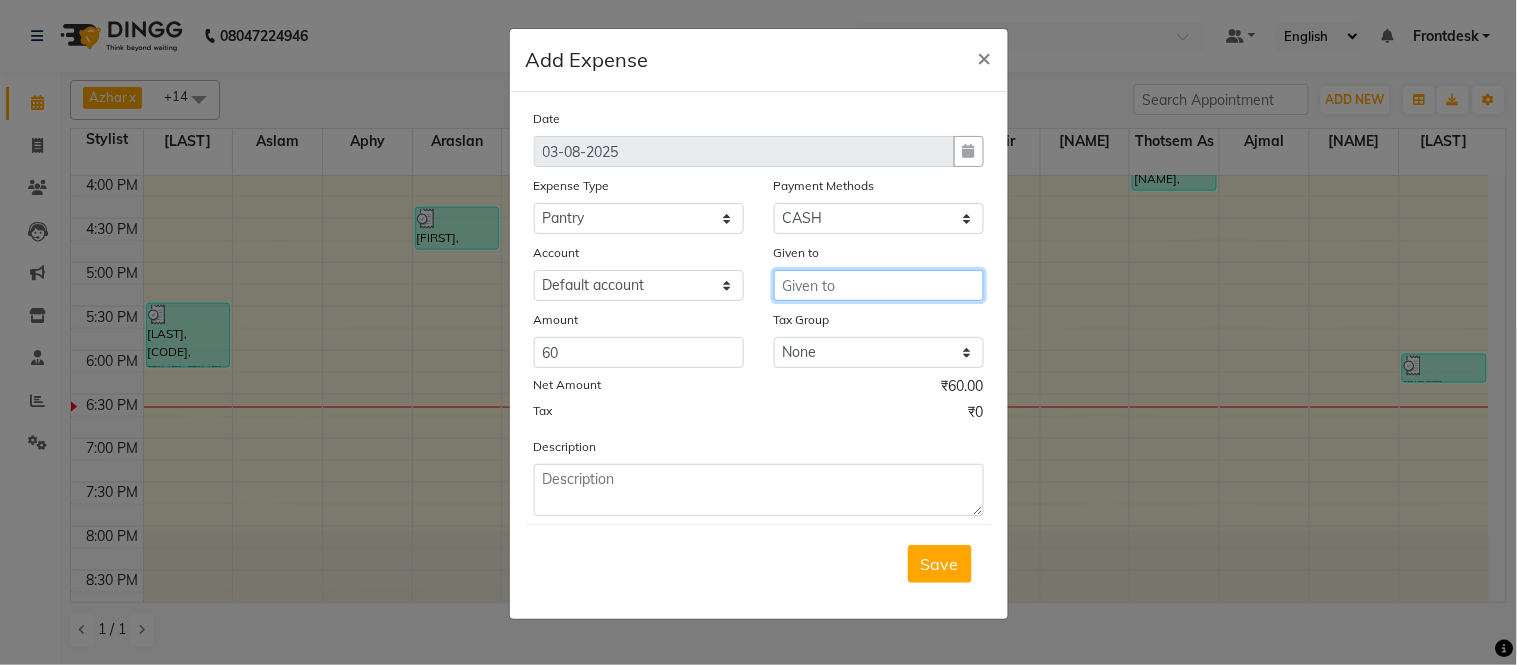click at bounding box center [879, 285] 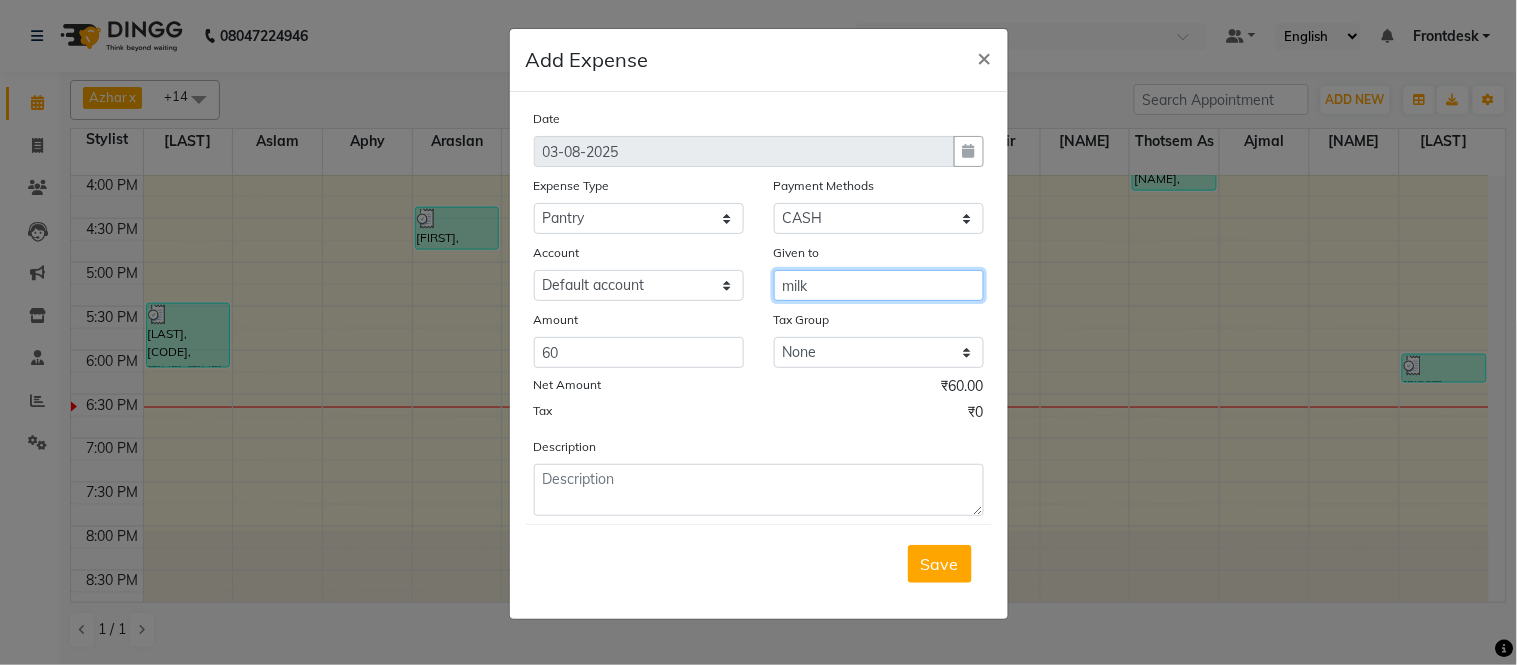 type on "milk" 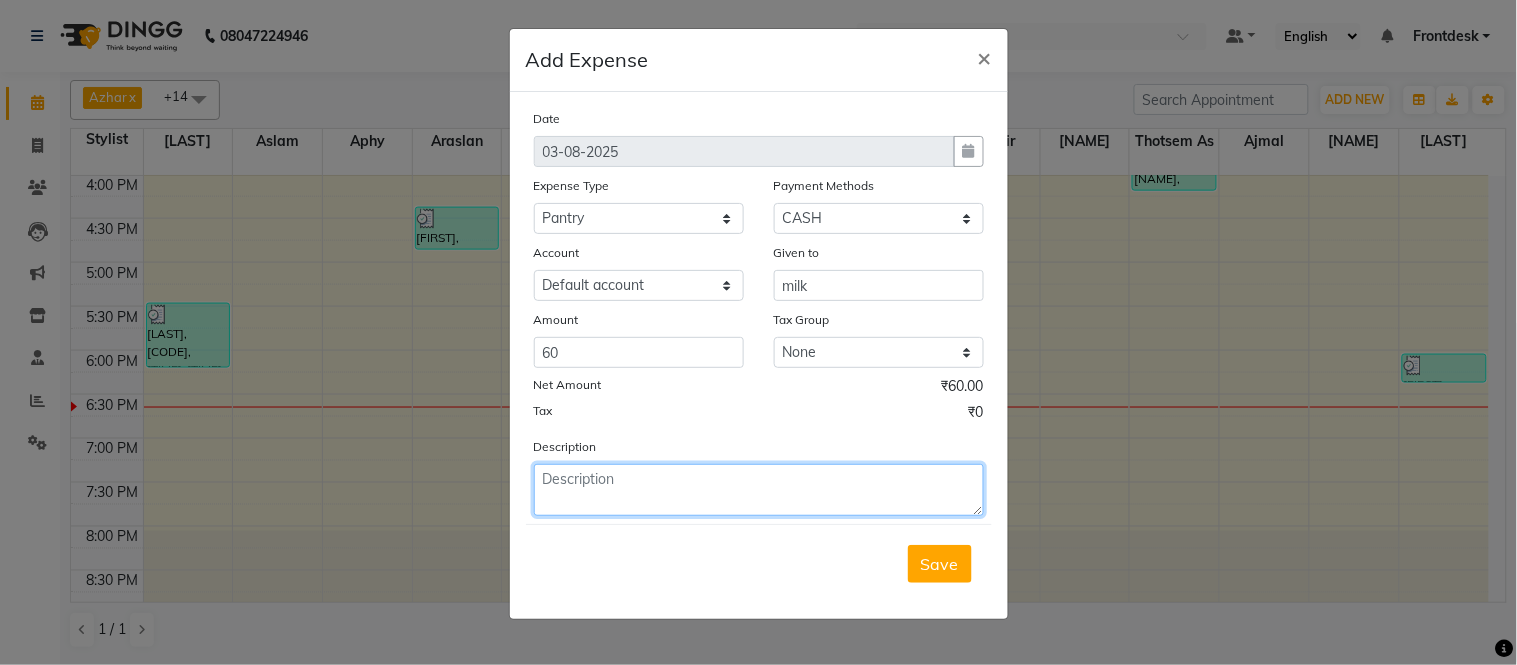 click 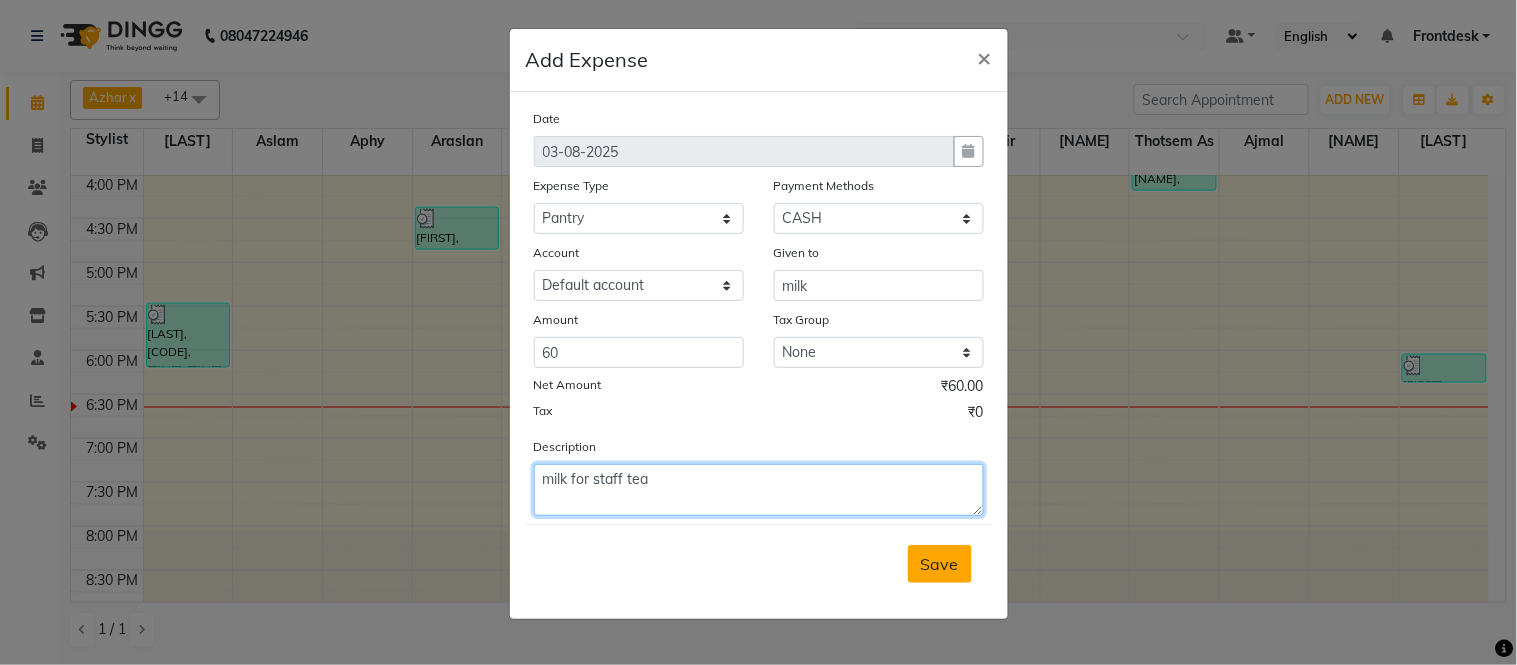 type on "milk for staff tea" 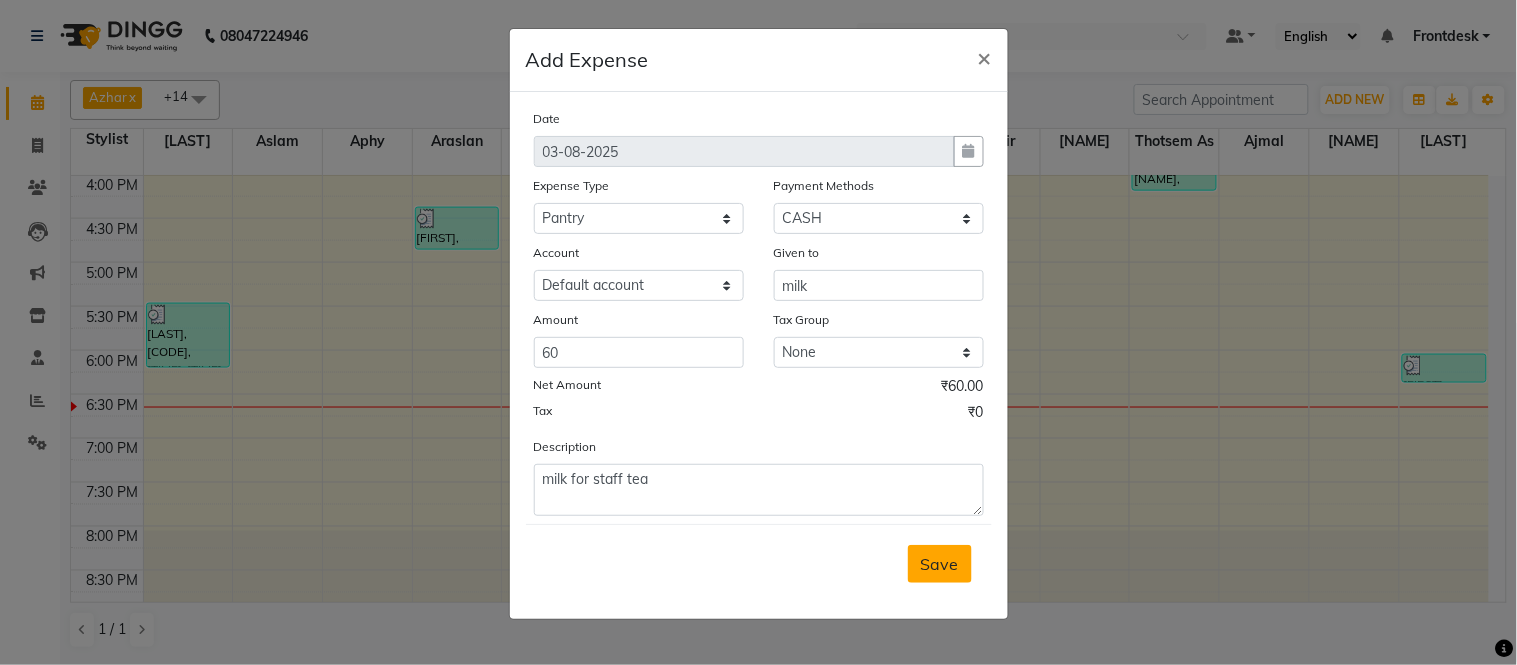 click on "Save" at bounding box center [940, 564] 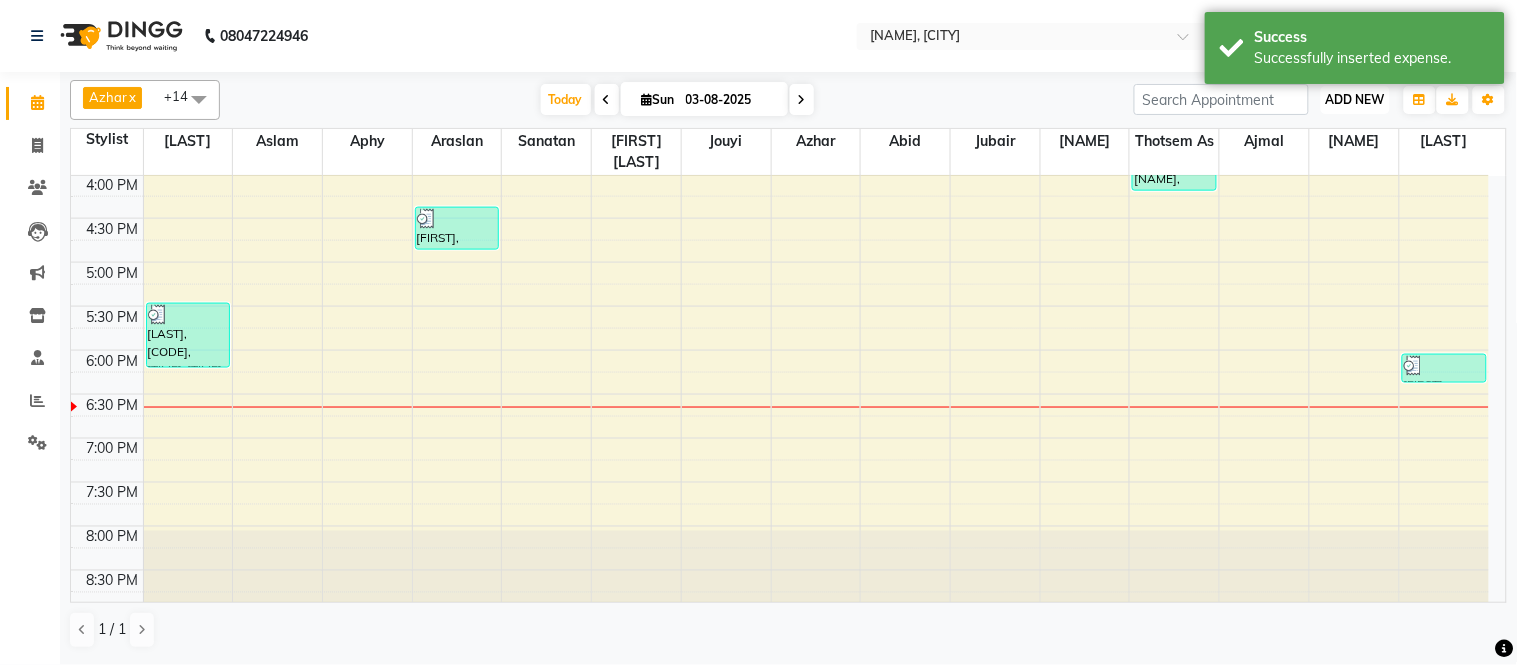 click on "ADD NEW" at bounding box center [1355, 99] 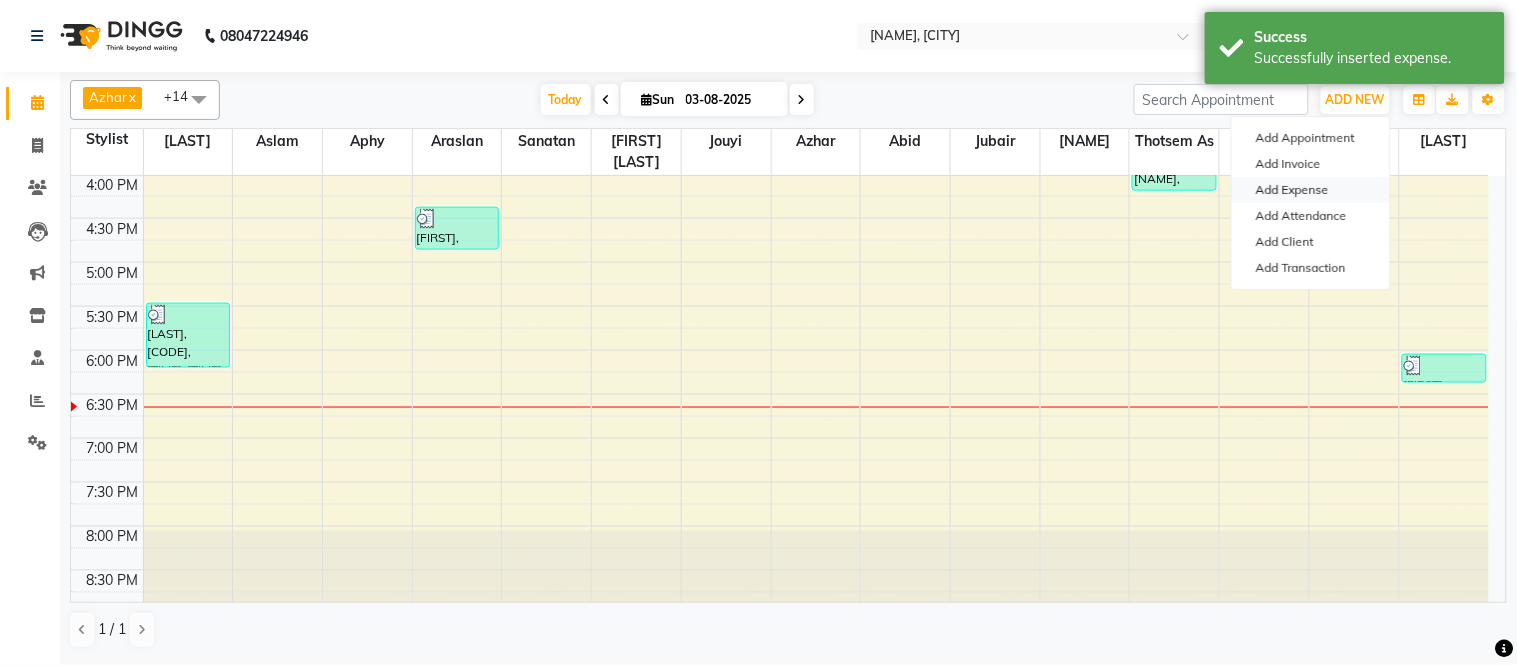 click on "Add Expense" at bounding box center [1311, 190] 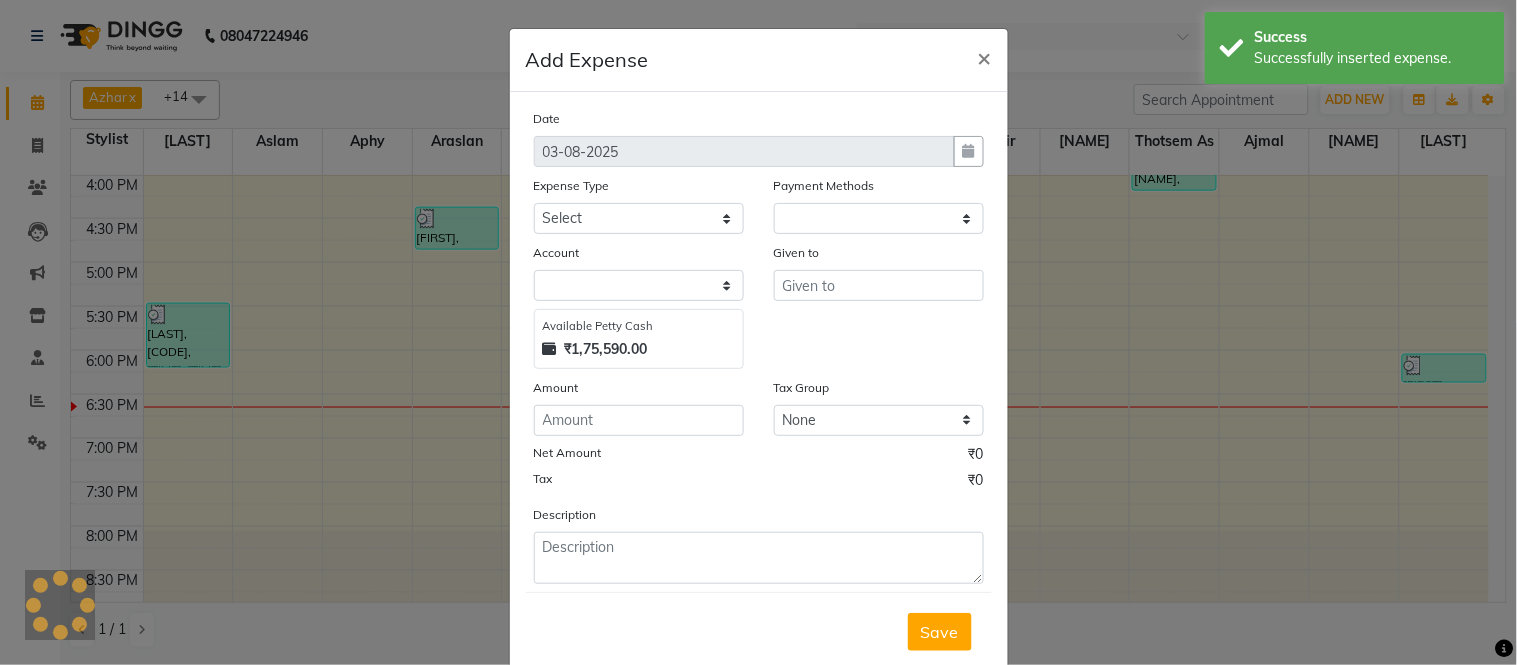 select on "1" 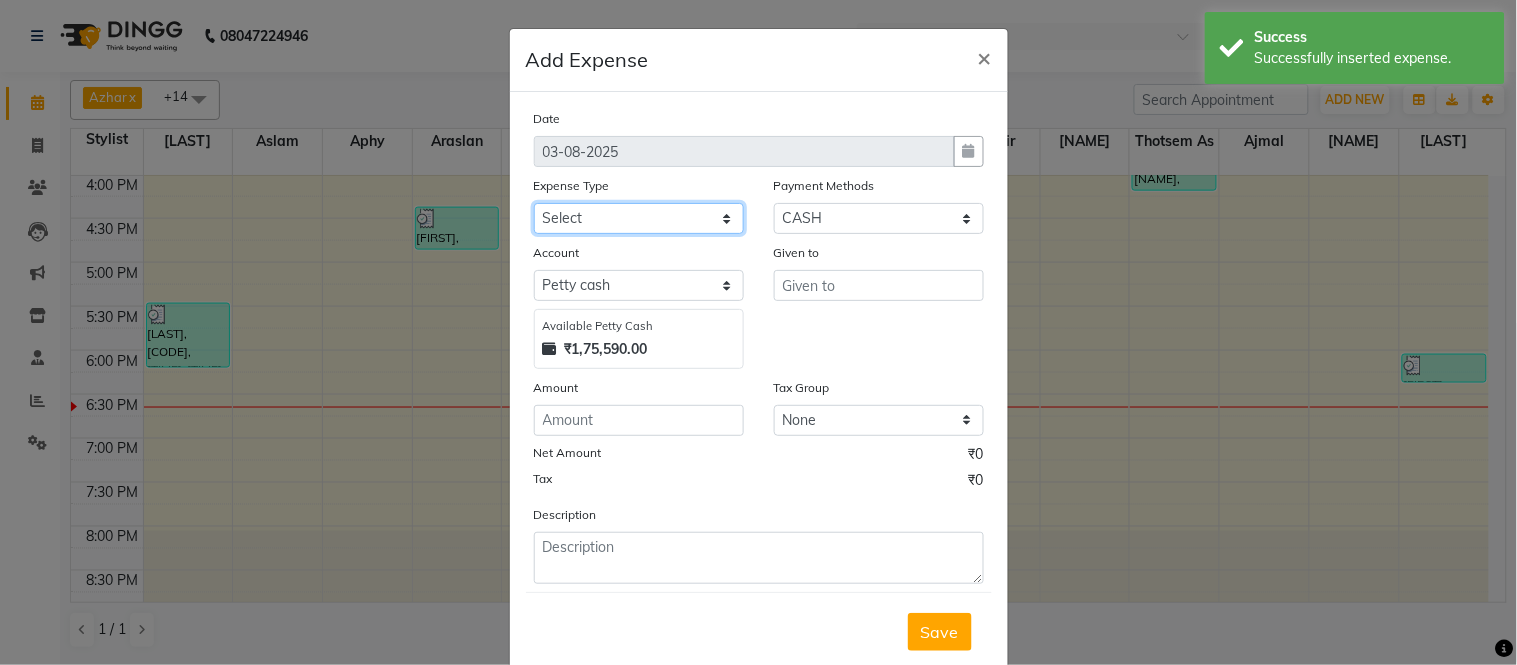 click on "Select Advance Salary Amazon B M C Cash transfer to bank Cash transfer to hub Chemist Client Snacks Clinical charges Conveyence Courier Donation Equipment free lancer commission Fuel Goregaon Salon Govt fee Incentive Laundry Loan Repayment Maintenance Make Up Products Marketing Miscellaneous Mobile Bill Other over time Pantry Product Product incentive puja items Rent Salary Staff Commission. Staff Snacks Stationery Tax Tea & Refreshment Telephone Tips Travelling allowance Utilities W Fast" 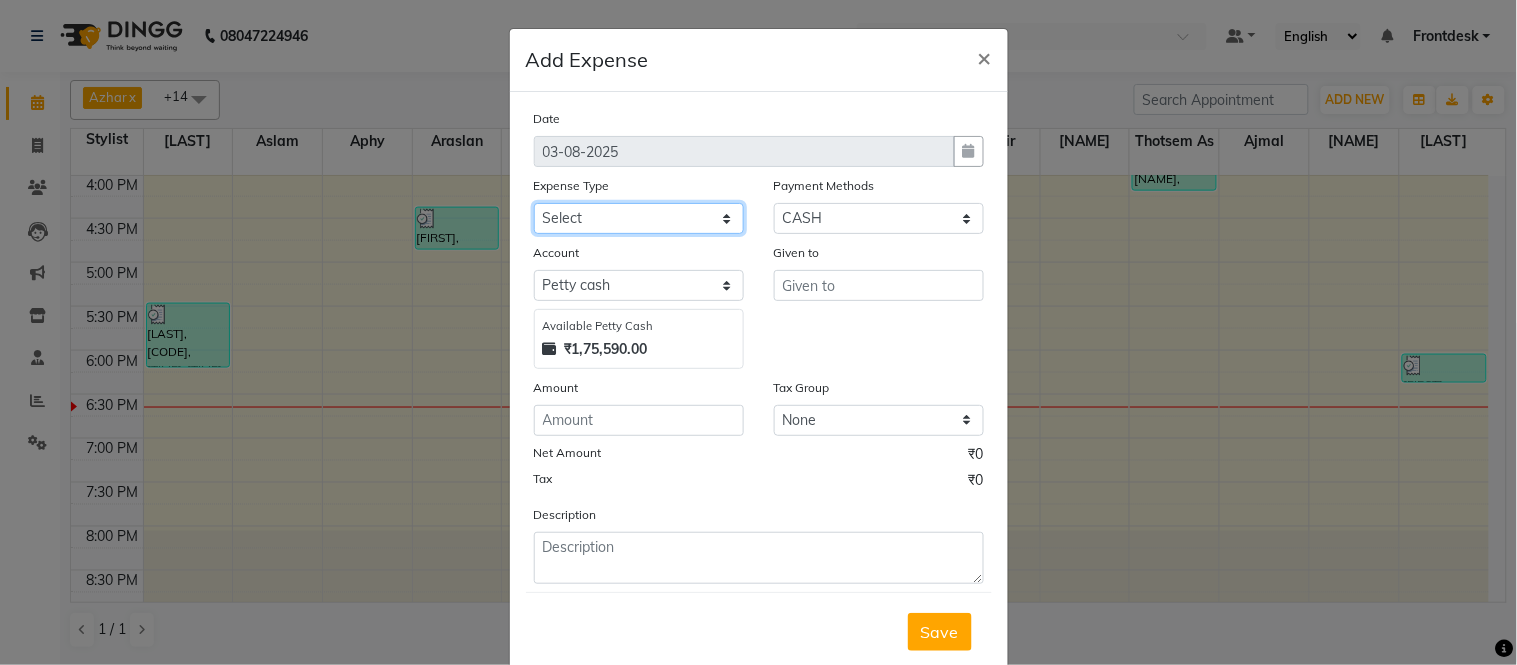 select on "504" 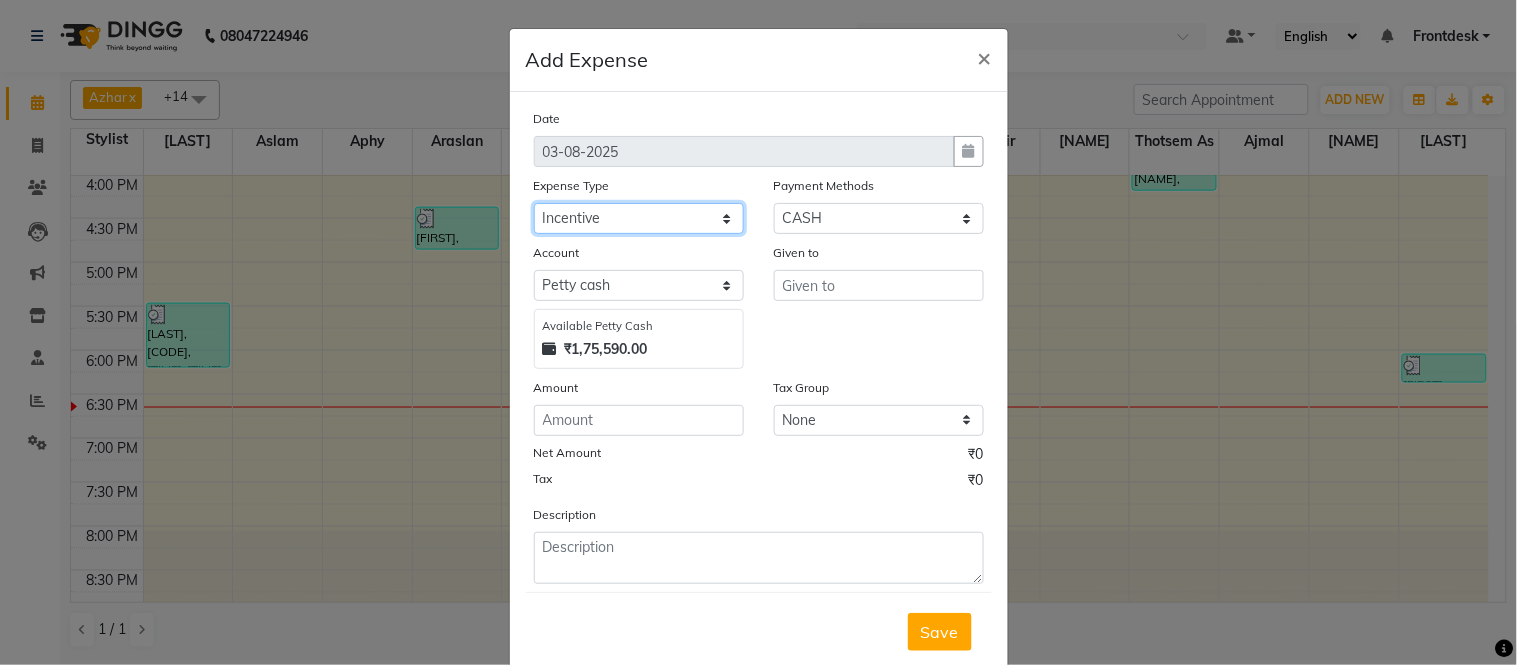 click on "Select Advance Salary Amazon B M C Cash transfer to bank Cash transfer to hub Chemist Client Snacks Clinical charges Conveyence Courier Donation Equipment free lancer commission Fuel Goregaon Salon Govt fee Incentive Laundry Loan Repayment Maintenance Make Up Products Marketing Miscellaneous Mobile Bill Other over time Pantry Product Product incentive puja items Rent Salary Staff Commission. Staff Snacks Stationery Tax Tea & Refreshment Telephone Tips Travelling allowance Utilities W Fast" 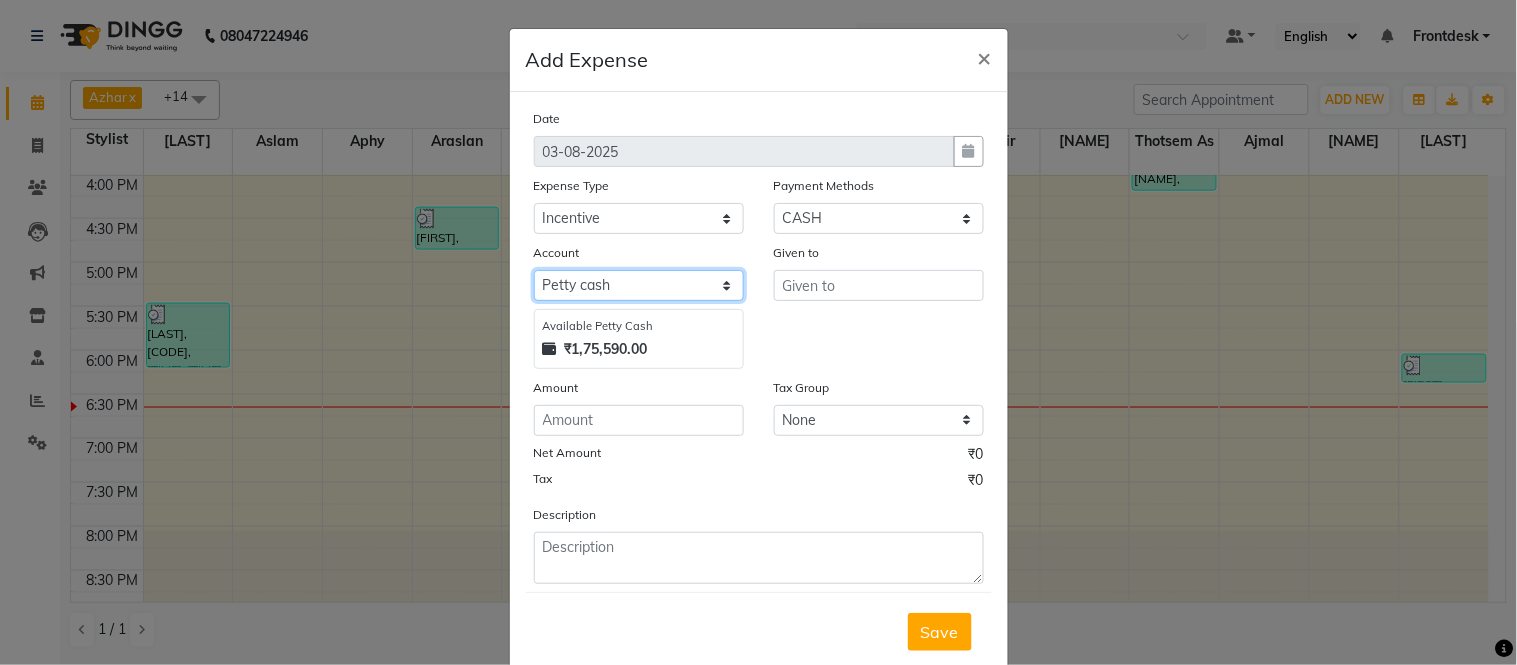click on "Select Petty cash Default account" 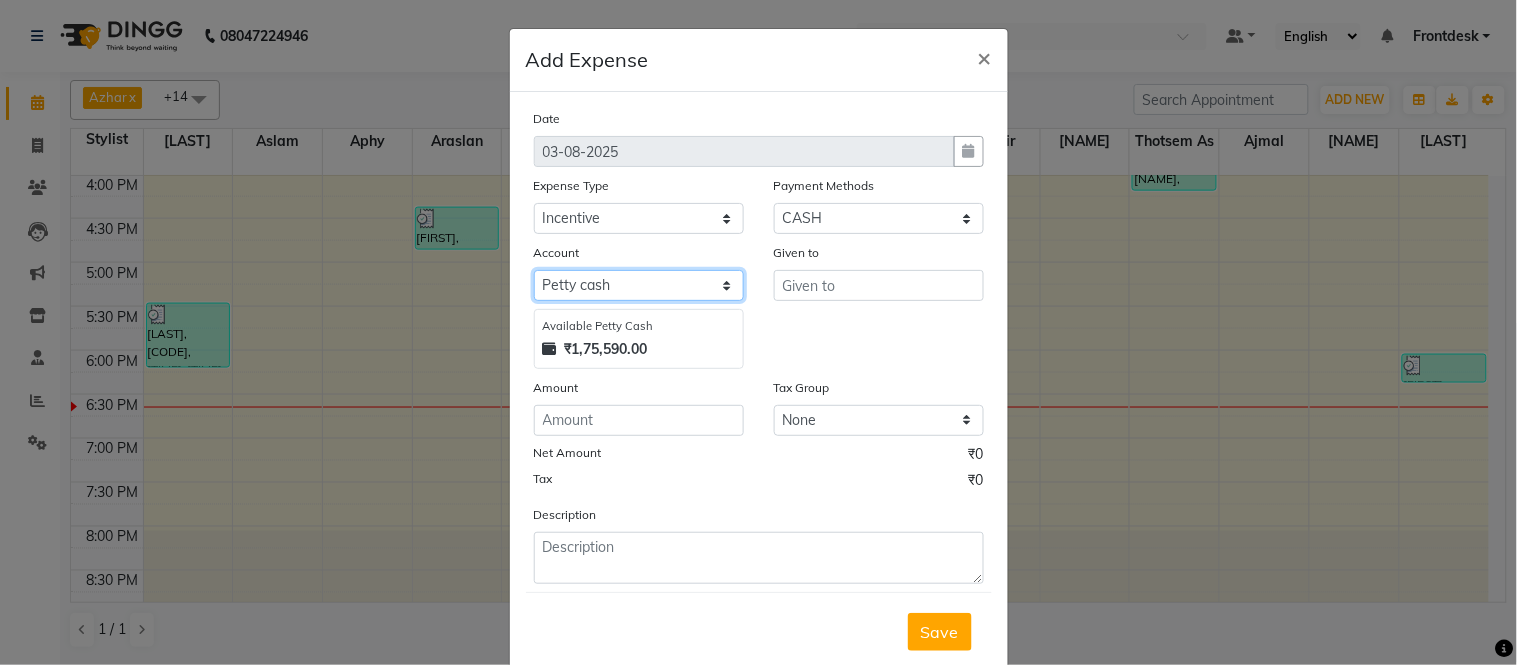 select on "6847" 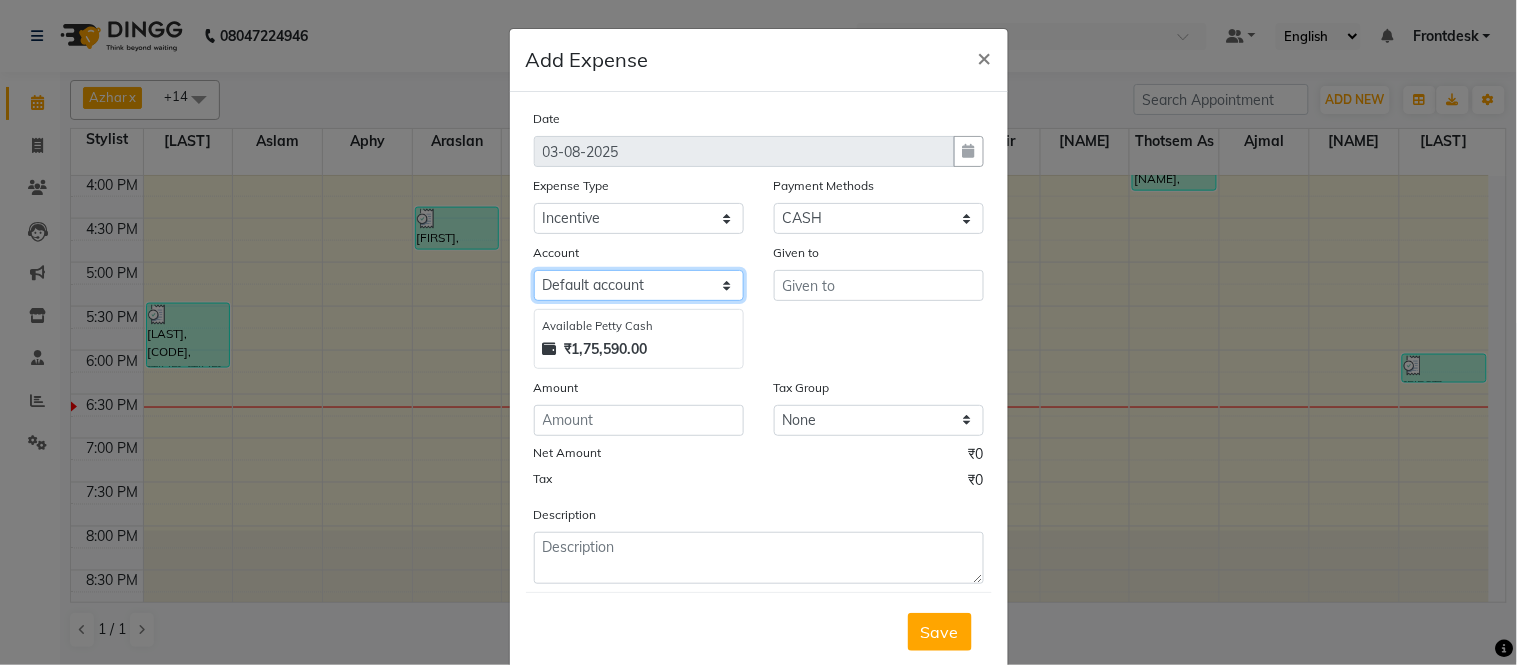 click on "Select Petty cash Default account" 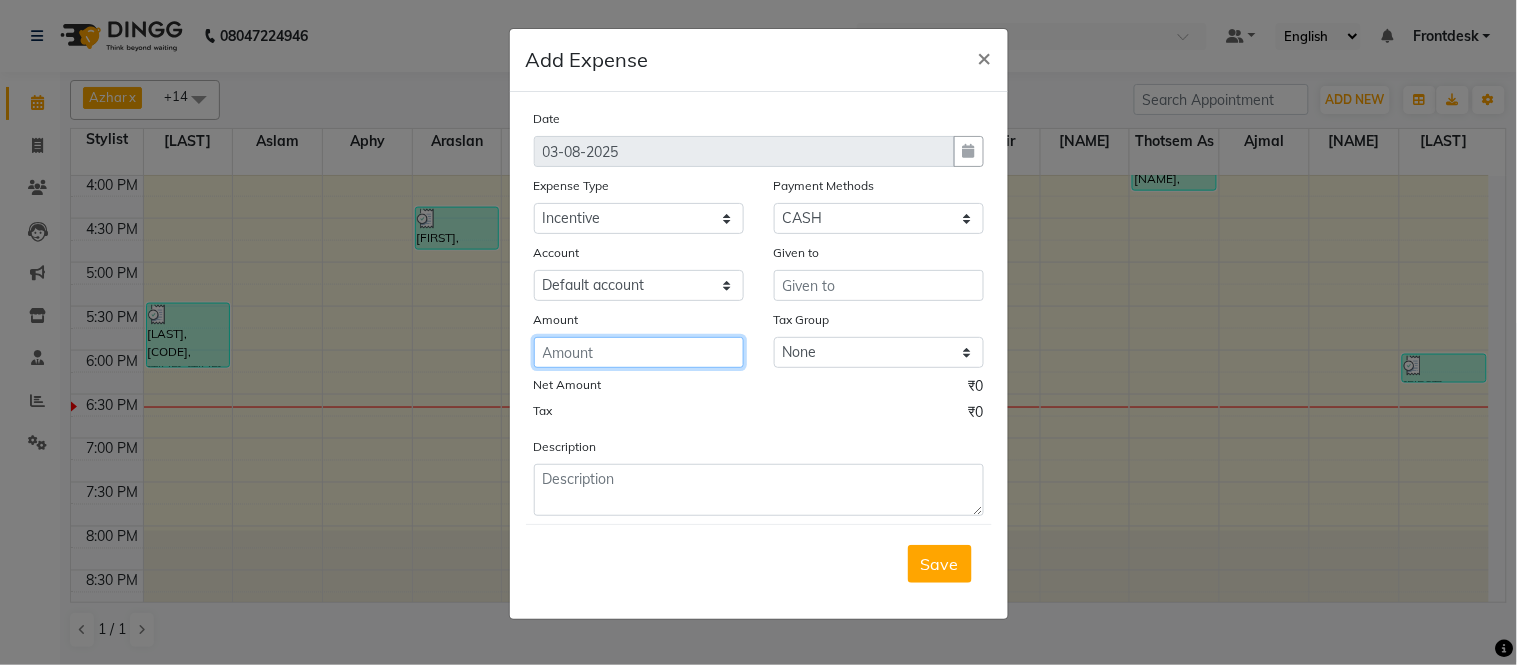 click 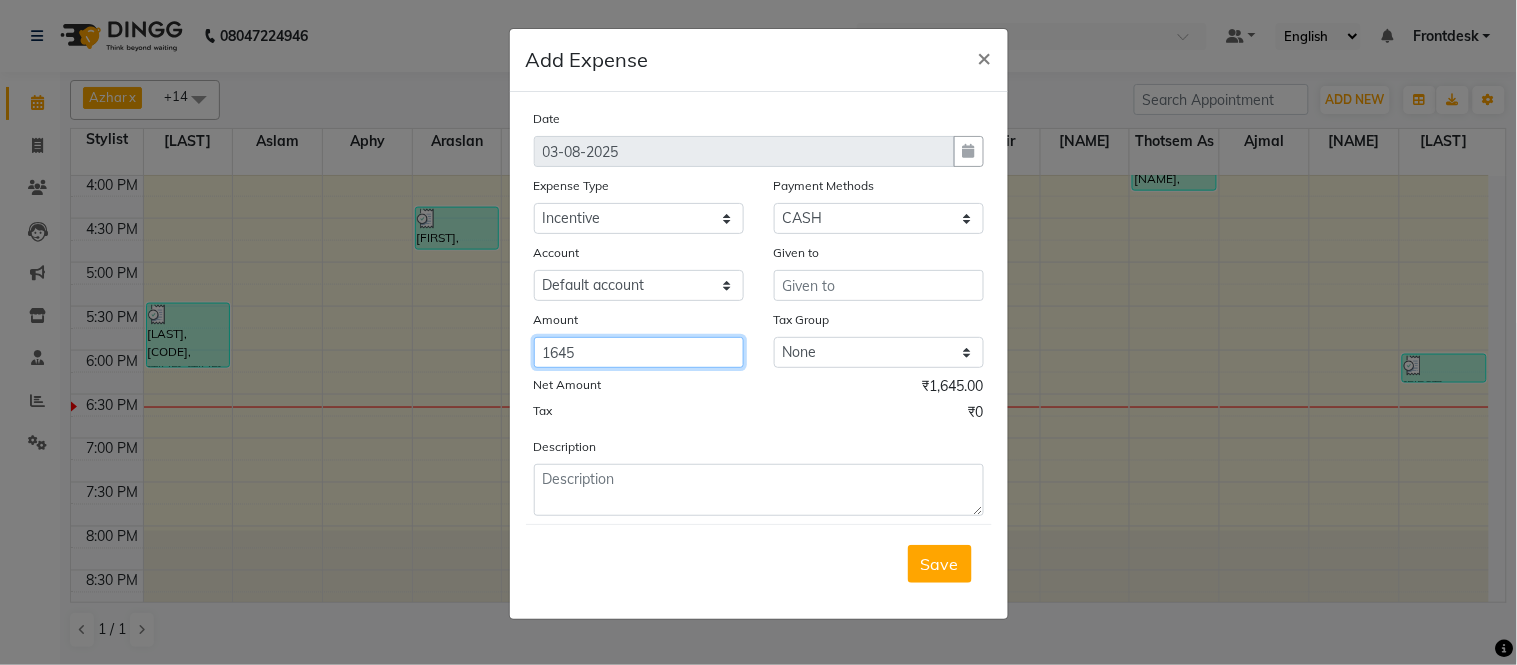 type on "1645" 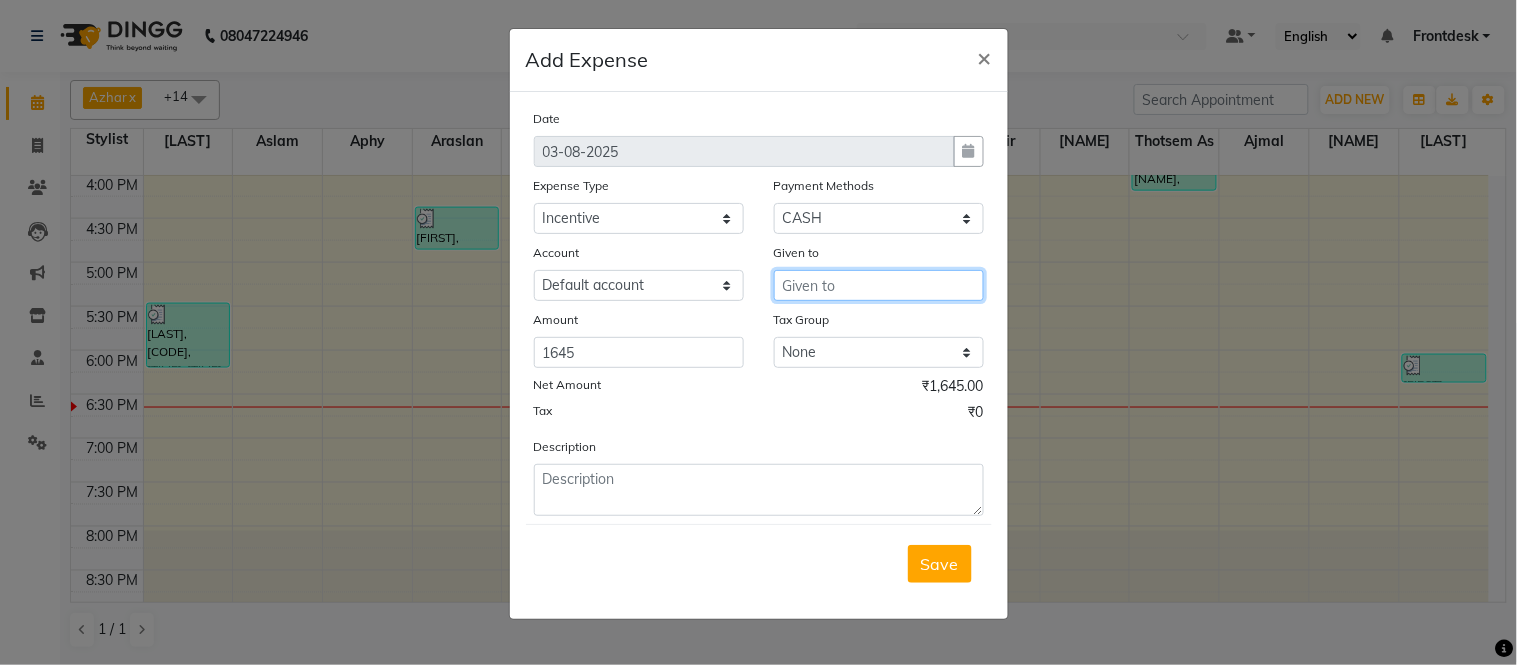 click at bounding box center (879, 285) 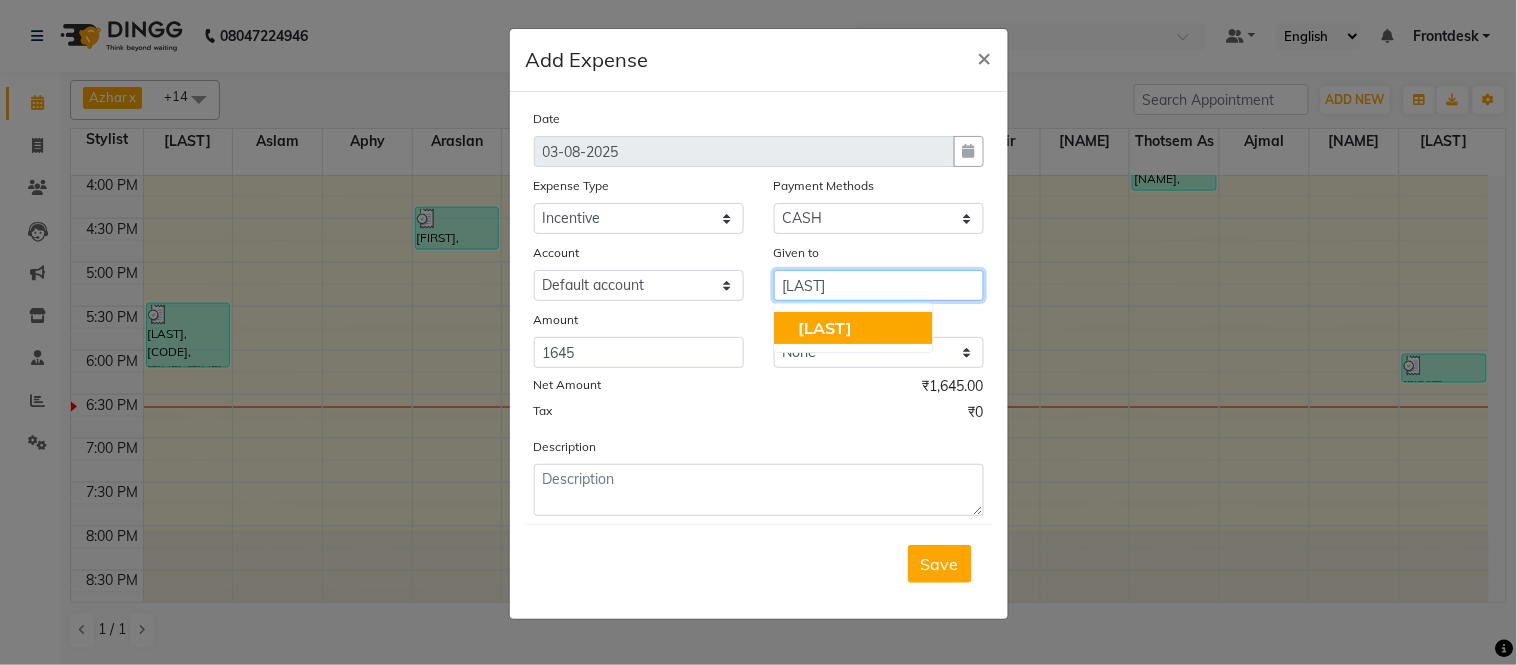 click on "[LAST]" at bounding box center [853, 328] 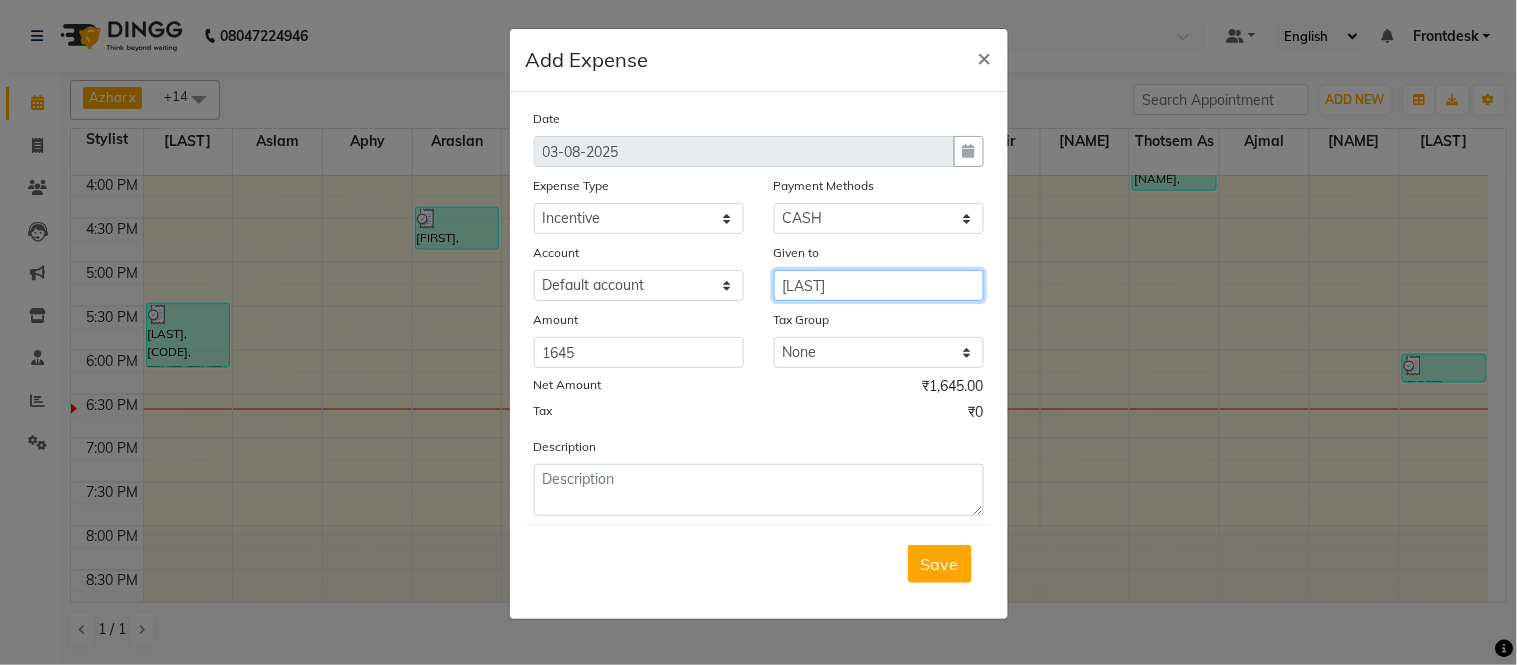 type on "[LAST]" 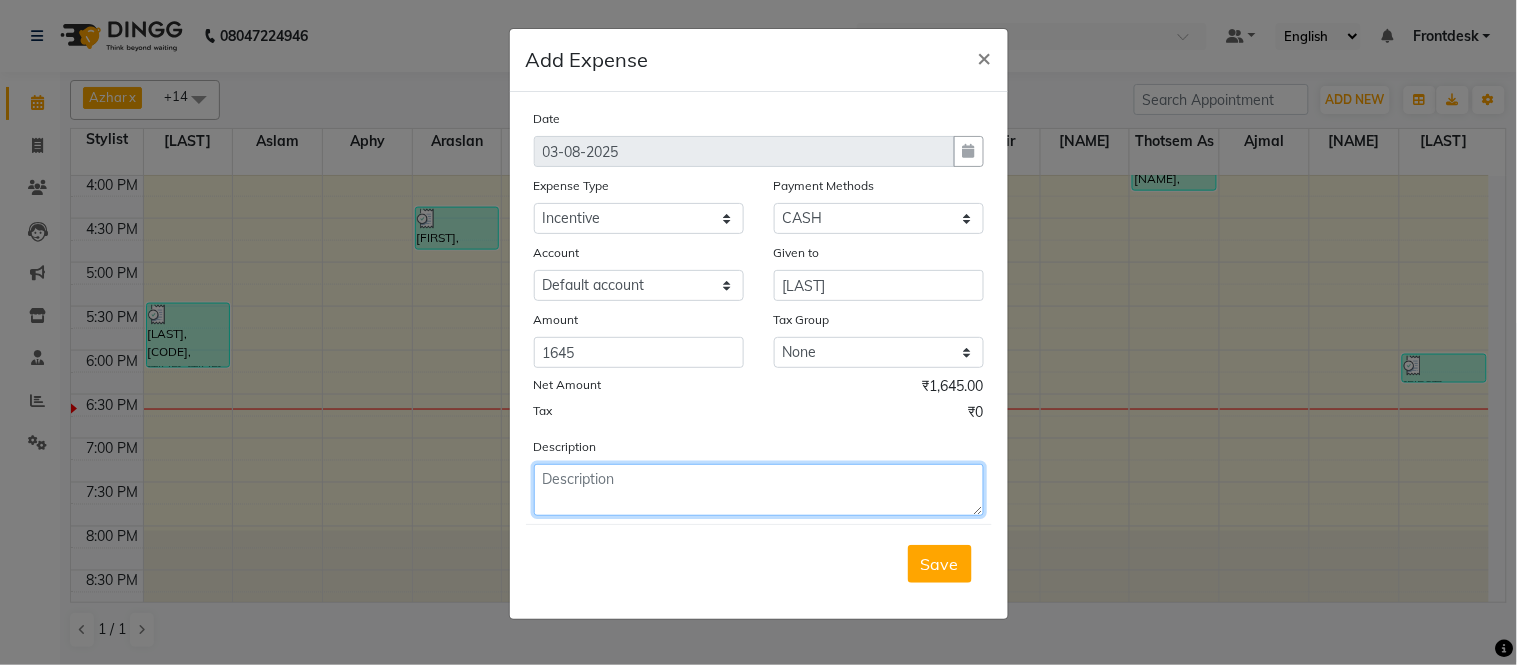 click 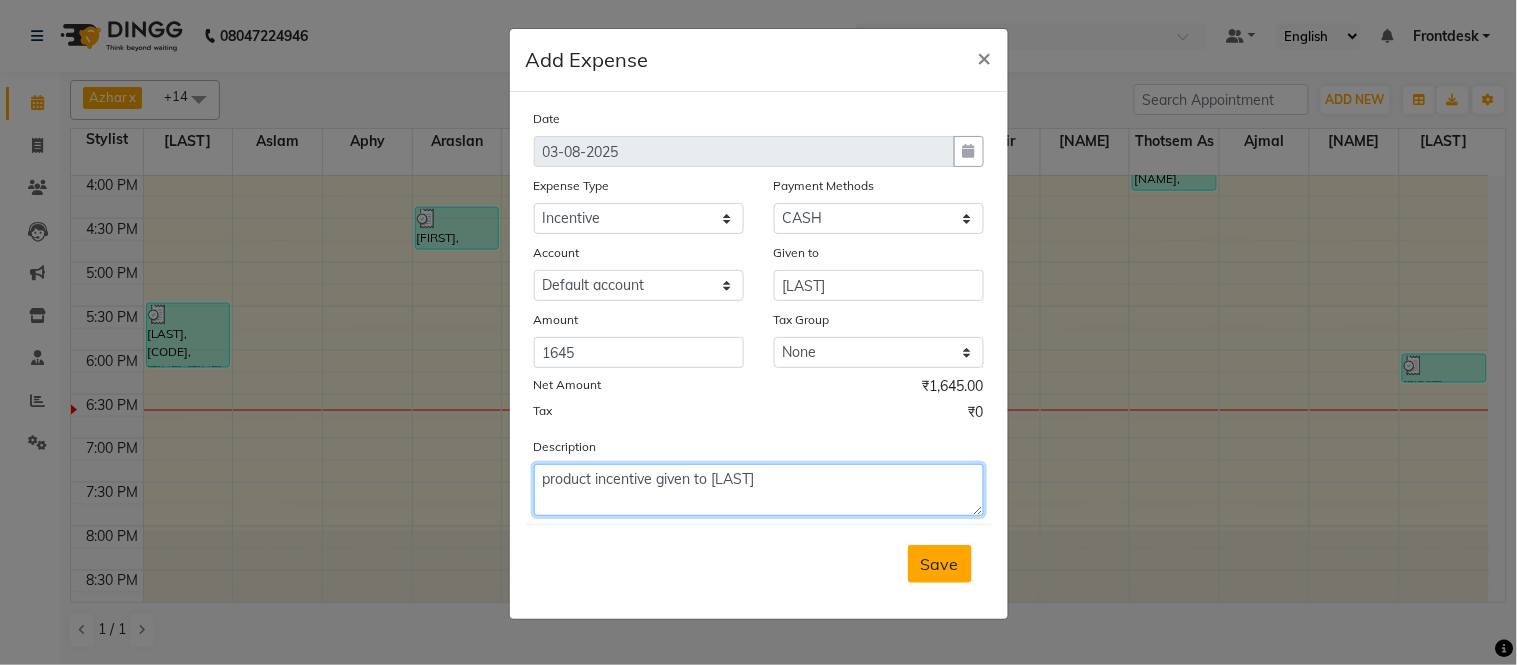 type on "product incentive given to [LAST]" 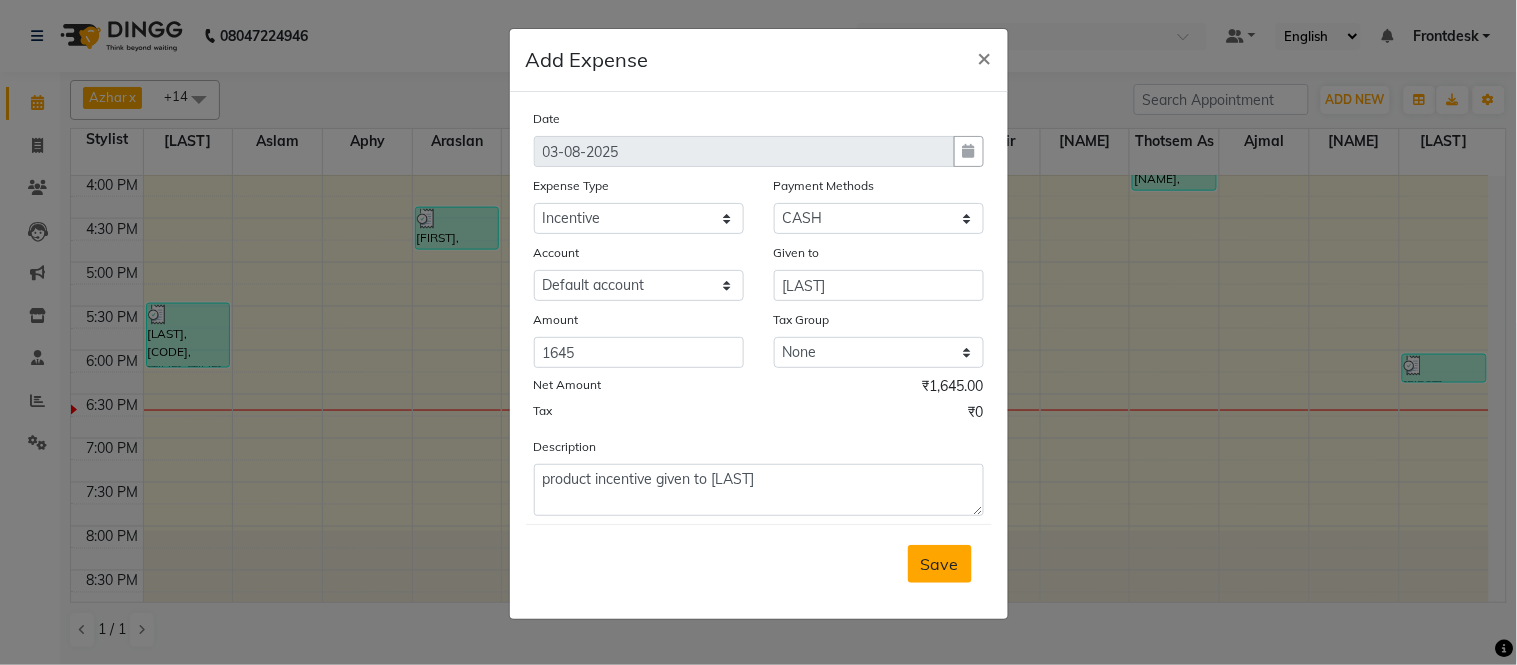 click on "Save" at bounding box center (940, 564) 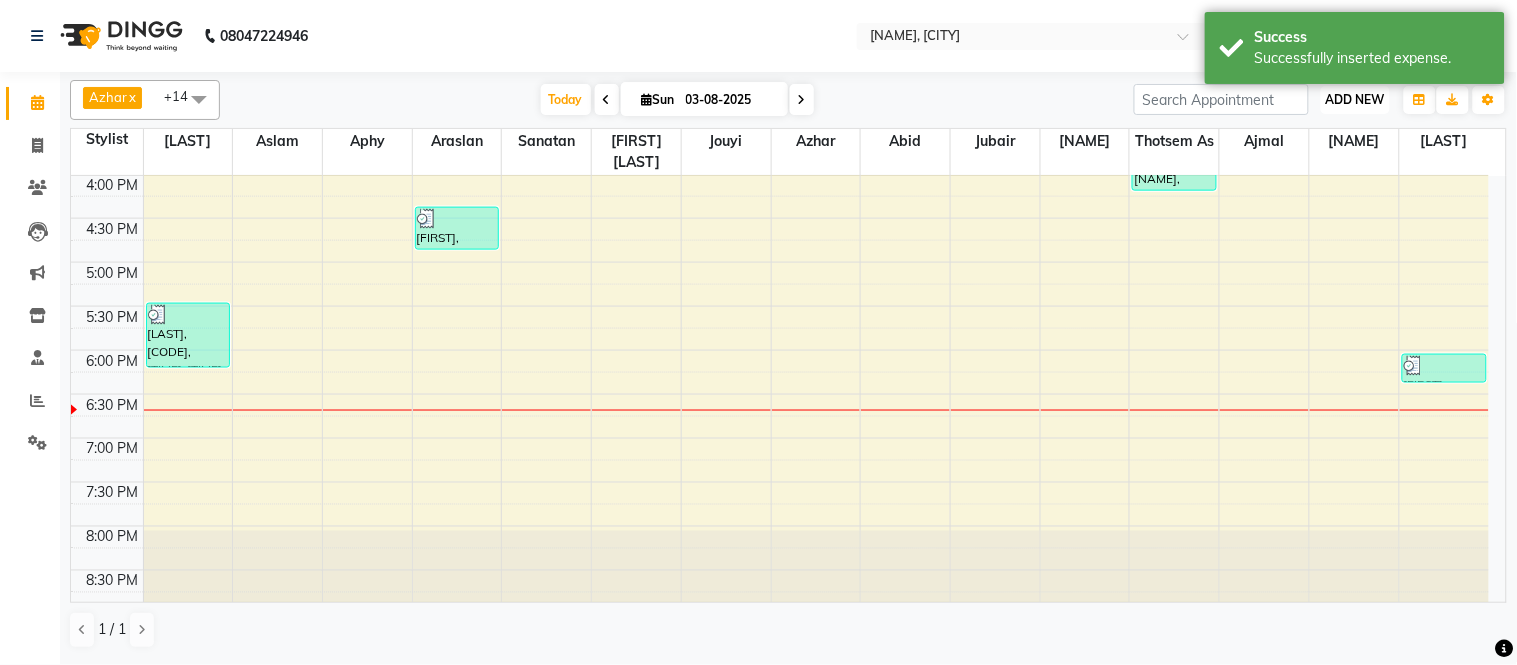click on "ADD NEW" at bounding box center [1355, 99] 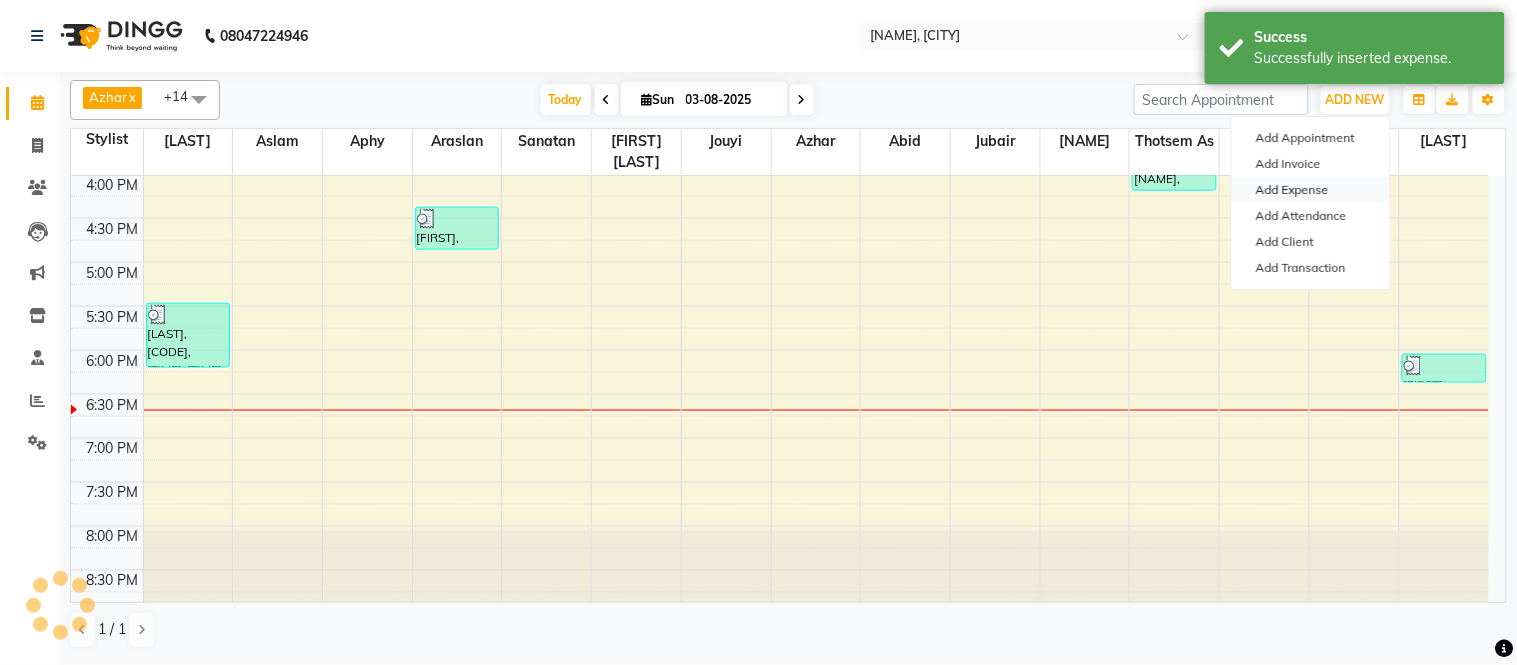 click on "Add Expense" at bounding box center (1311, 190) 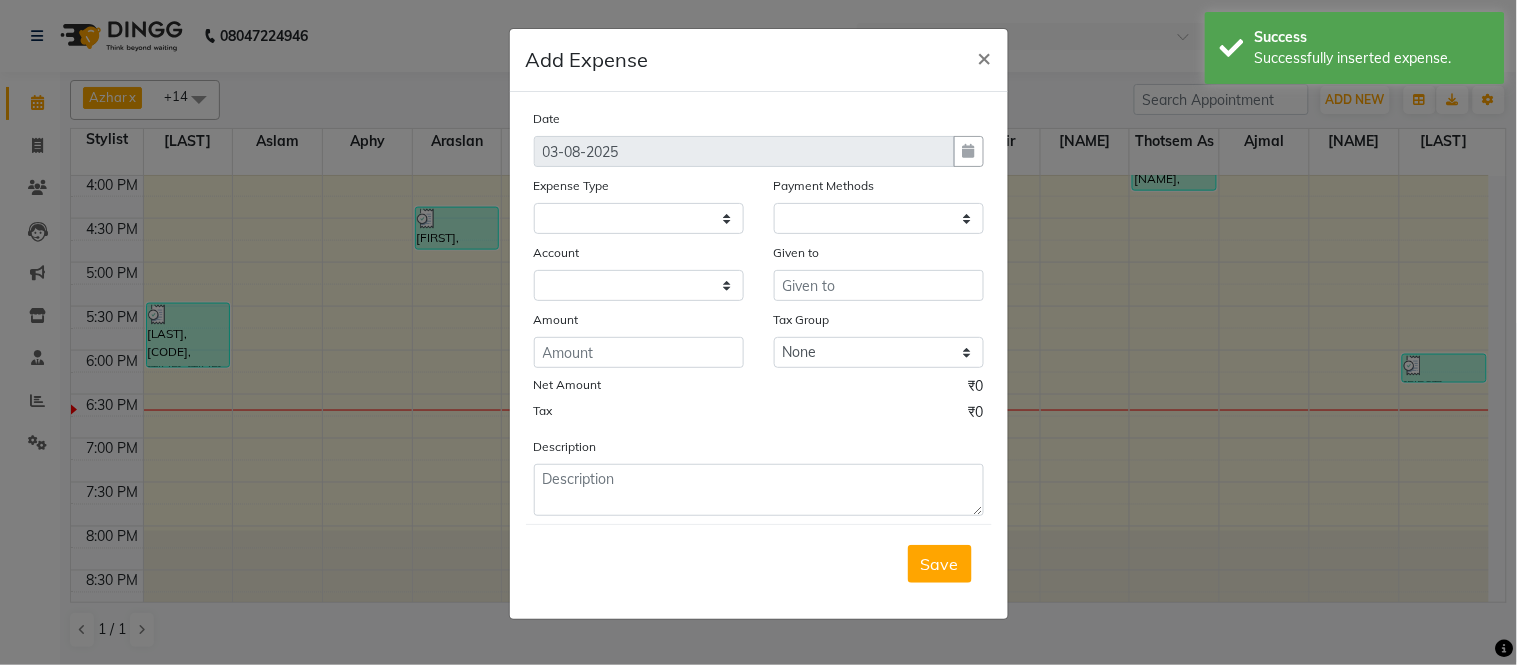 select on "6846" 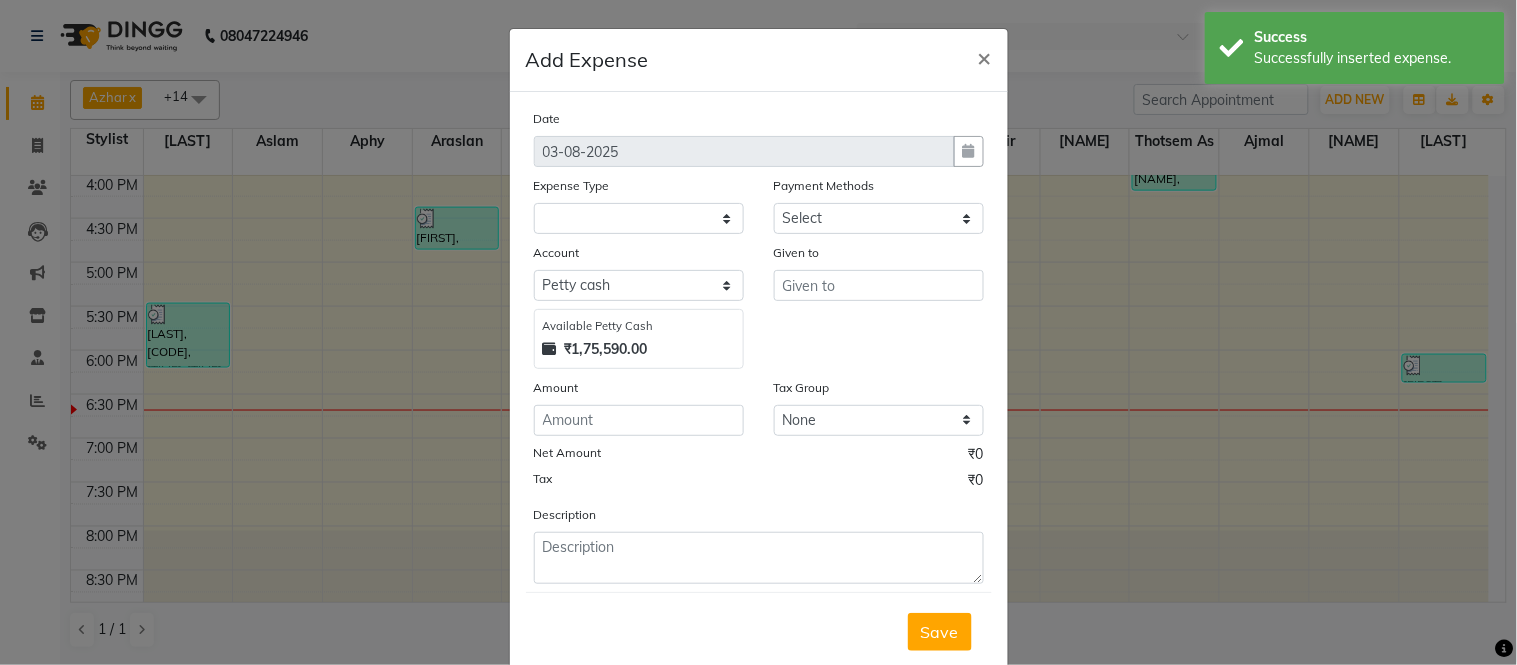 select on "1" 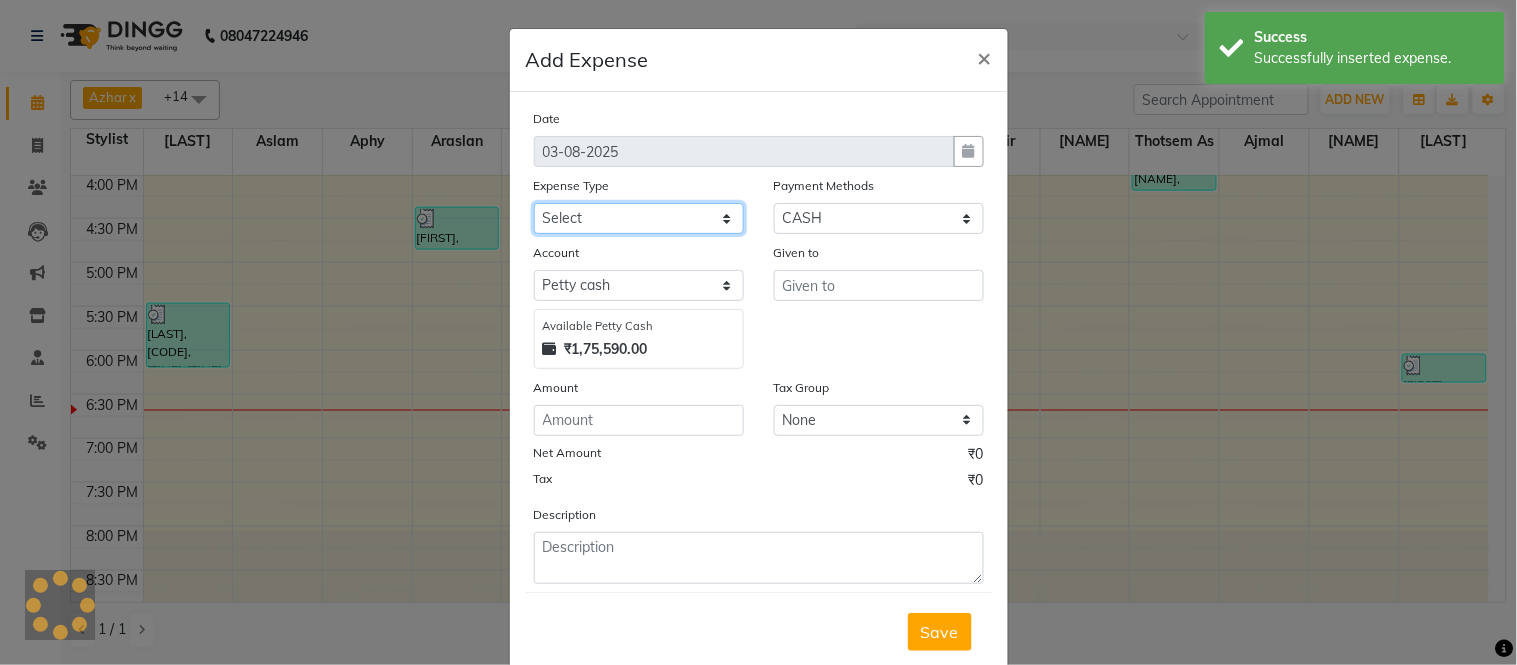 click on "Select Advance Salary Amazon B M C Cash transfer to bank Cash transfer to hub Chemist Client Snacks Clinical charges Conveyence Courier Donation Equipment free lancer commission Fuel Goregaon Salon Govt fee Incentive Laundry Loan Repayment Maintenance Make Up Products Marketing Miscellaneous Mobile Bill Other over time Pantry Product Product incentive puja items Rent Salary Staff Commission. Staff Snacks Stationery Tax Tea & Refreshment Telephone Tips Travelling allowance Utilities W Fast" 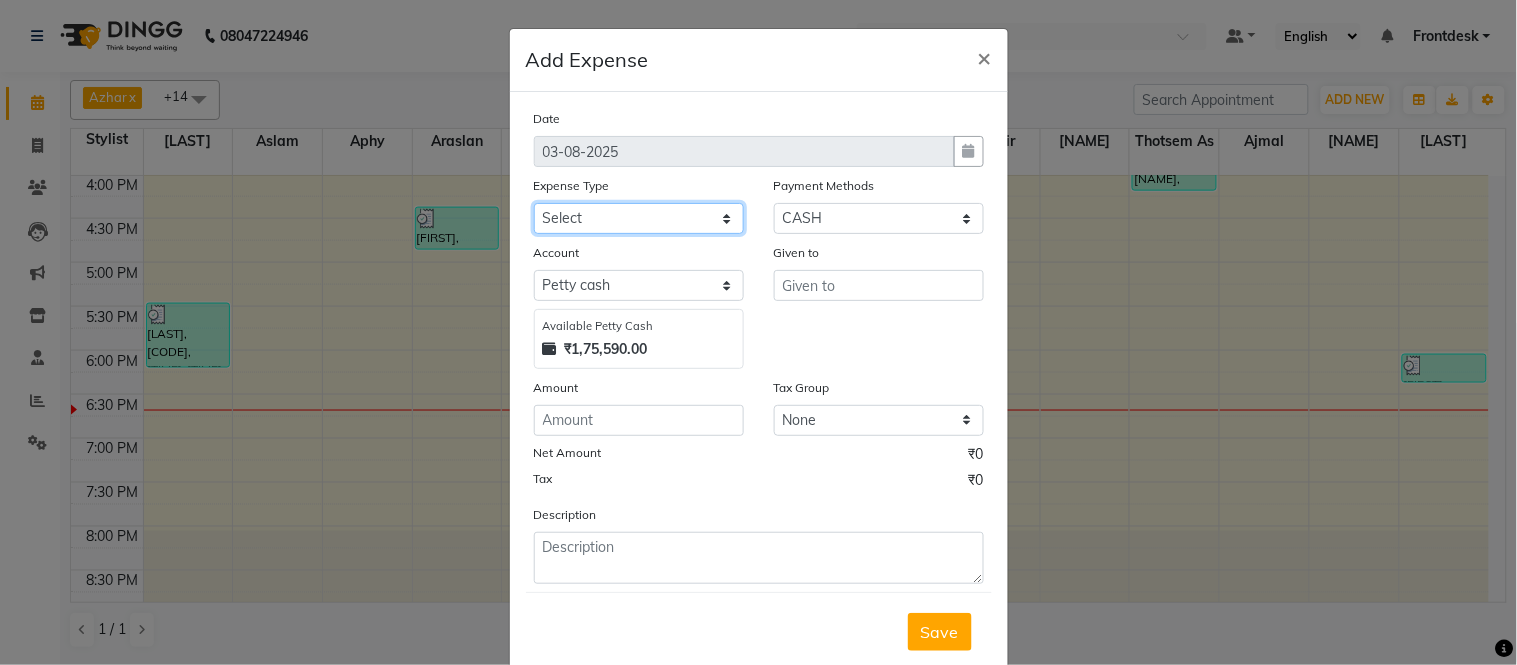 select on "20728" 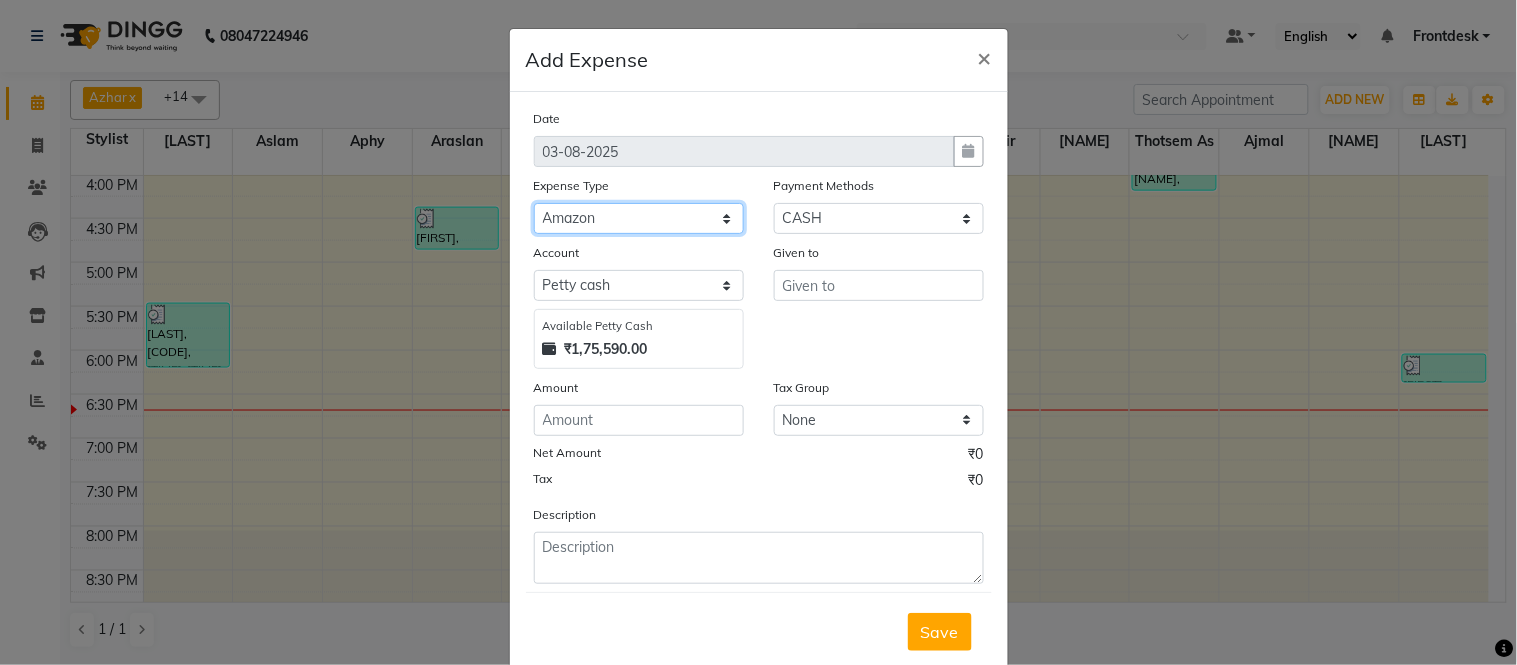 click on "Select Advance Salary Amazon B M C Cash transfer to bank Cash transfer to hub Chemist Client Snacks Clinical charges Conveyence Courier Donation Equipment free lancer commission Fuel Goregaon Salon Govt fee Incentive Laundry Loan Repayment Maintenance Make Up Products Marketing Miscellaneous Mobile Bill Other over time Pantry Product Product incentive puja items Rent Salary Staff Commission. Staff Snacks Stationery Tax Tea & Refreshment Telephone Tips Travelling allowance Utilities W Fast" 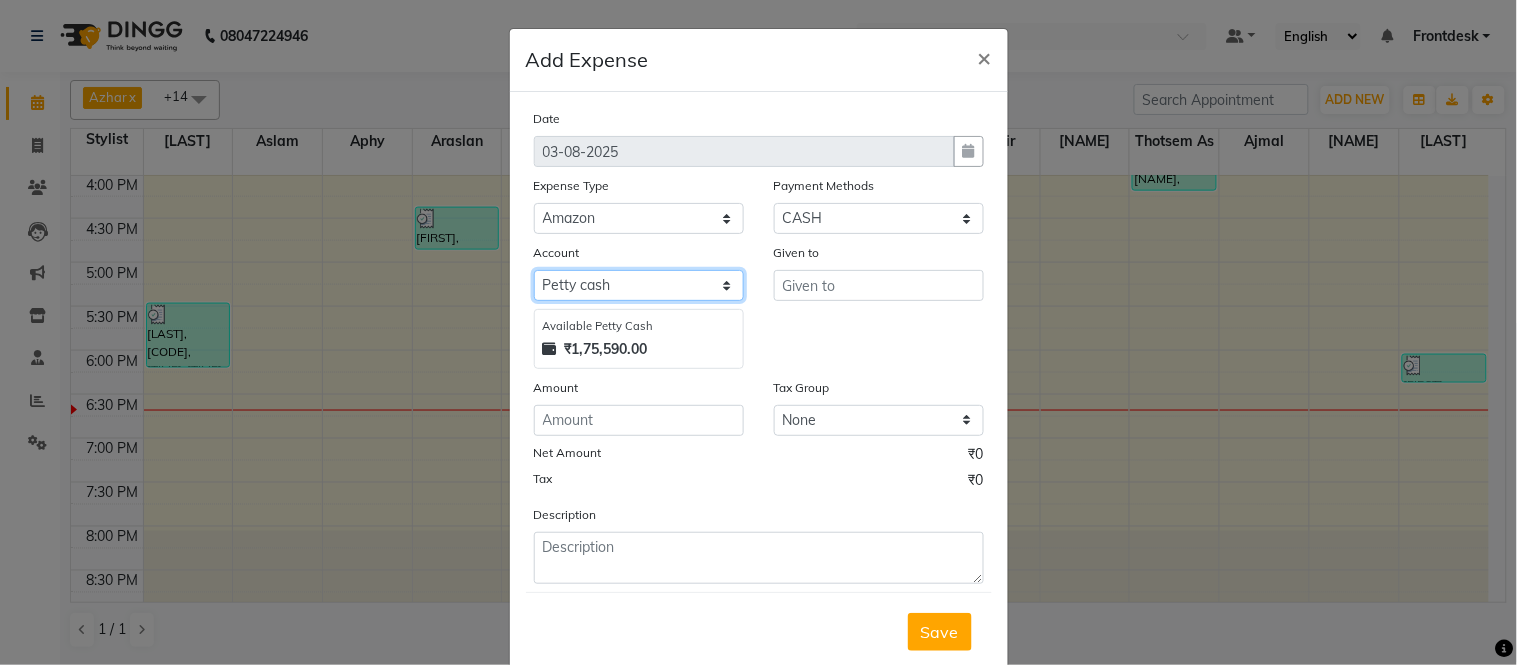 click on "Select Petty cash Default account" 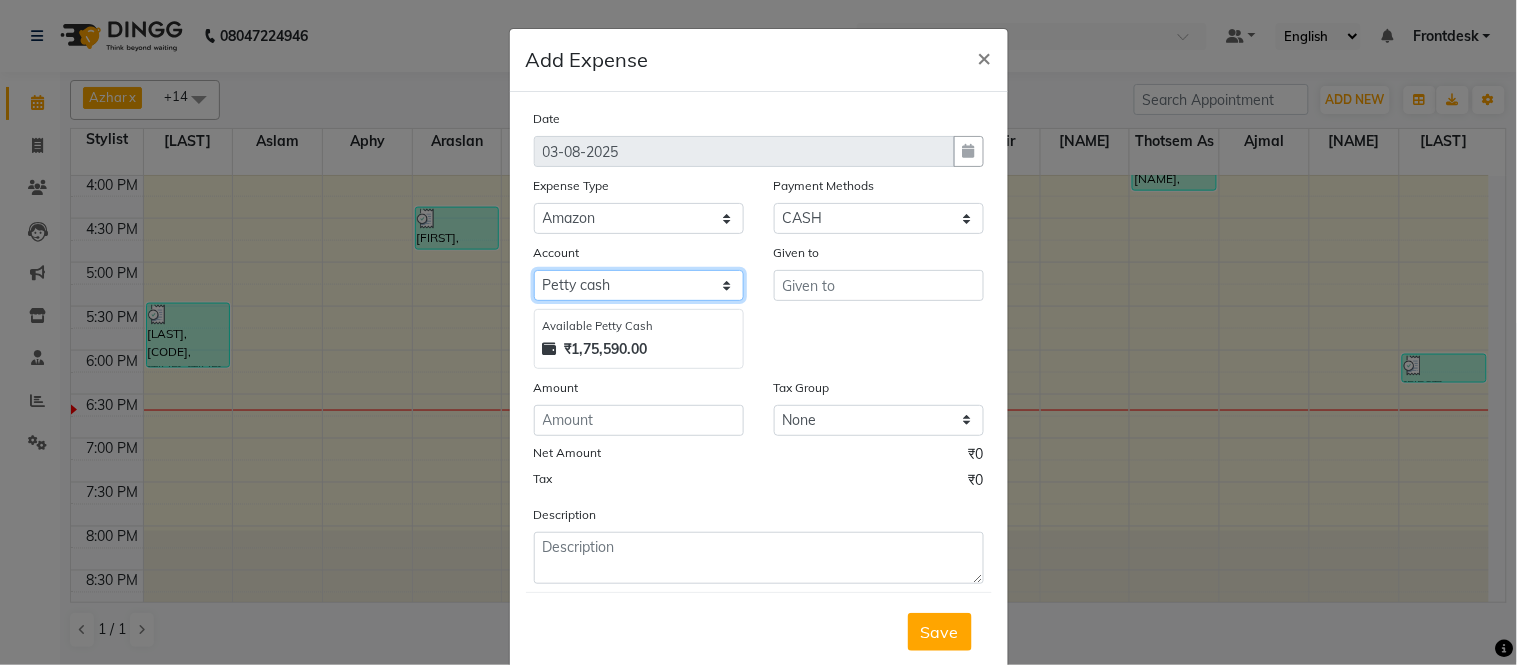 select on "6847" 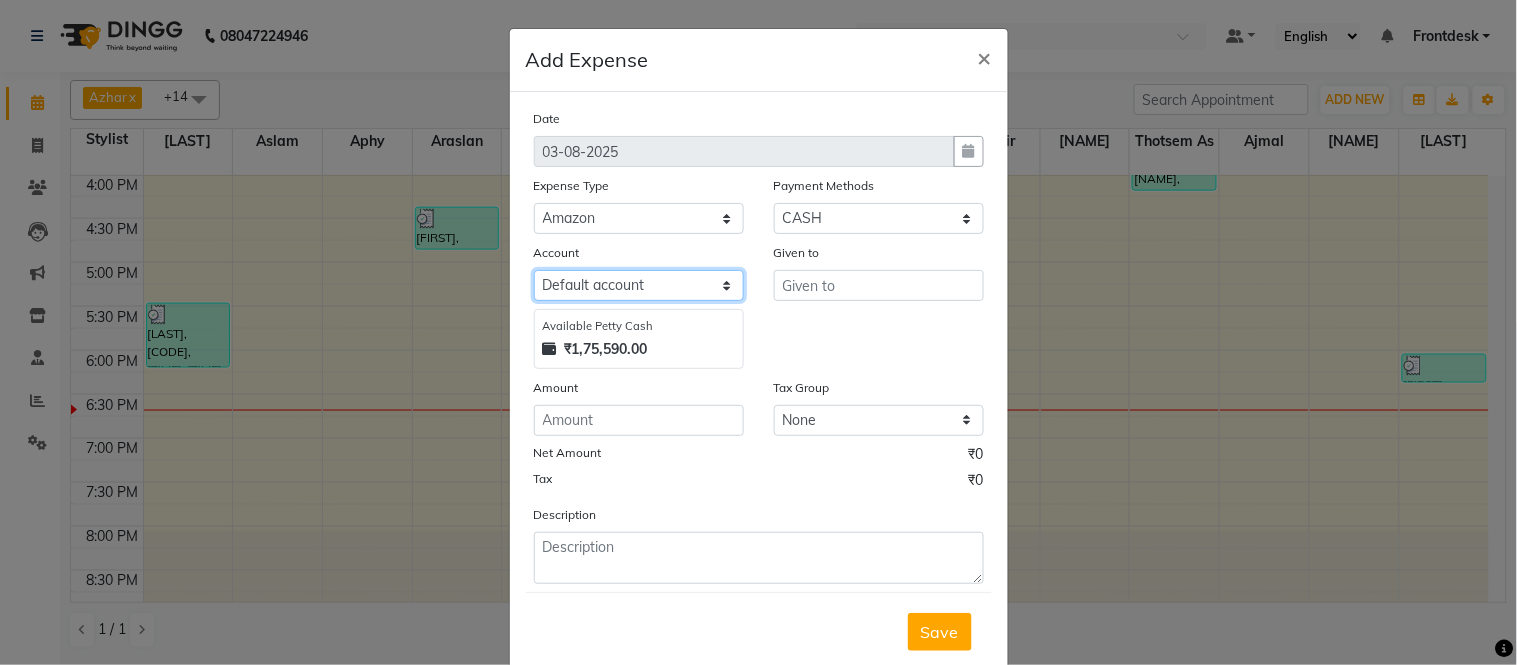 click on "Select Petty cash Default account" 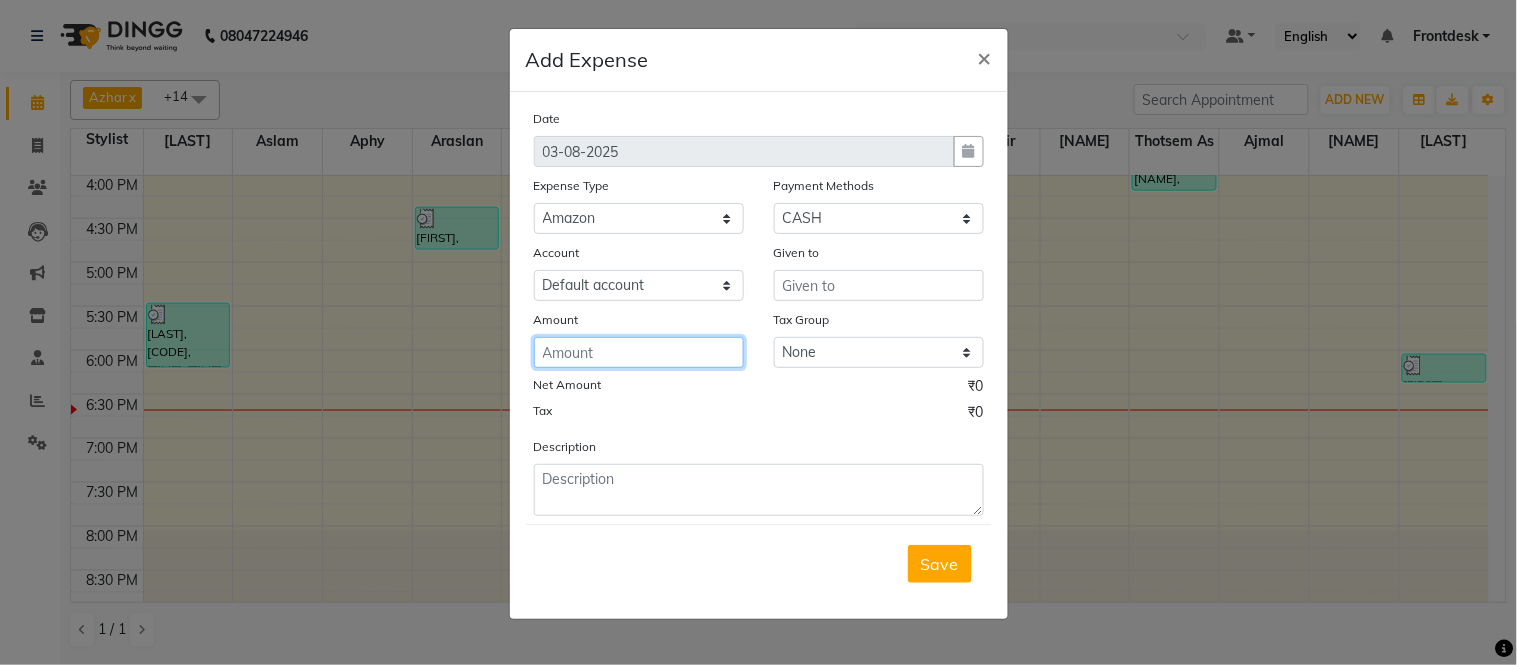 click 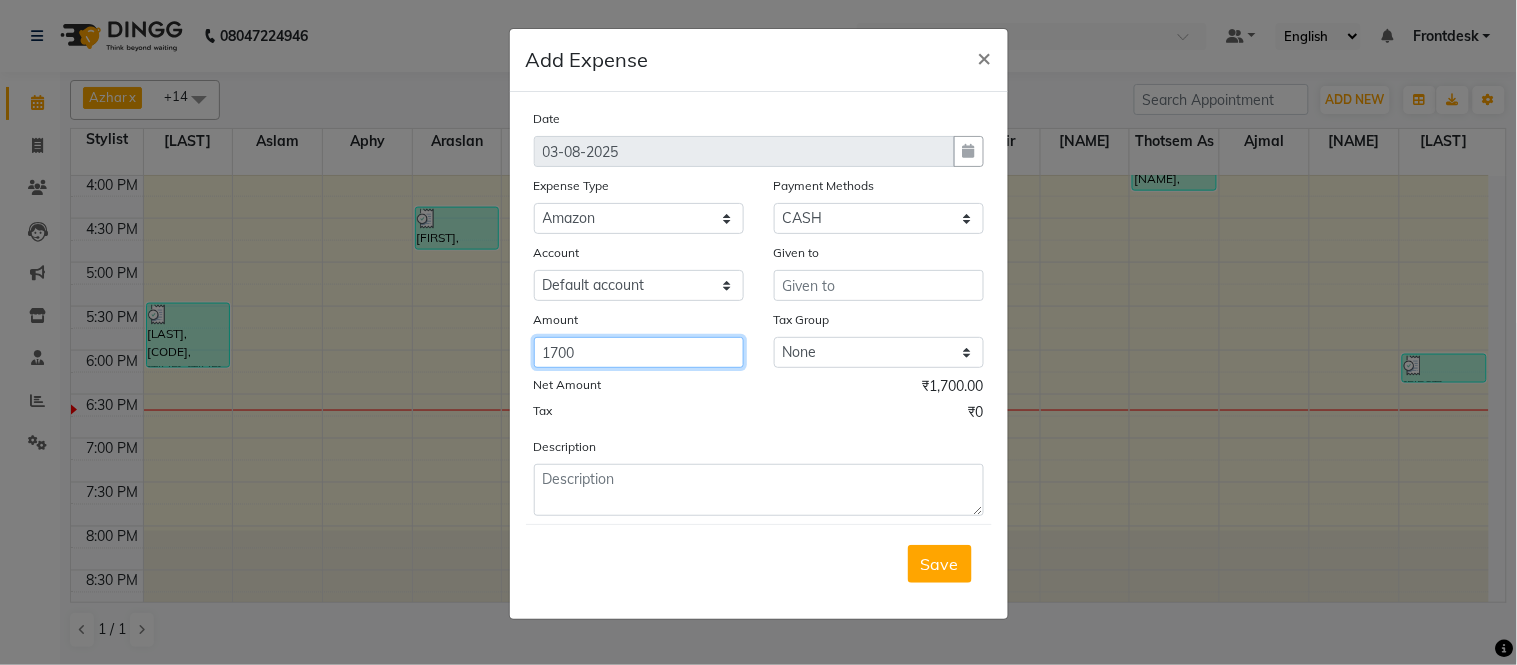 type on "1700" 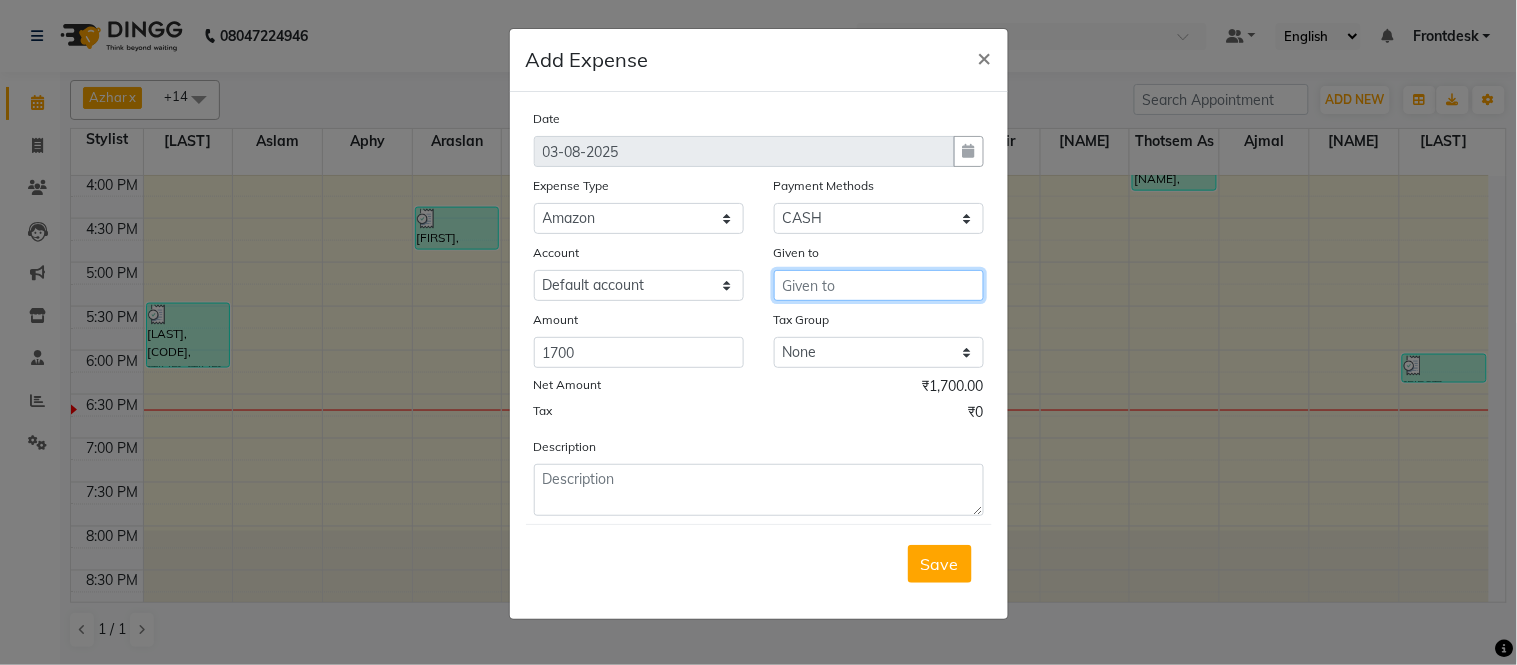 click at bounding box center [879, 285] 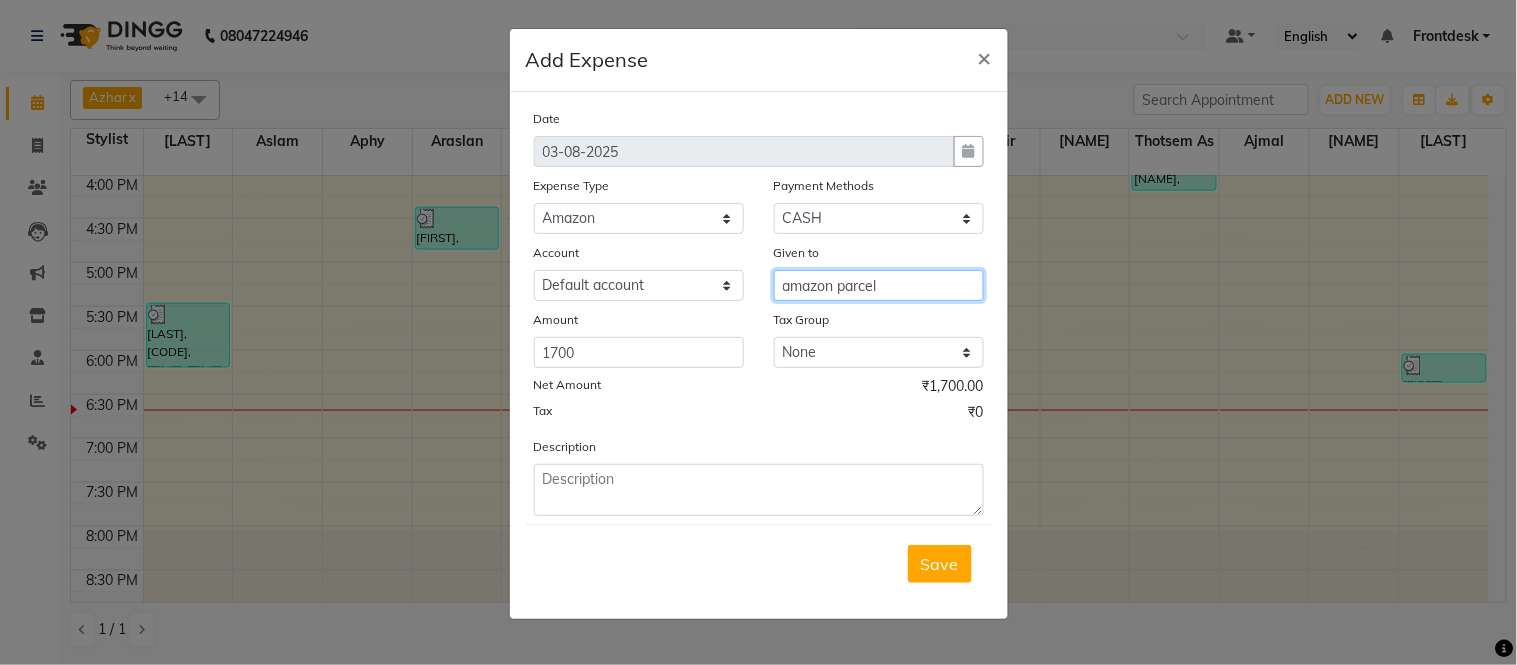type on "amazon parcel" 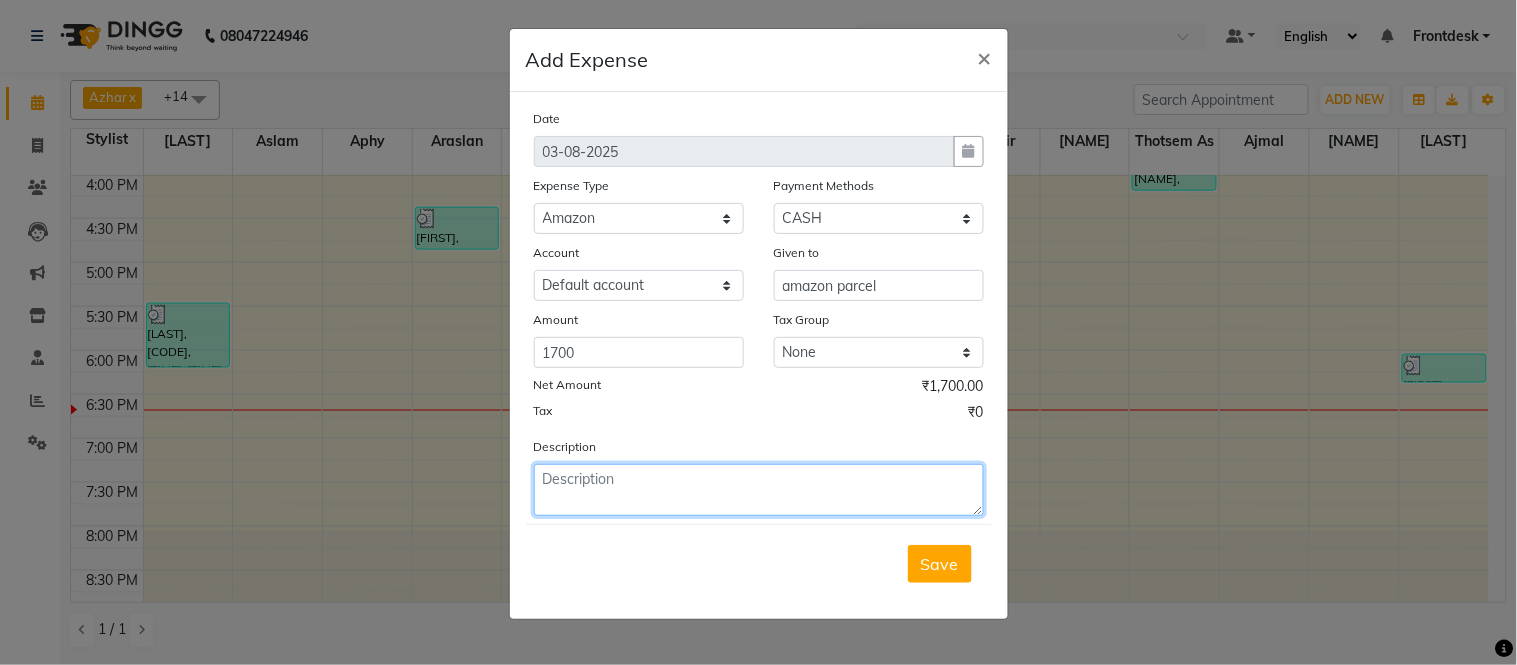 click 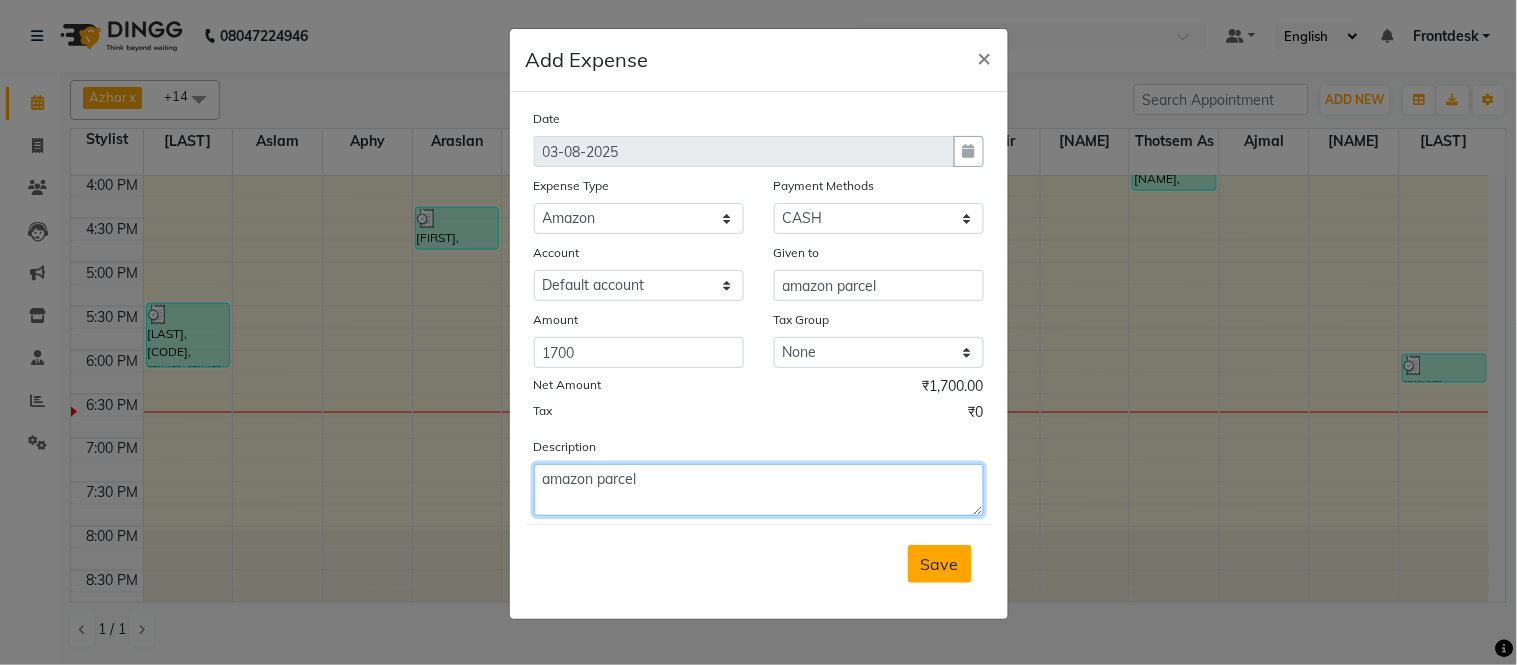 type on "amazon parcel" 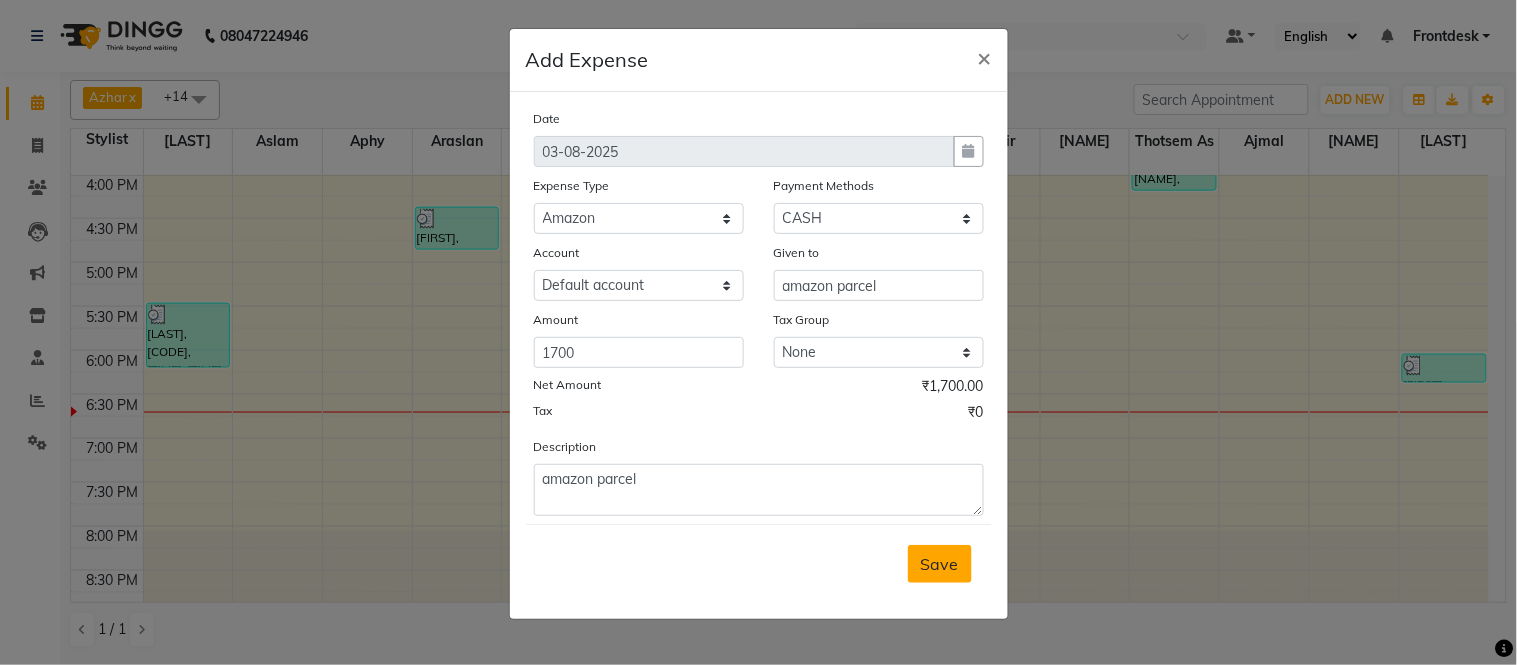 click on "Save" at bounding box center (940, 564) 